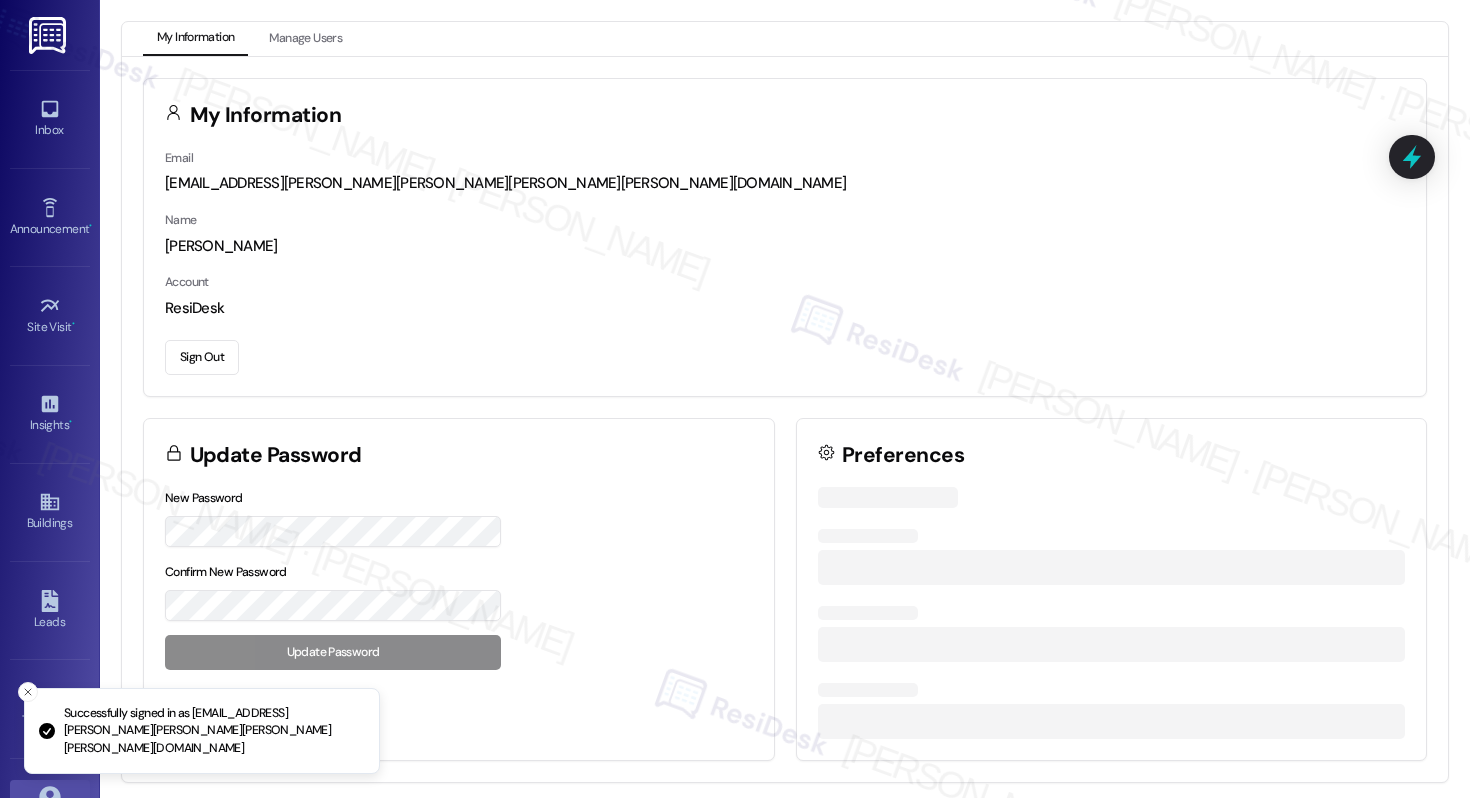 scroll, scrollTop: 0, scrollLeft: 0, axis: both 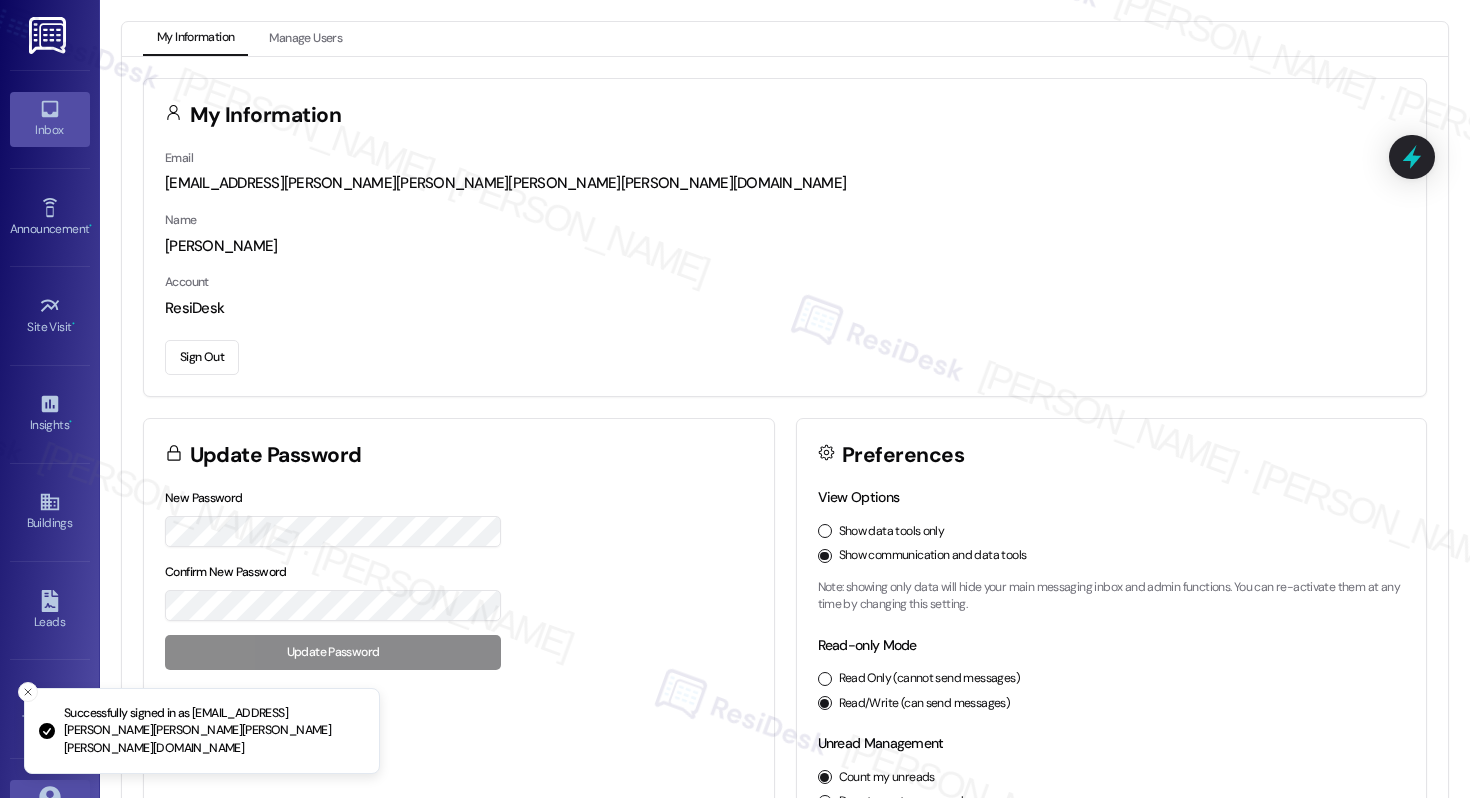 click on "Inbox" at bounding box center [50, 130] 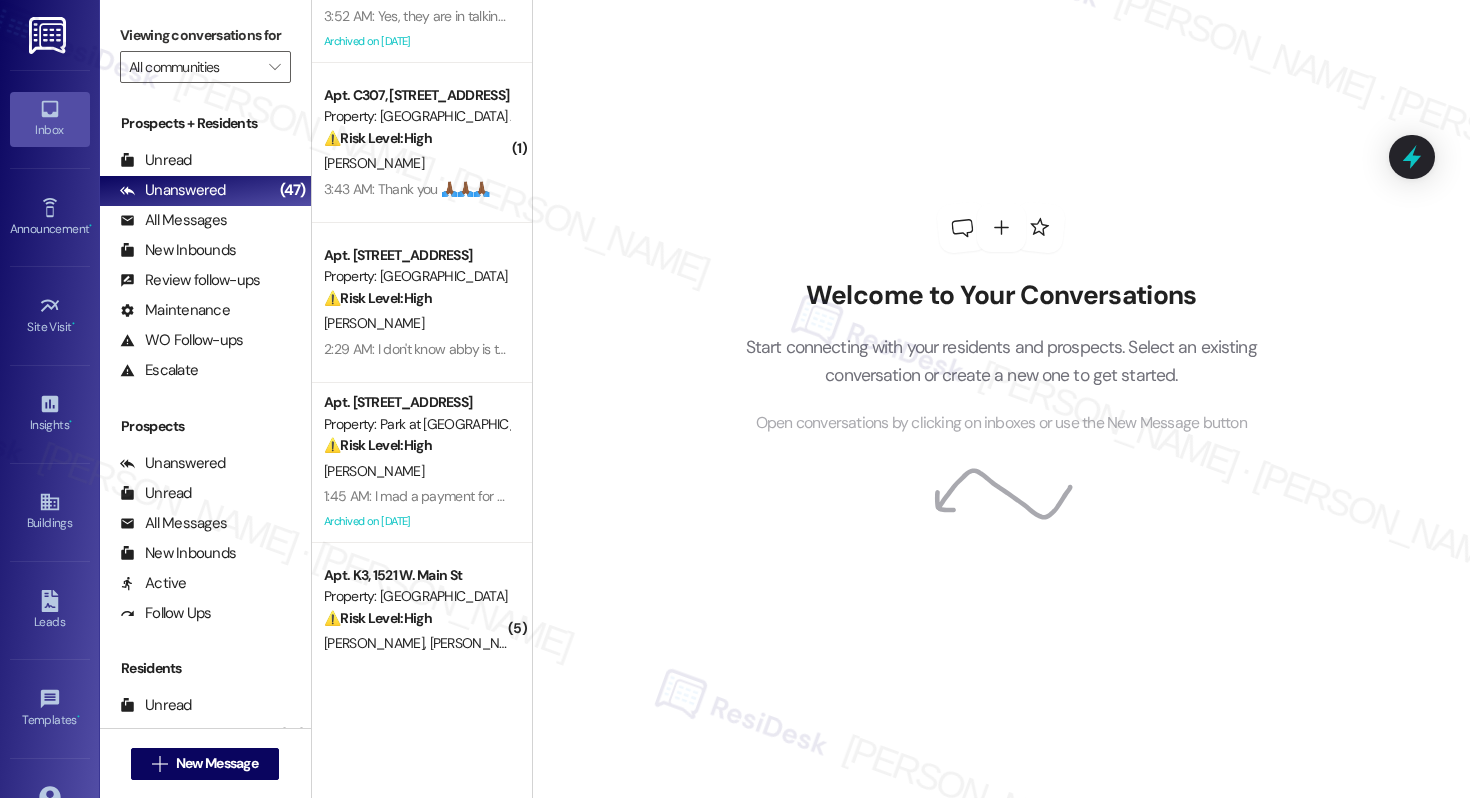scroll, scrollTop: 750, scrollLeft: 0, axis: vertical 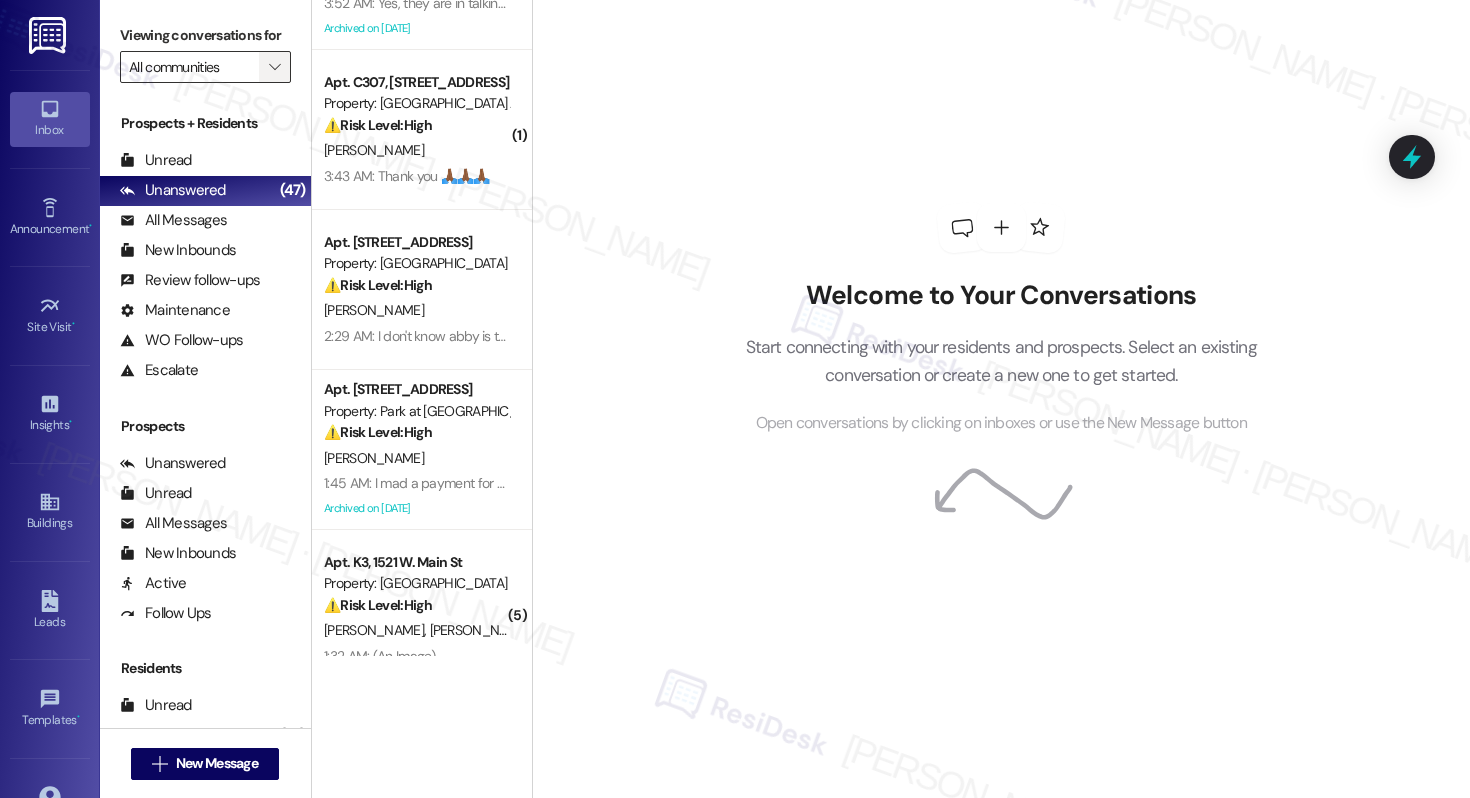 click on "" at bounding box center (274, 67) 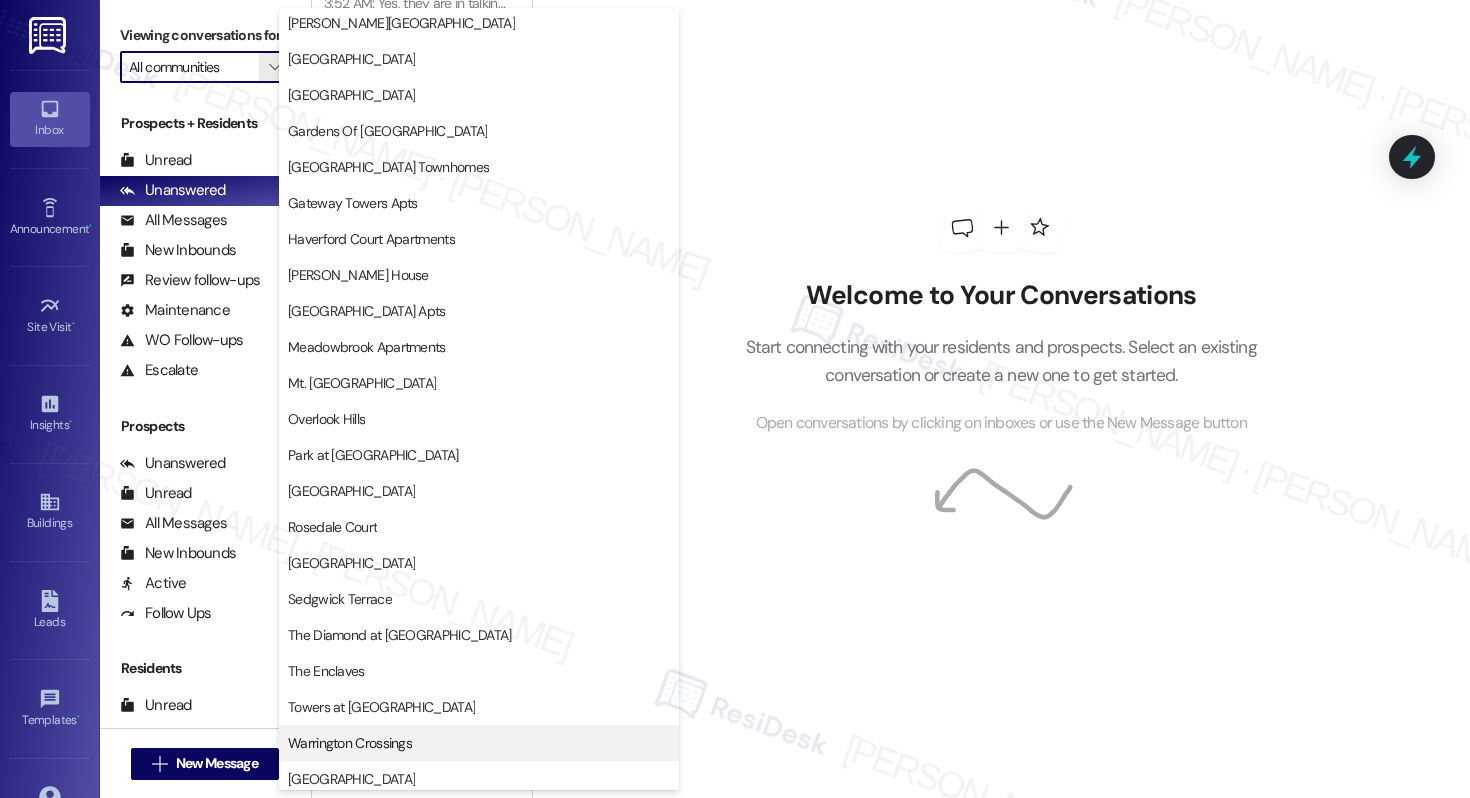 scroll, scrollTop: 371, scrollLeft: 0, axis: vertical 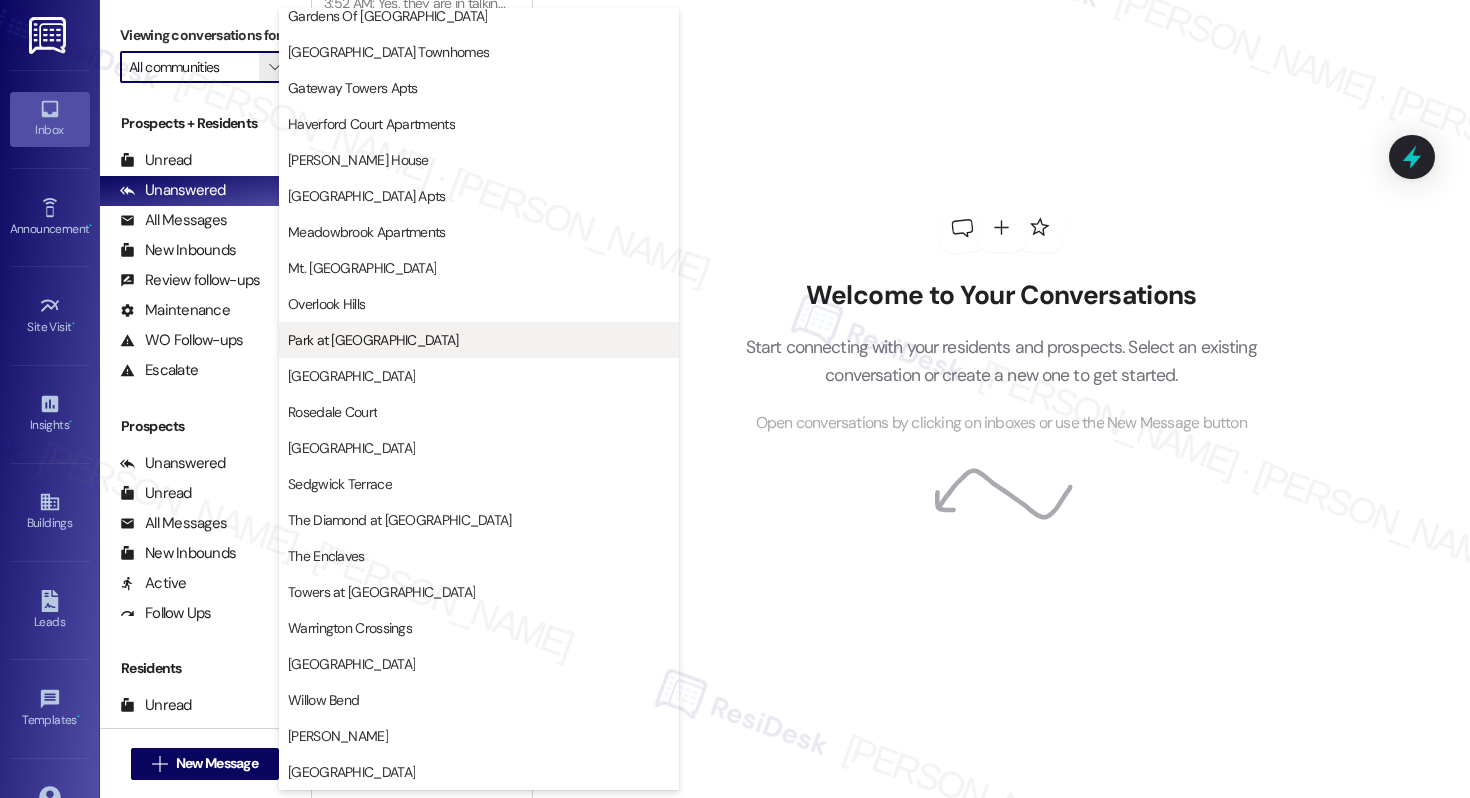 click on "Park at [GEOGRAPHIC_DATA]" at bounding box center [479, 340] 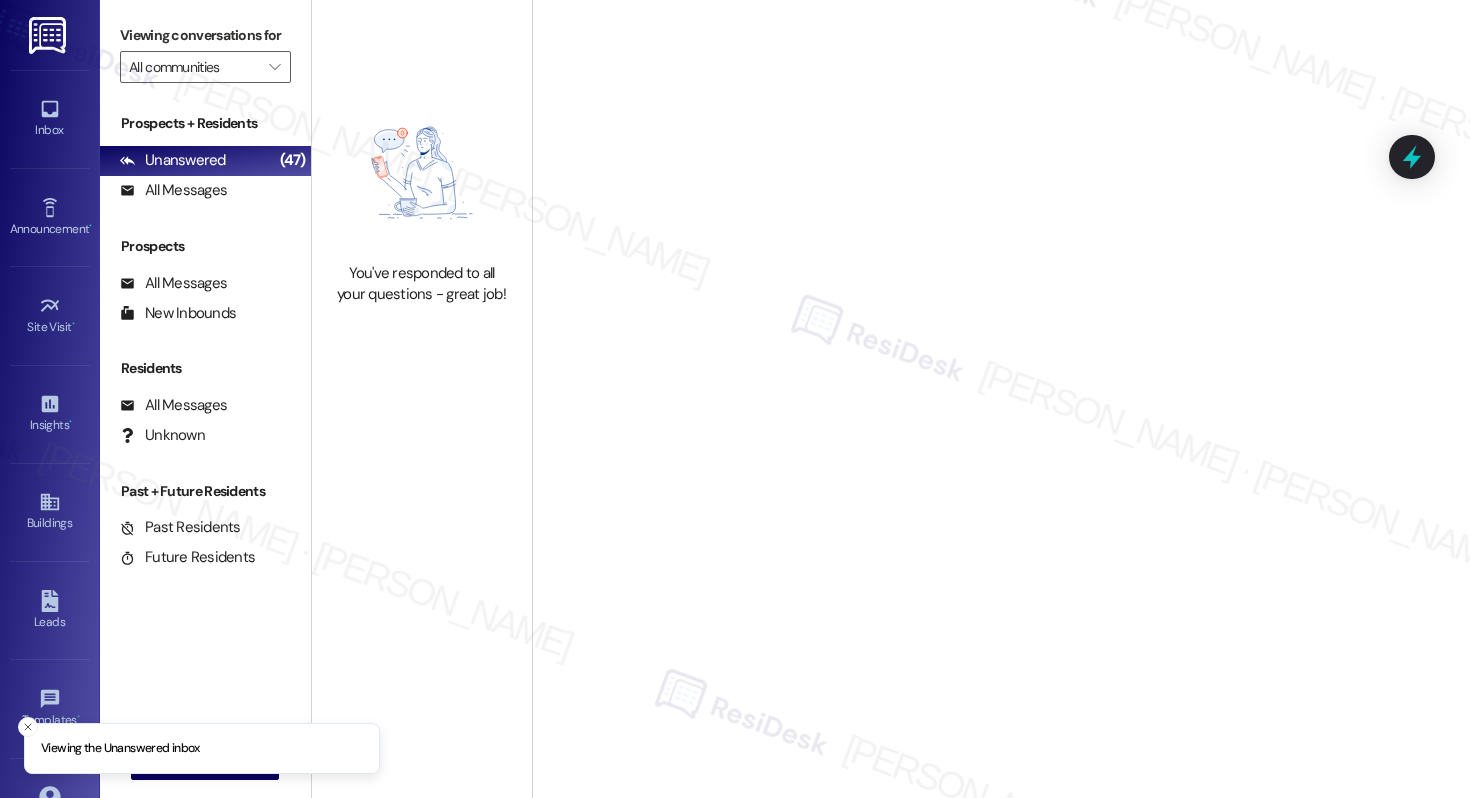 type on "Park at [GEOGRAPHIC_DATA]" 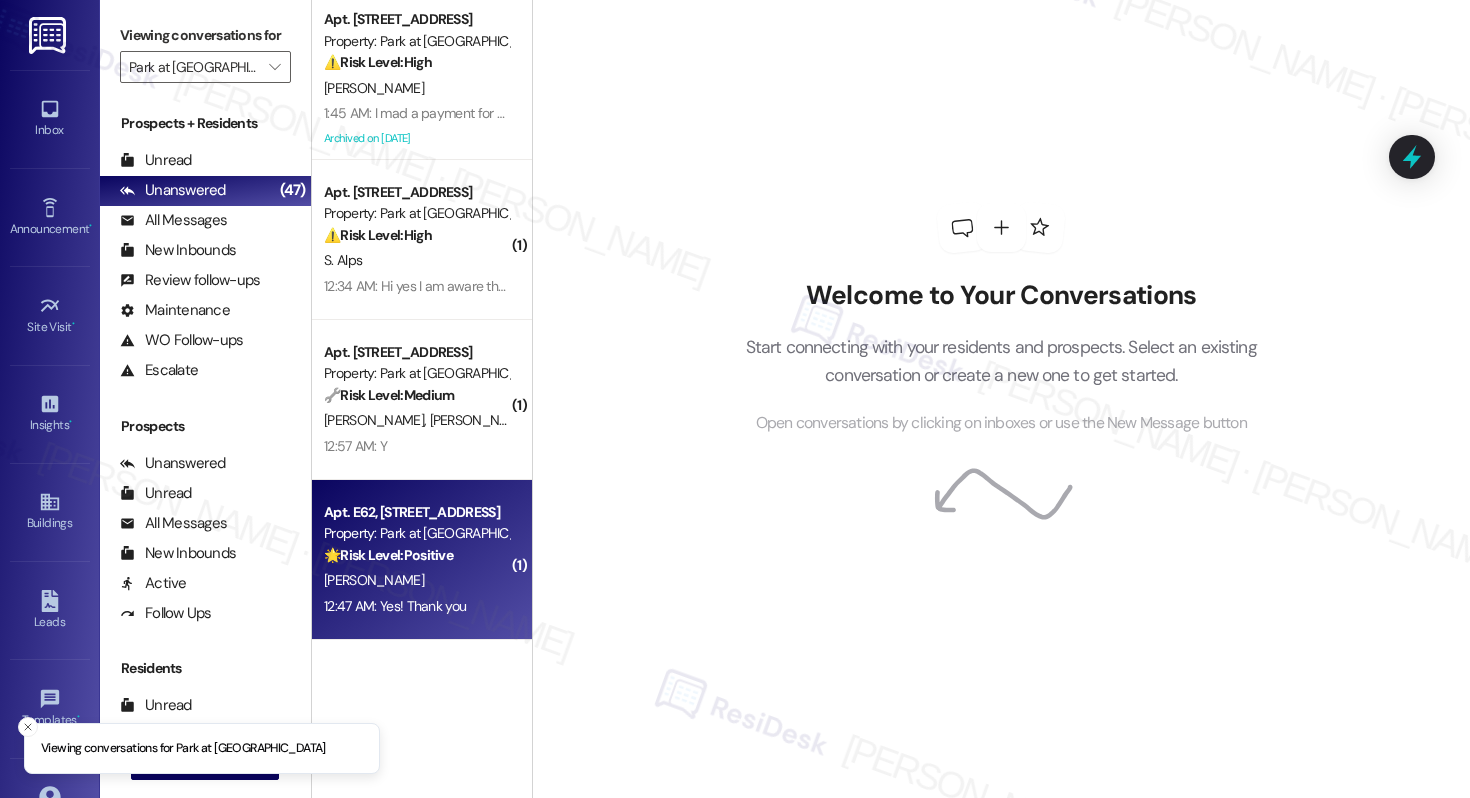 click on "Property: Park at [GEOGRAPHIC_DATA]" at bounding box center (416, 533) 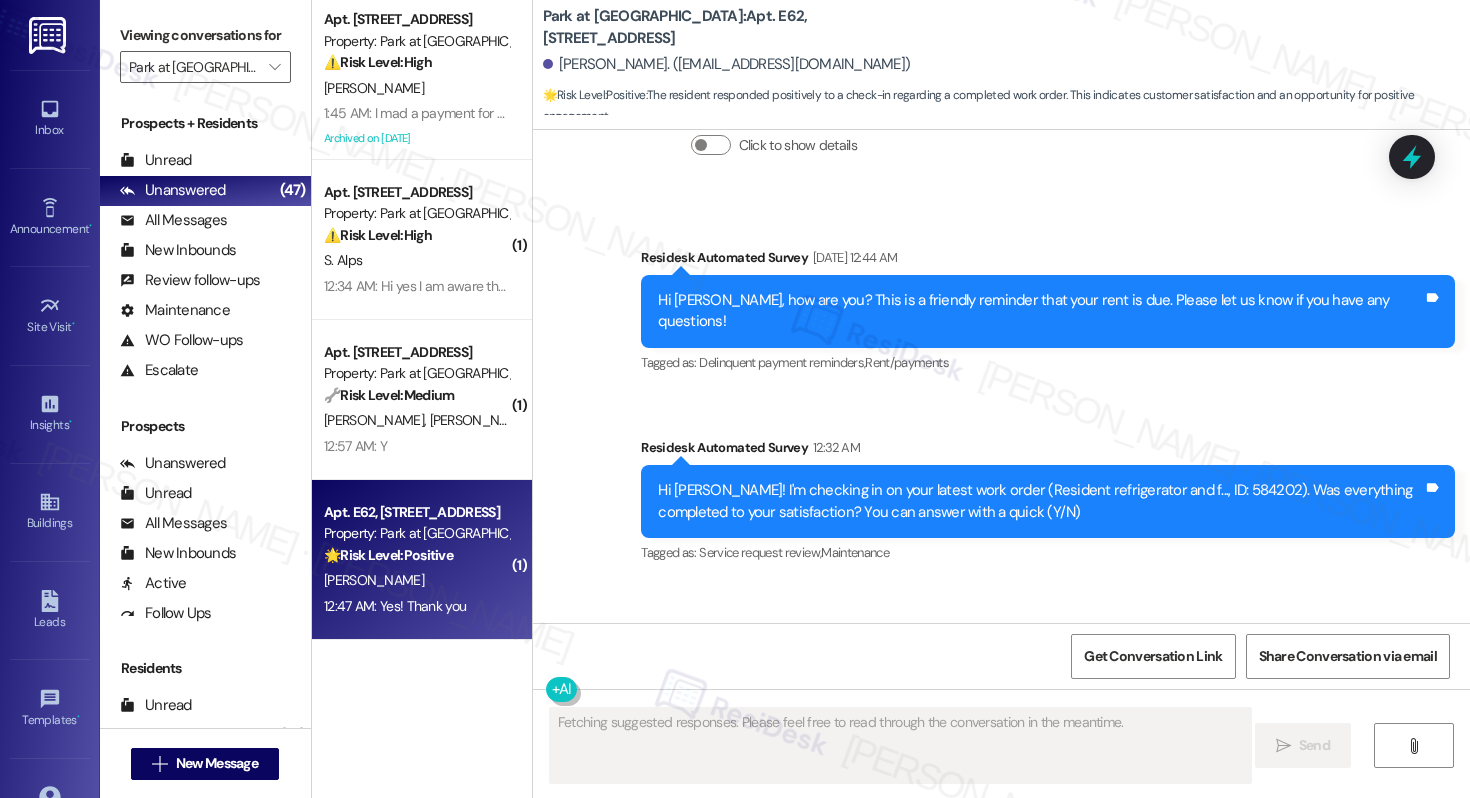 scroll, scrollTop: 3937, scrollLeft: 0, axis: vertical 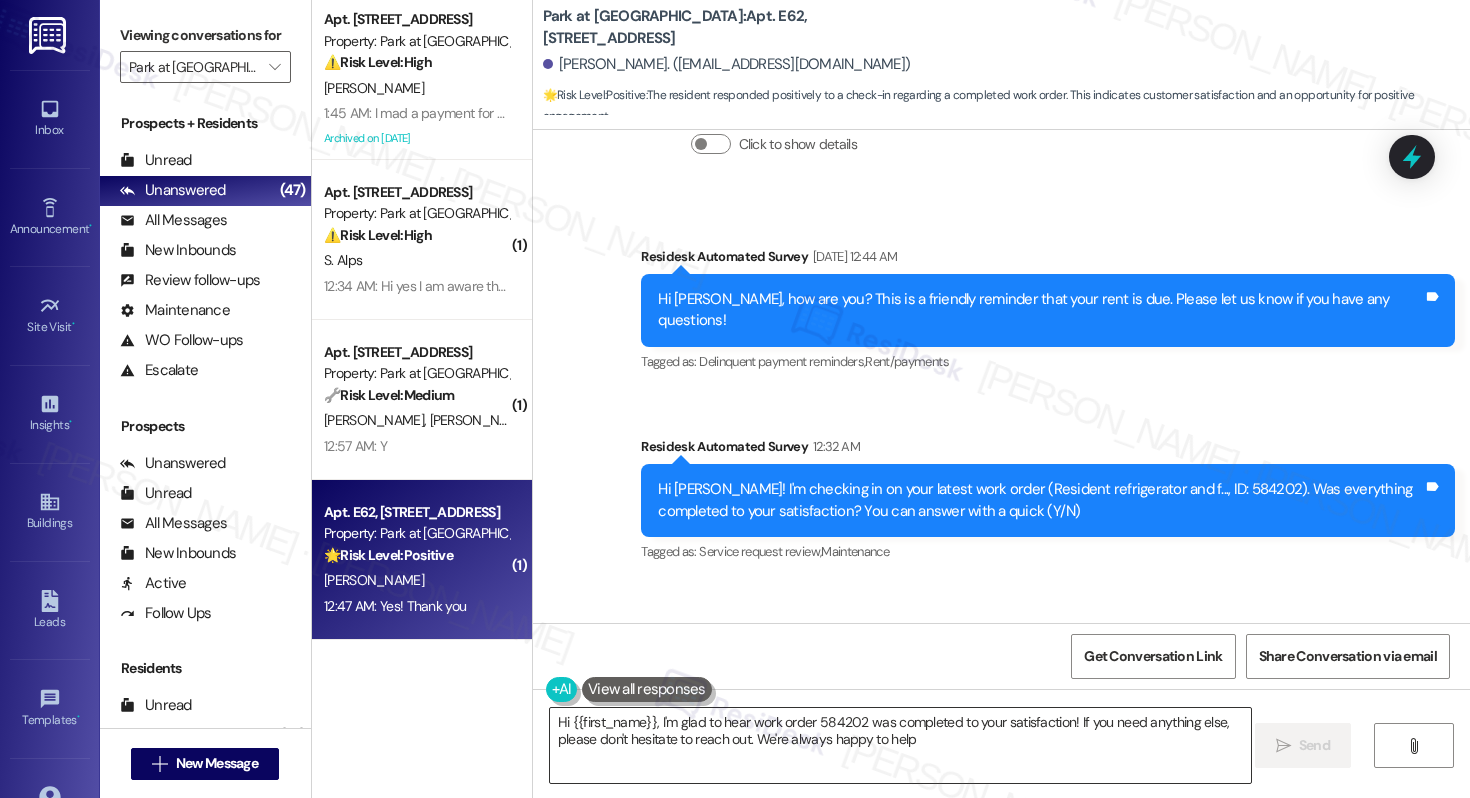 type on "Hi {{first_name}}, I'm glad to hear work order 584202 was completed to your satisfaction! If you need anything else, please don't hesitate to reach out. We're always happy to help!" 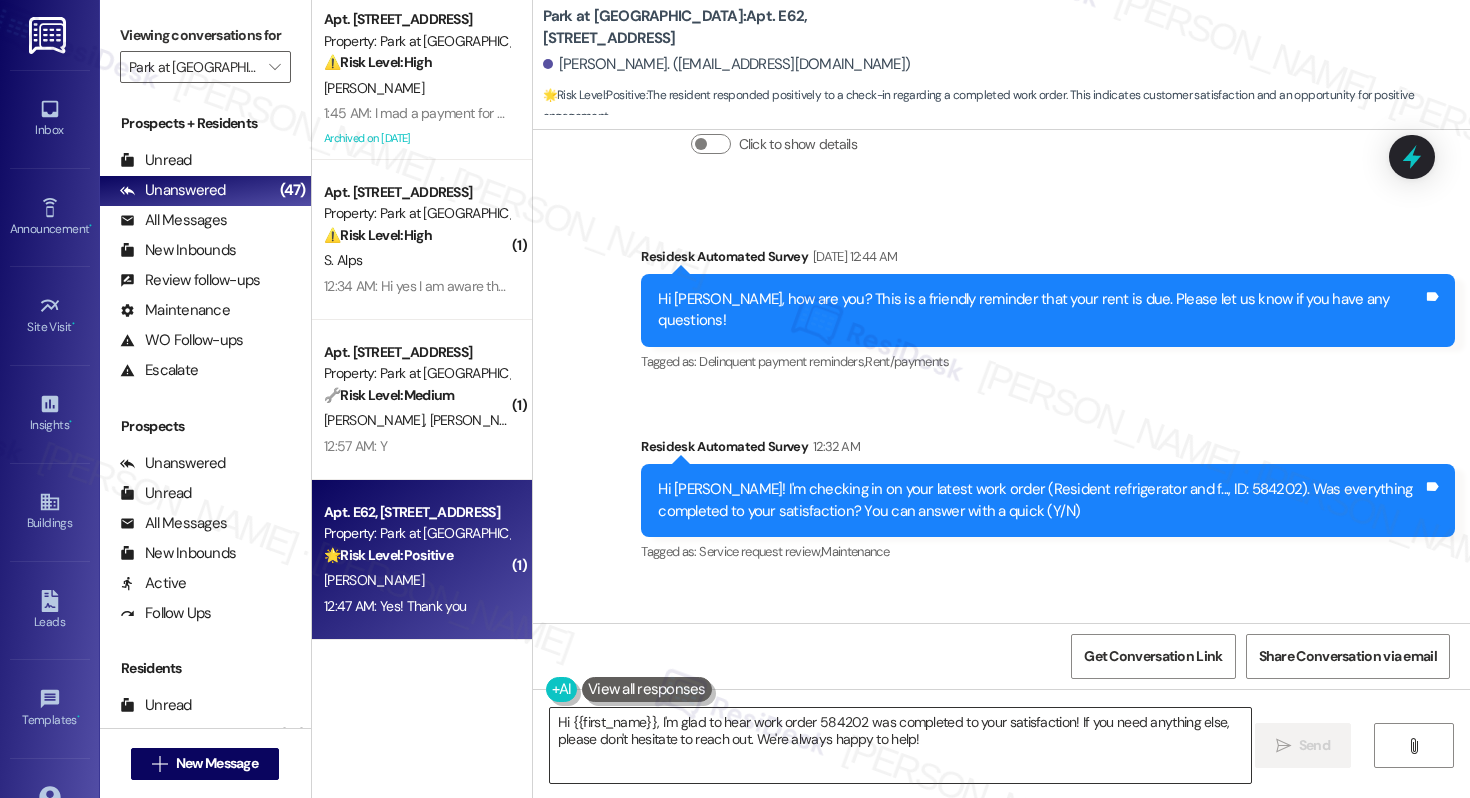 click on "Hi {{first_name}}, I'm glad to hear work order 584202 was completed to your satisfaction! If you need anything else, please don't hesitate to reach out. We're always happy to help!" at bounding box center (900, 745) 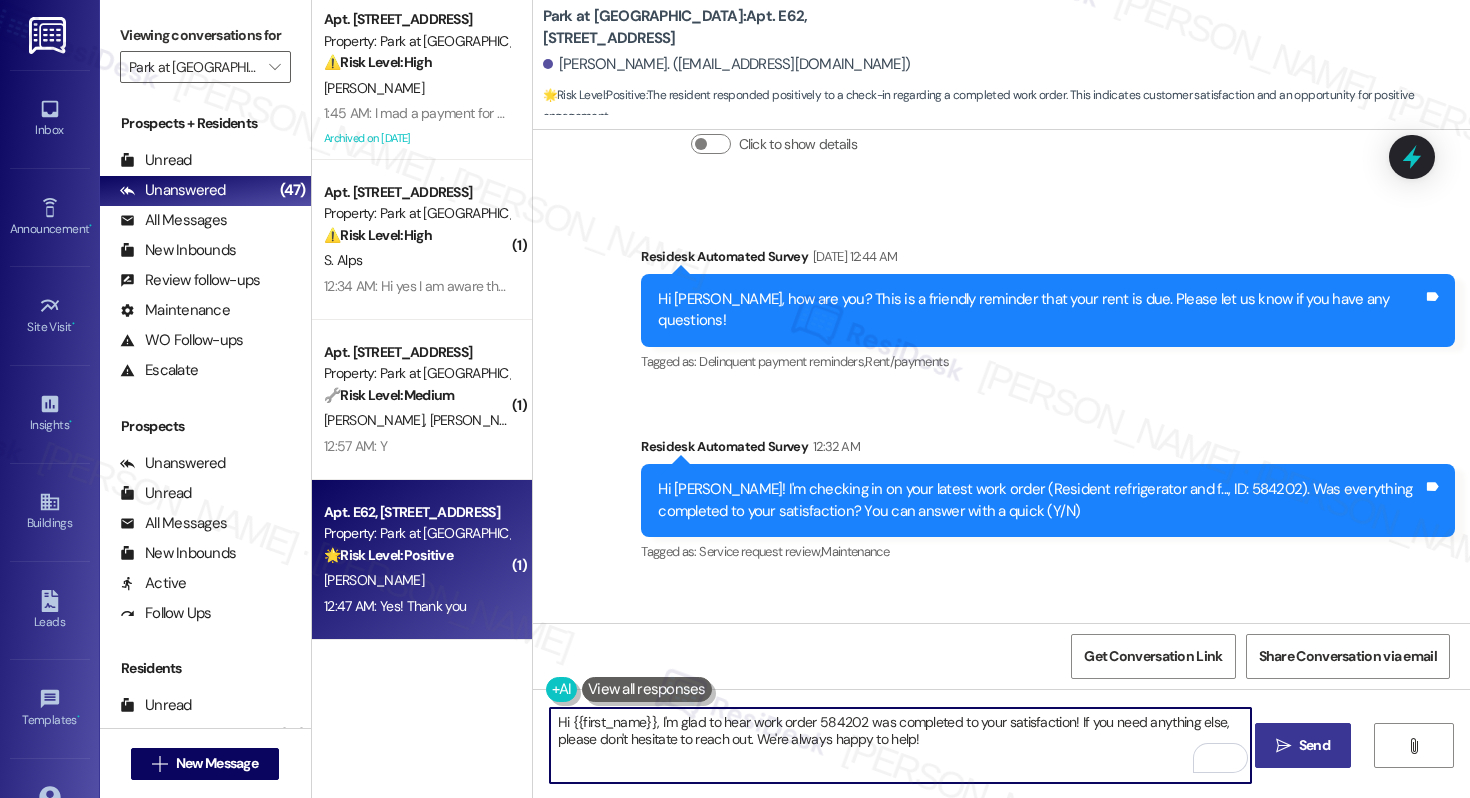 click on "Send" at bounding box center [1314, 745] 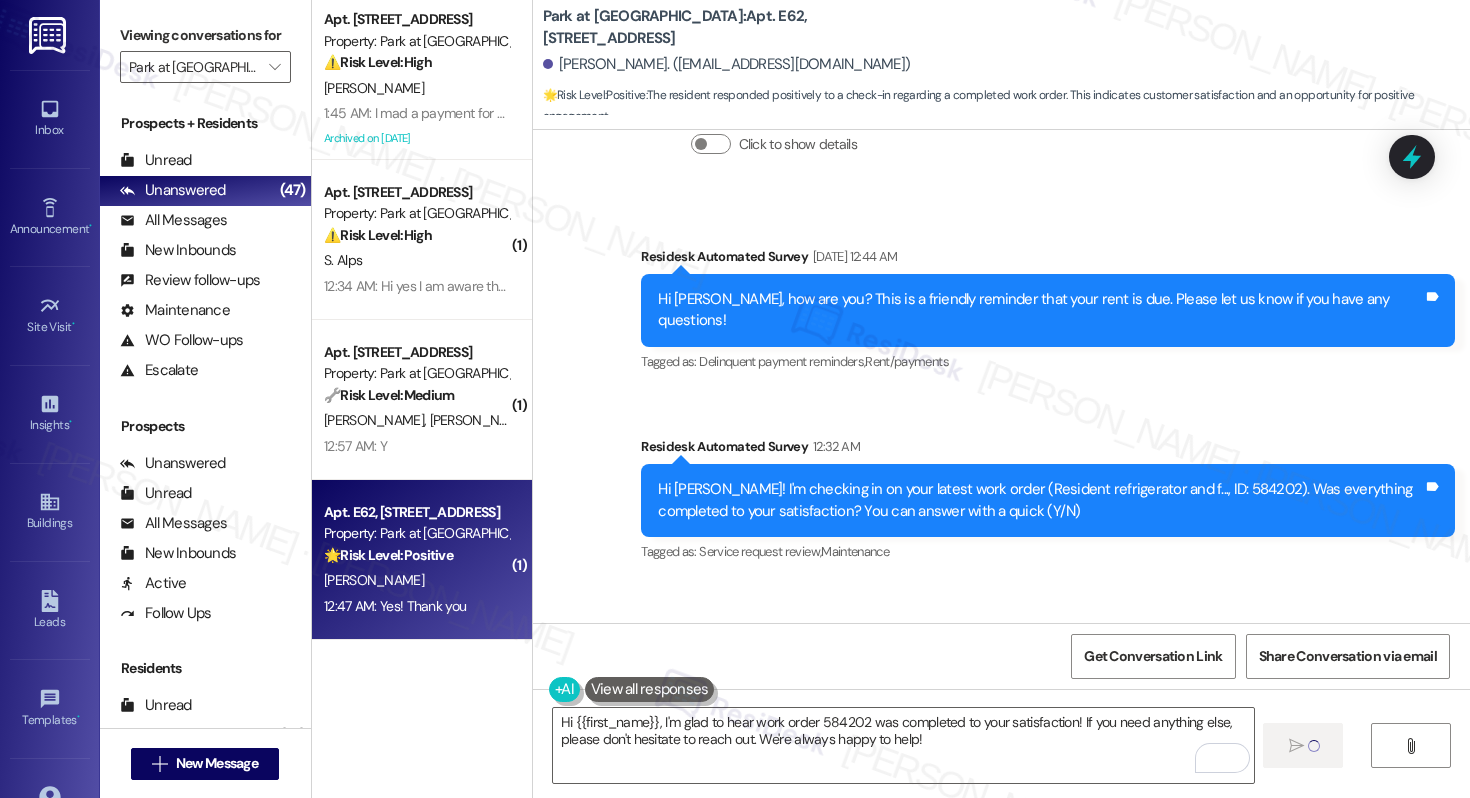 type 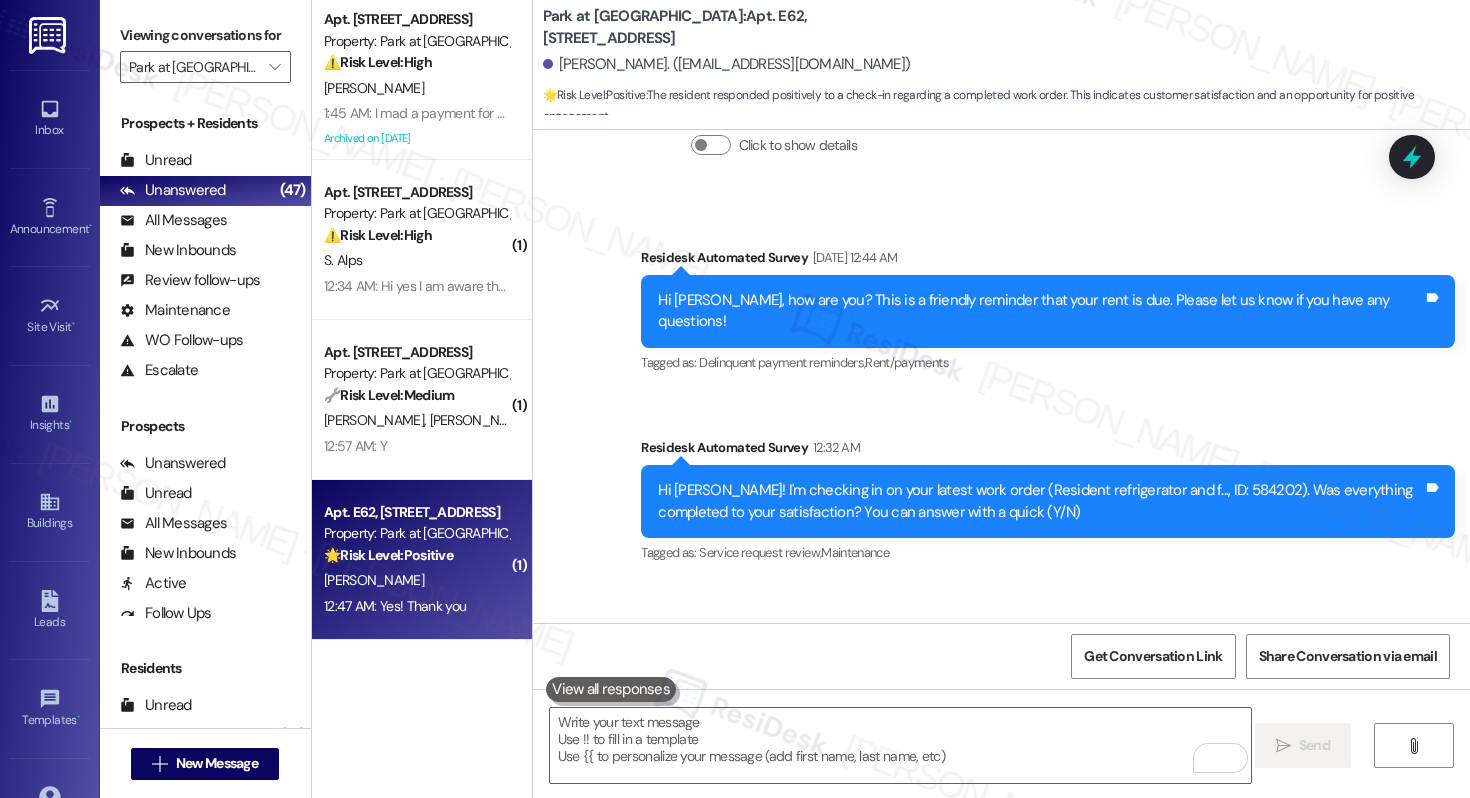 scroll, scrollTop: 4098, scrollLeft: 0, axis: vertical 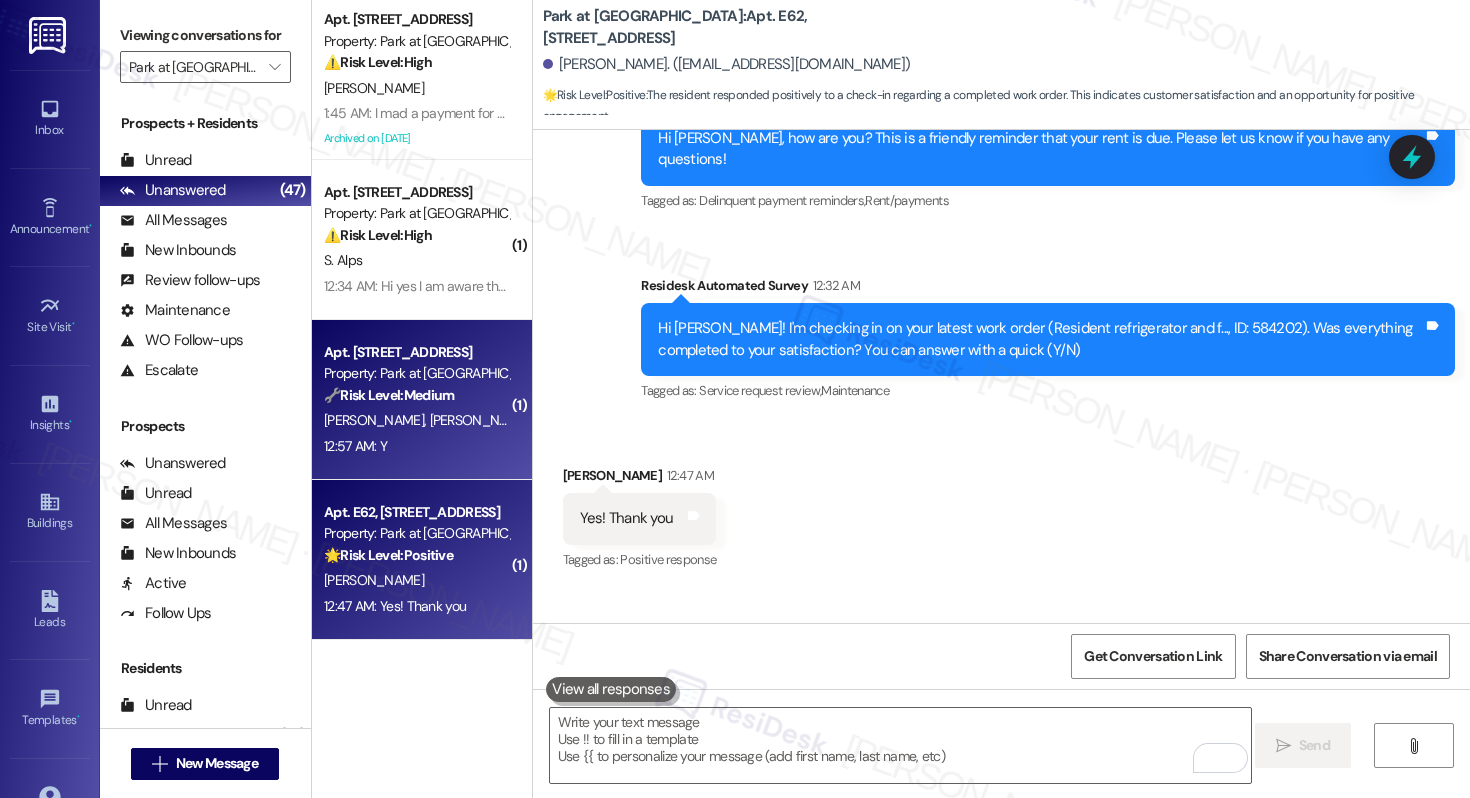 click on "12:57 AM: Y 12:57 AM: Y" at bounding box center [416, 446] 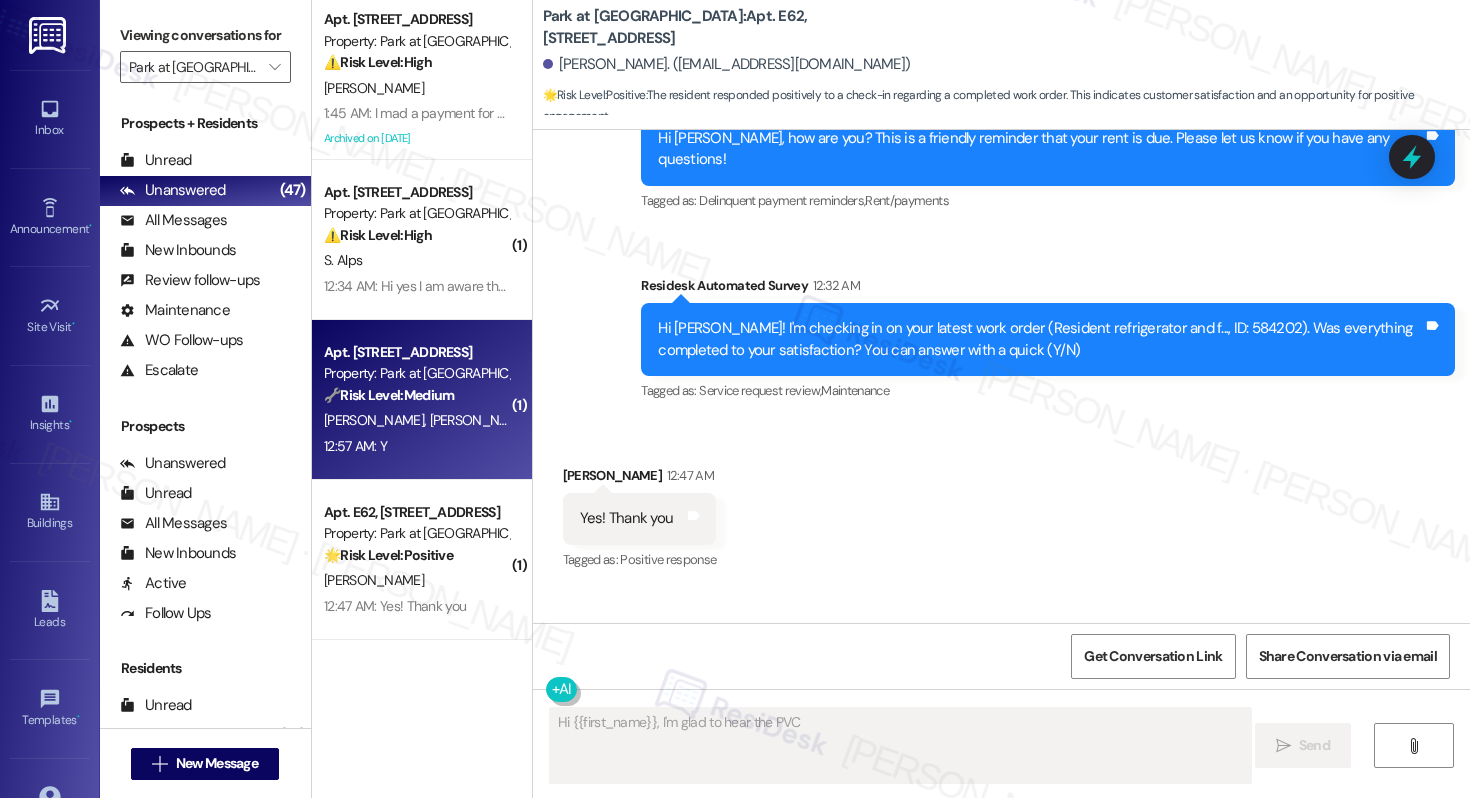 scroll, scrollTop: 2971, scrollLeft: 0, axis: vertical 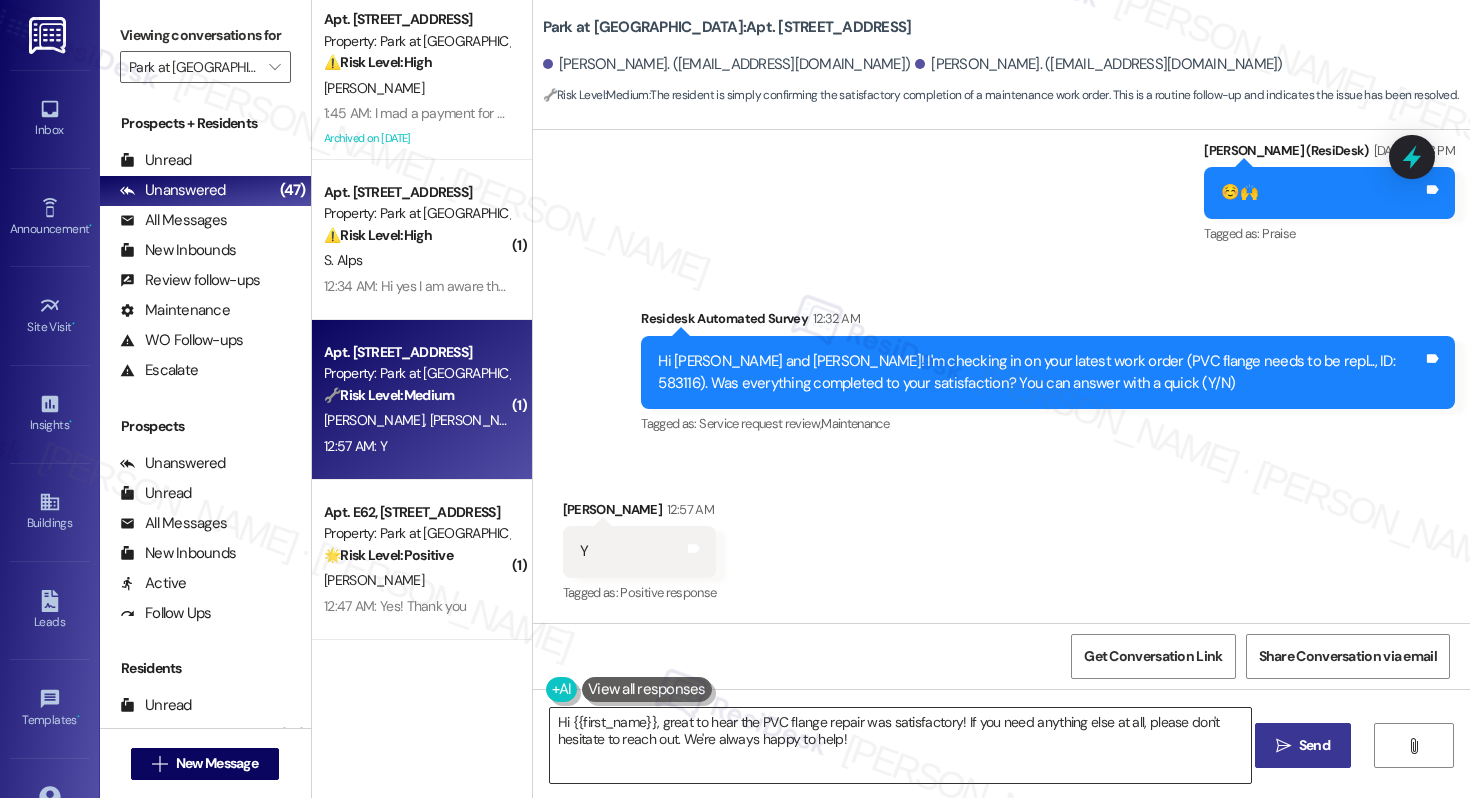 click on "Hi {{first_name}}, great to hear the PVC flange repair was satisfactory! If you need anything else at all, please don't" at bounding box center (900, 745) 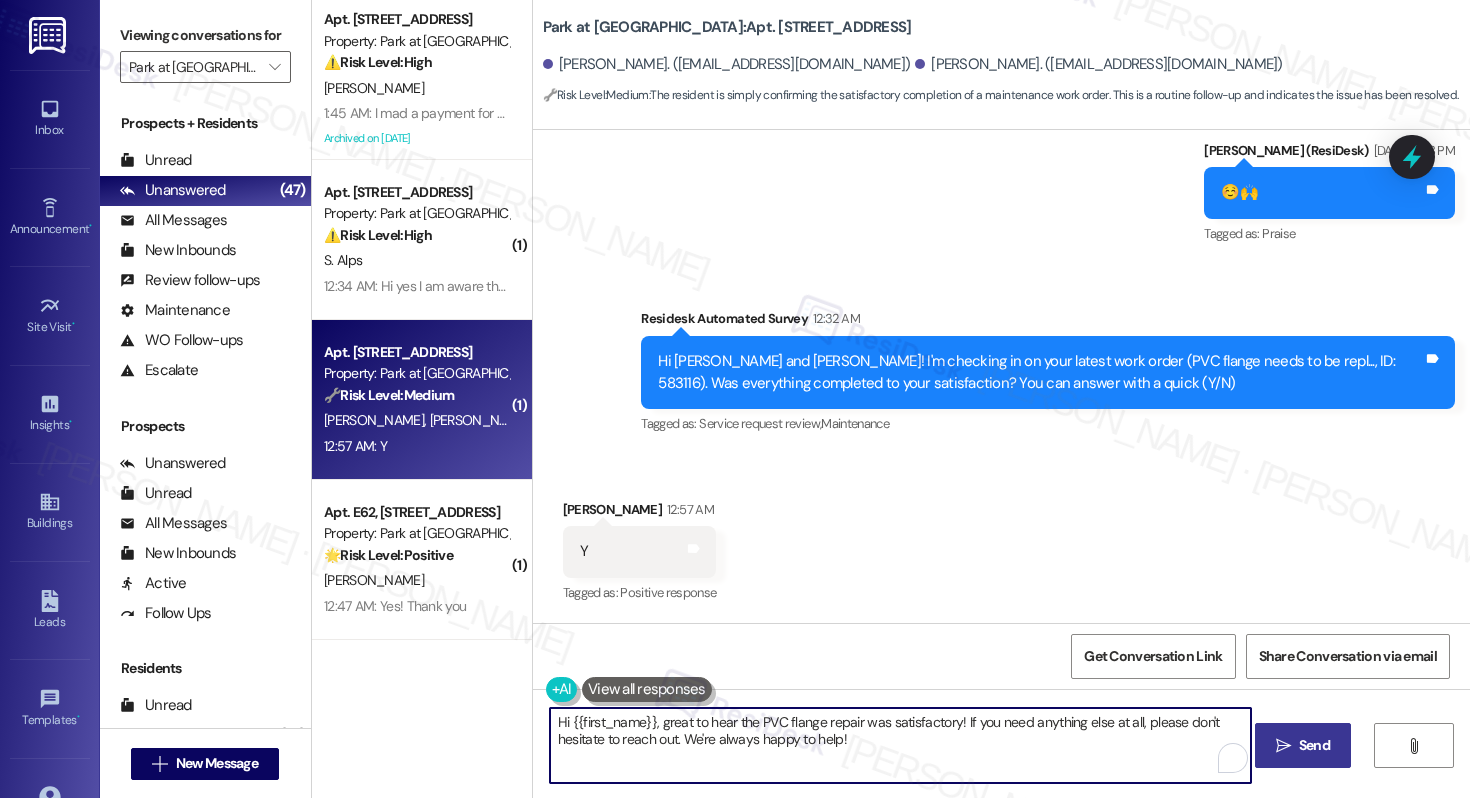 click on "Hi {{first_name}}, great to hear the PVC flange repair was satisfactory! If you need anything else at all, please don't hesitate to reach out. We're always happy to help!" at bounding box center [900, 745] 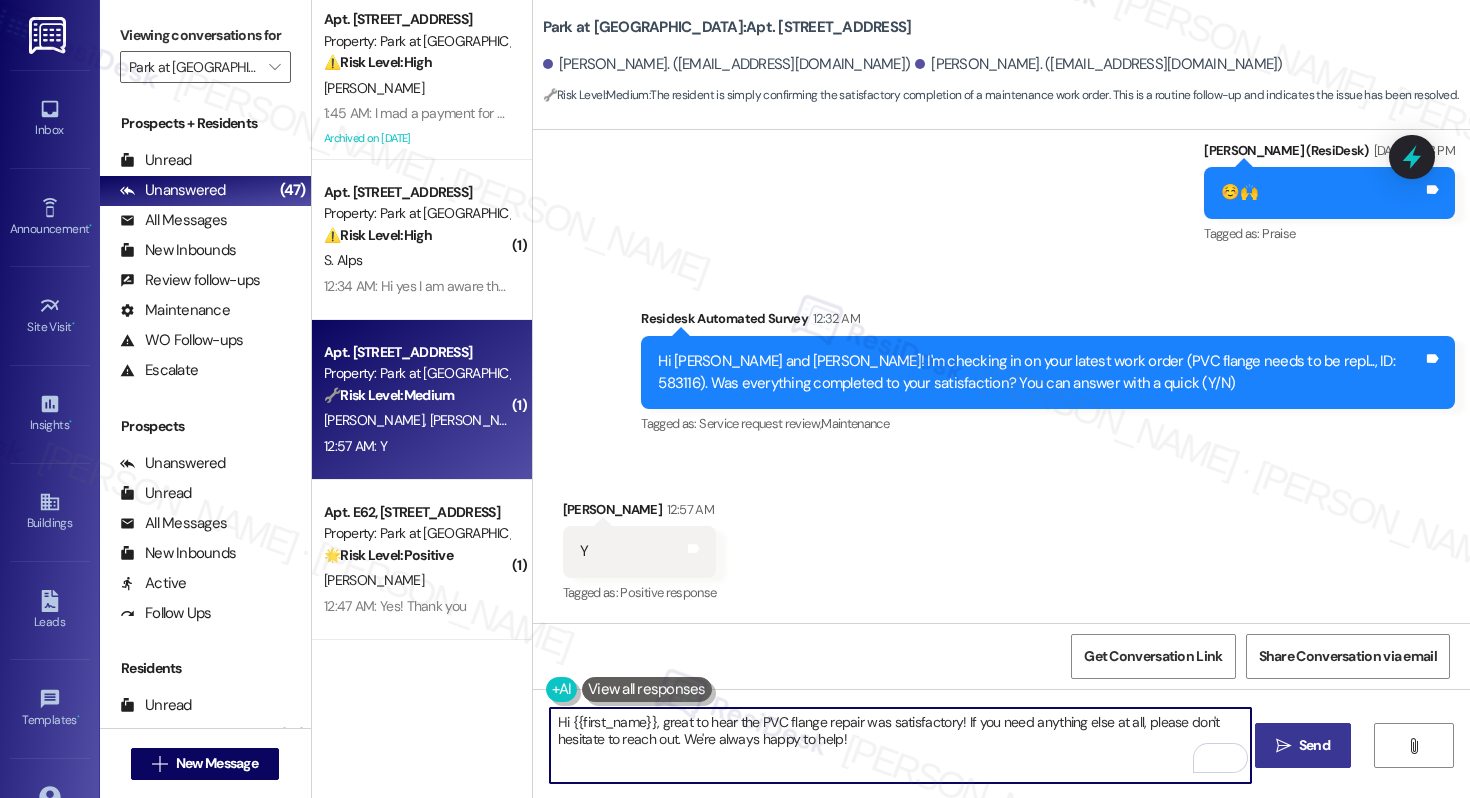 click on "[PERSON_NAME] 12:57 AM" at bounding box center [640, 513] 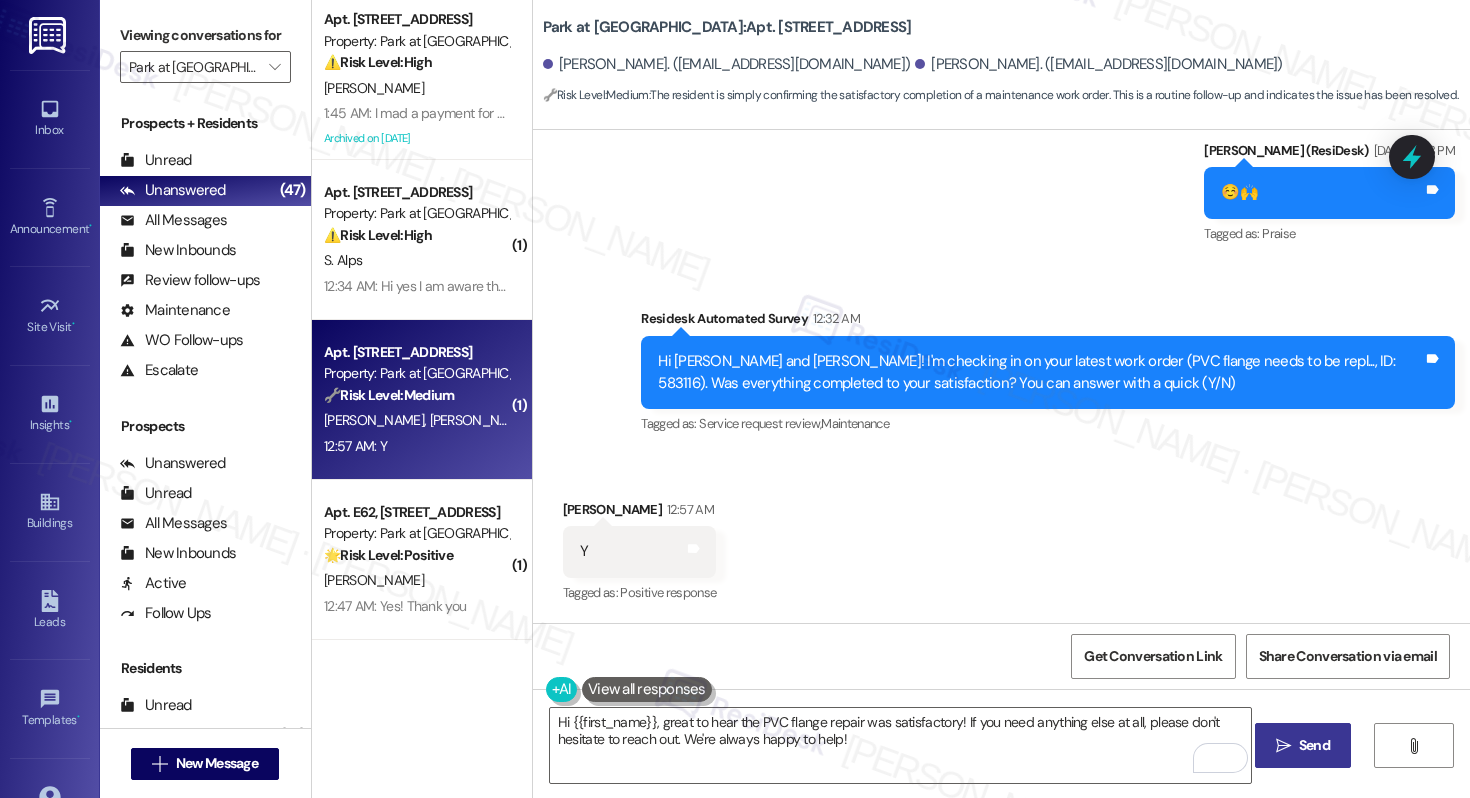 click on "[PERSON_NAME] 12:57 AM" at bounding box center (640, 513) 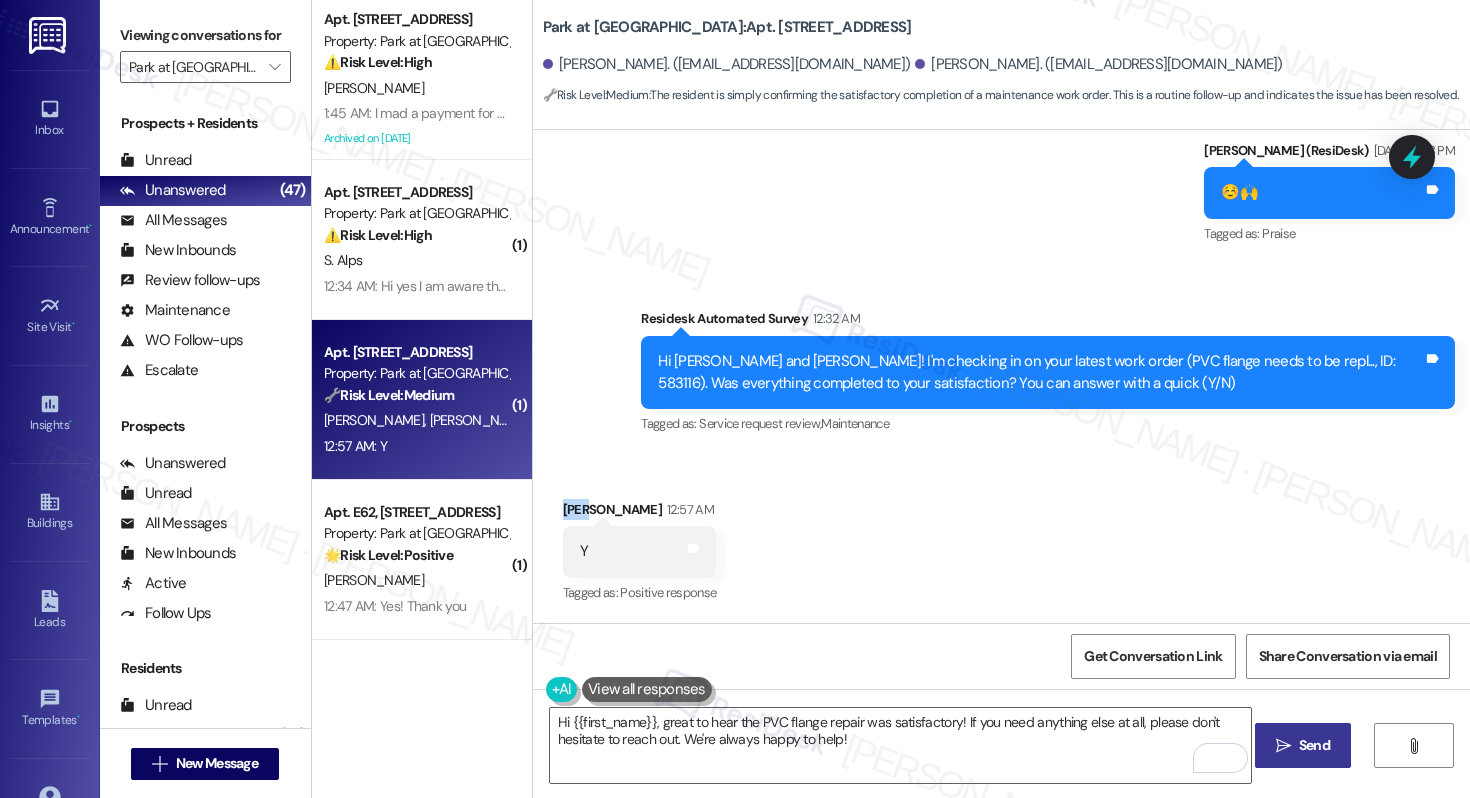 copy on "[PERSON_NAME]" 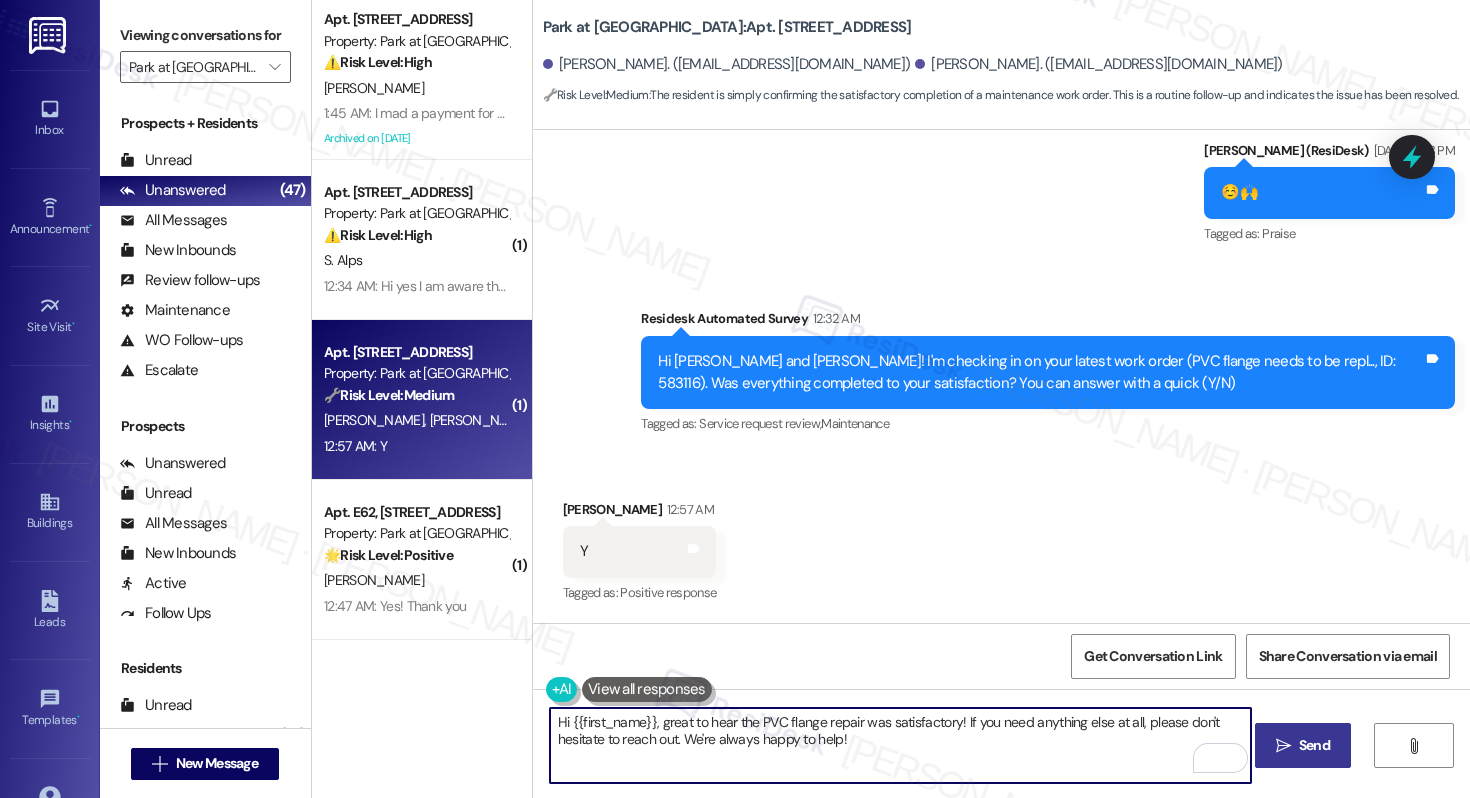 drag, startPoint x: 561, startPoint y: 721, endPoint x: 644, endPoint y: 718, distance: 83.0542 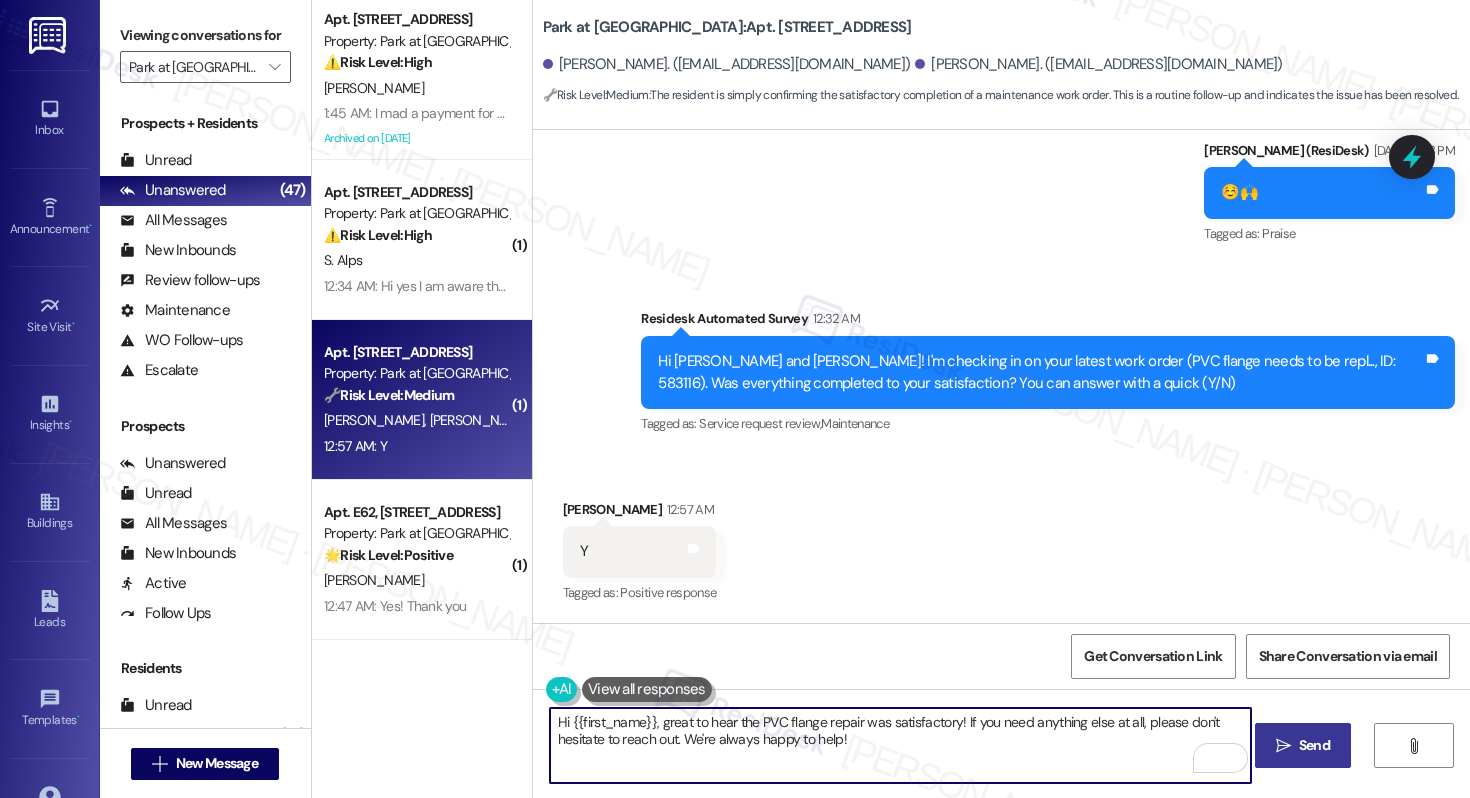 click on "Hi {{first_name}}, great to hear the PVC flange repair was satisfactory! If you need anything else at all, please don't hesitate to reach out. We're always happy to help!" at bounding box center [900, 745] 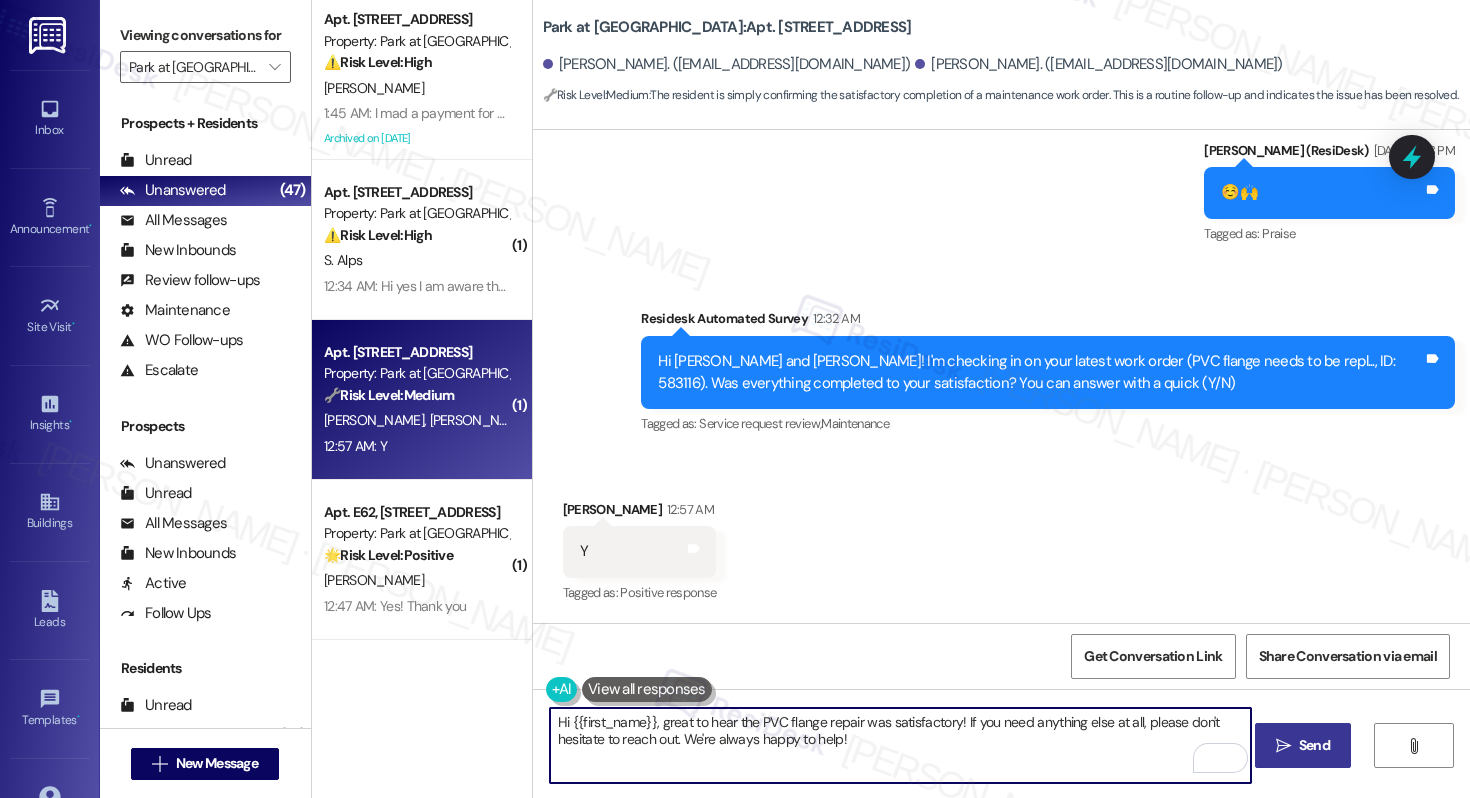 paste on "[PERSON_NAME]" 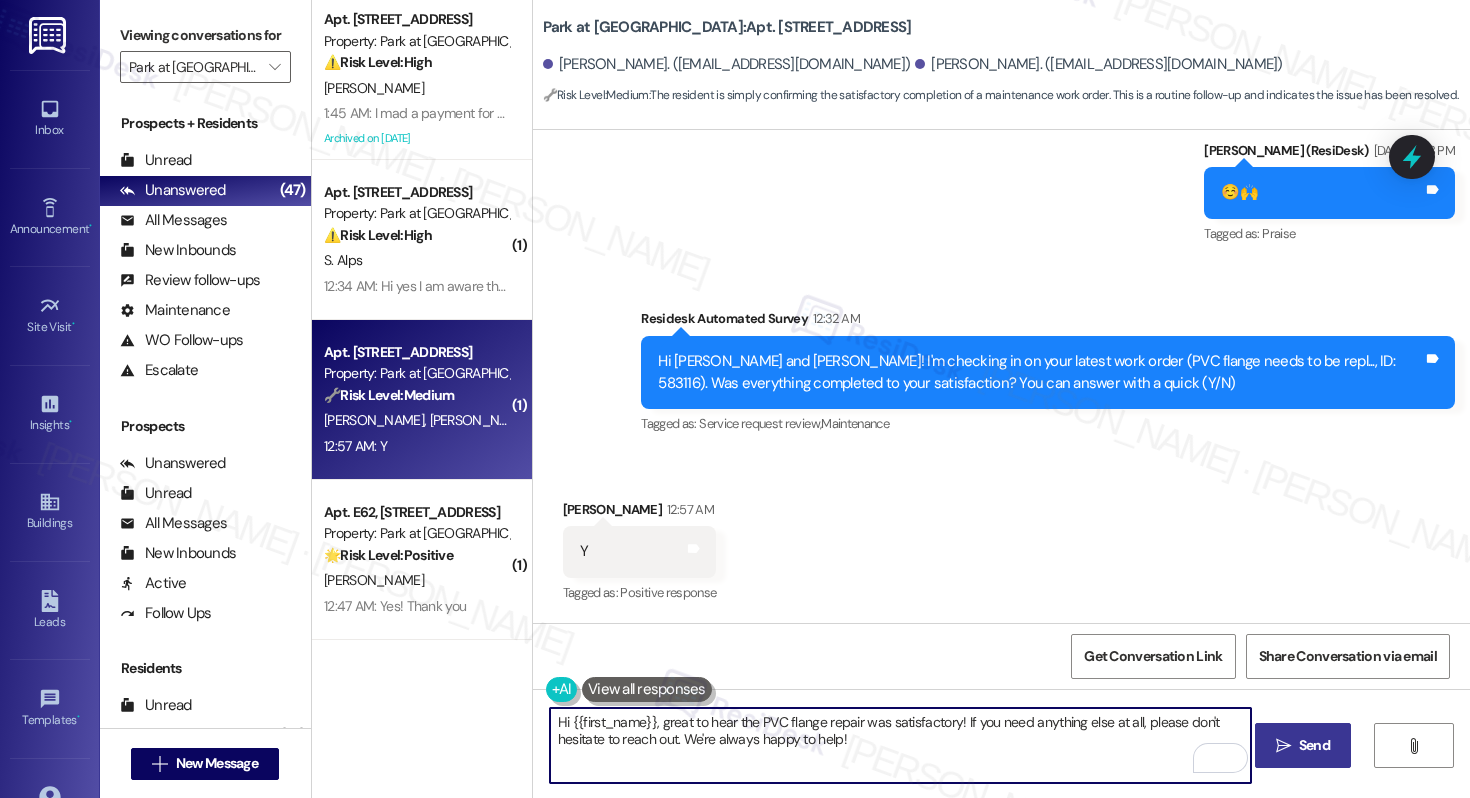 type on "Hi [PERSON_NAME], great to hear the PVC flange repair was satisfactory! If you need anything else at all, please don't hesitate to reach out. We're always happy to help!" 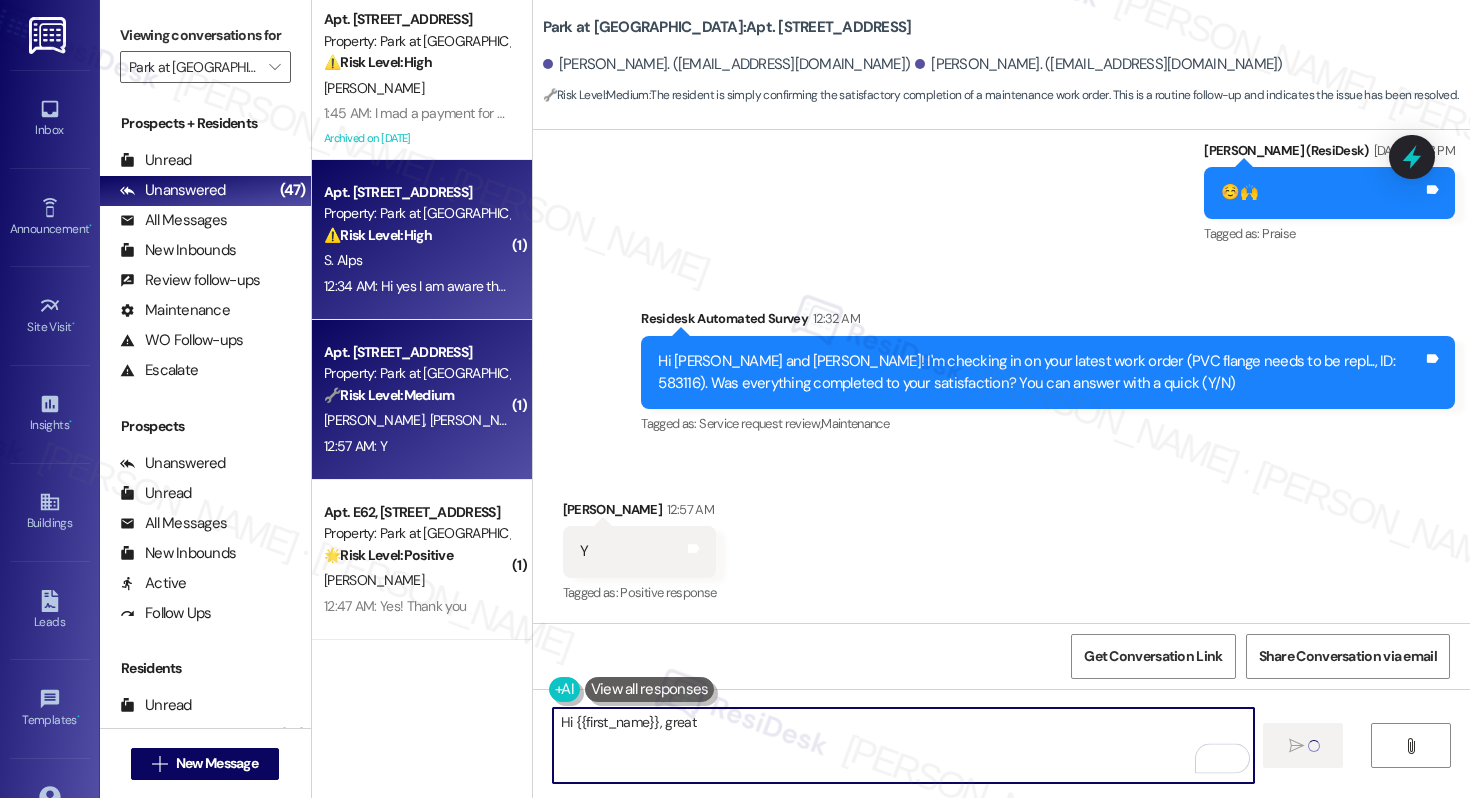 click on "S. Alps" at bounding box center [416, 260] 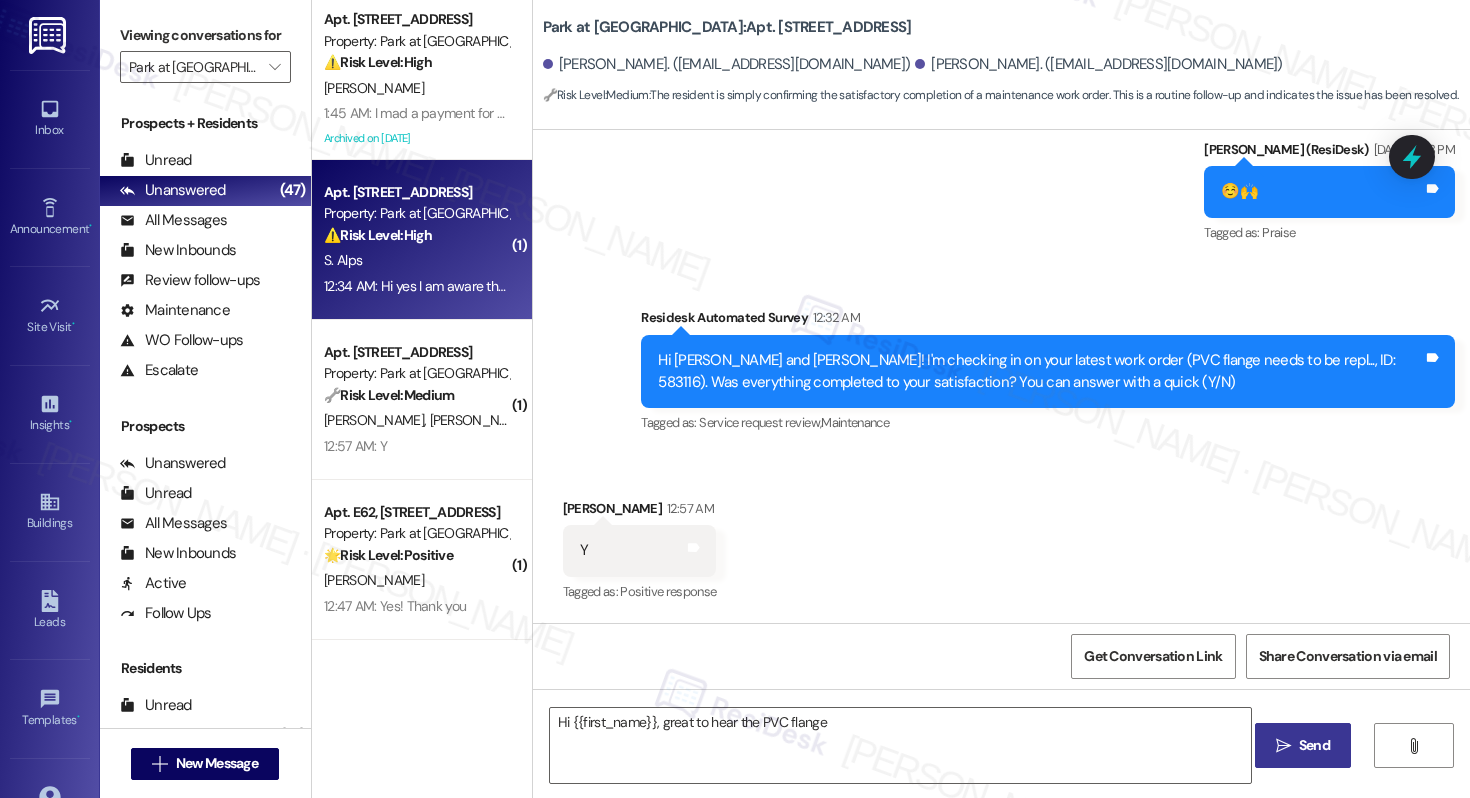 scroll, scrollTop: 3131, scrollLeft: 0, axis: vertical 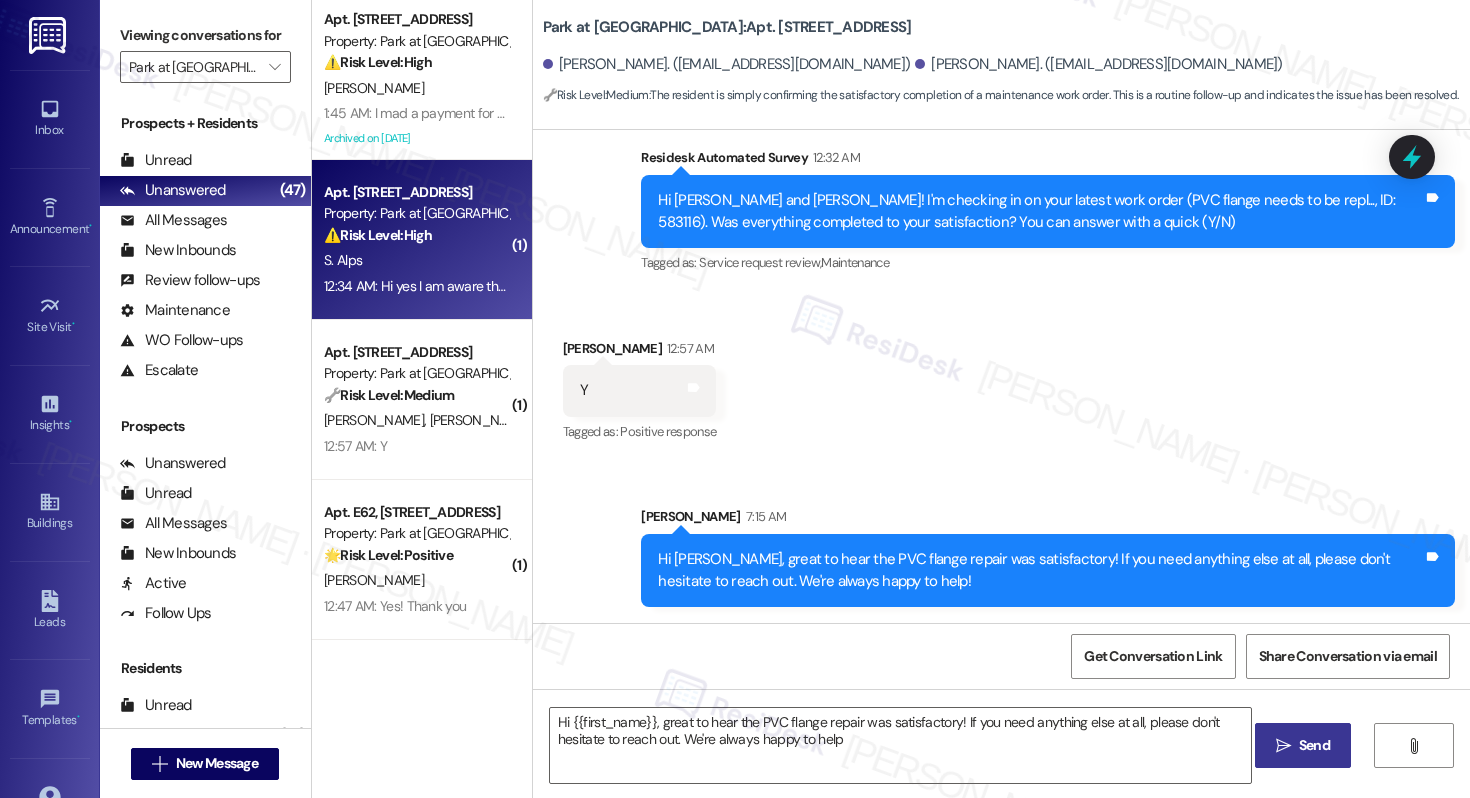 type on "Hi {{first_name}}, great to hear the PVC flange repair was satisfactory! If you need anything else at all, please don't hesitate to reach out. We're always happy to help!" 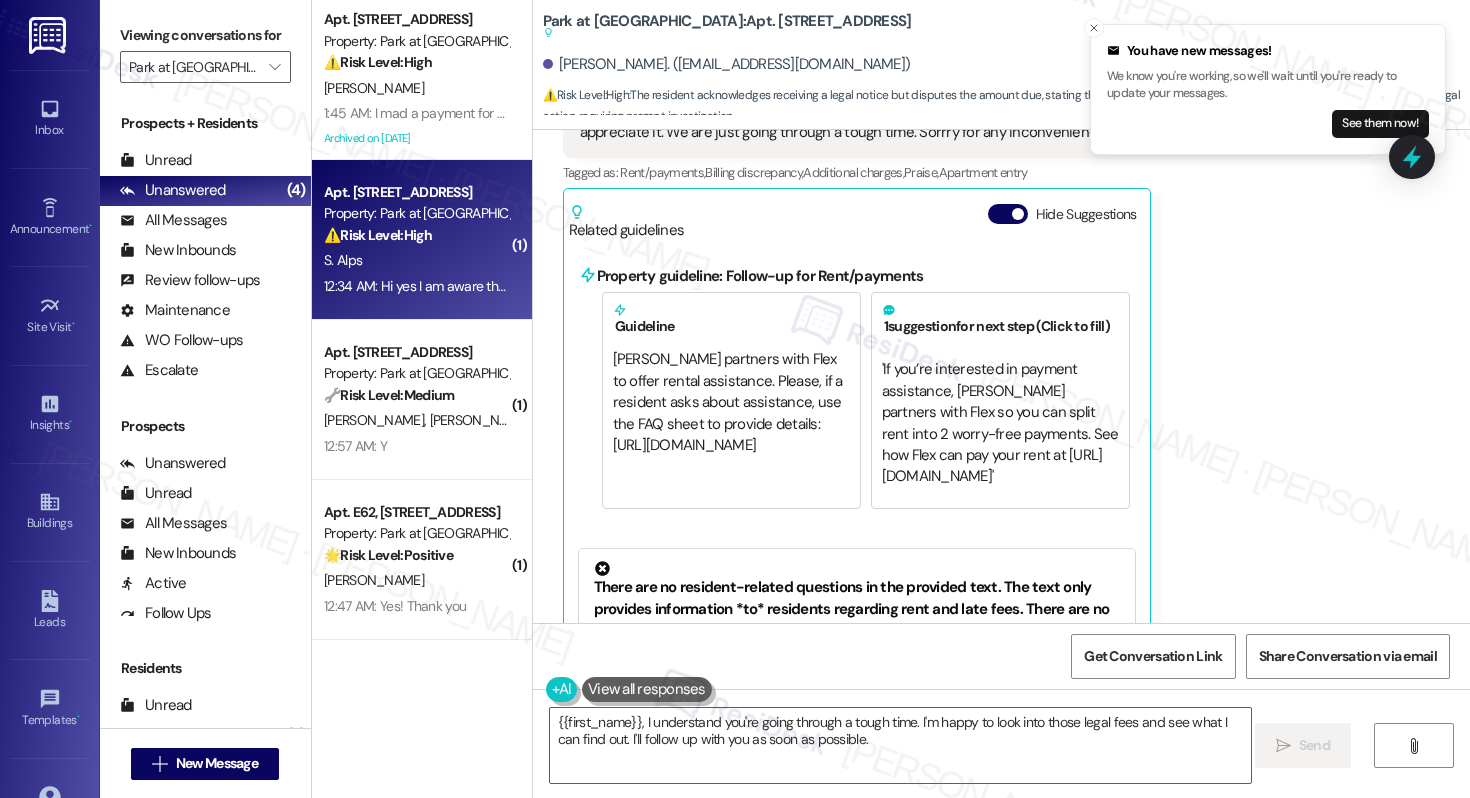 scroll, scrollTop: 180, scrollLeft: 0, axis: vertical 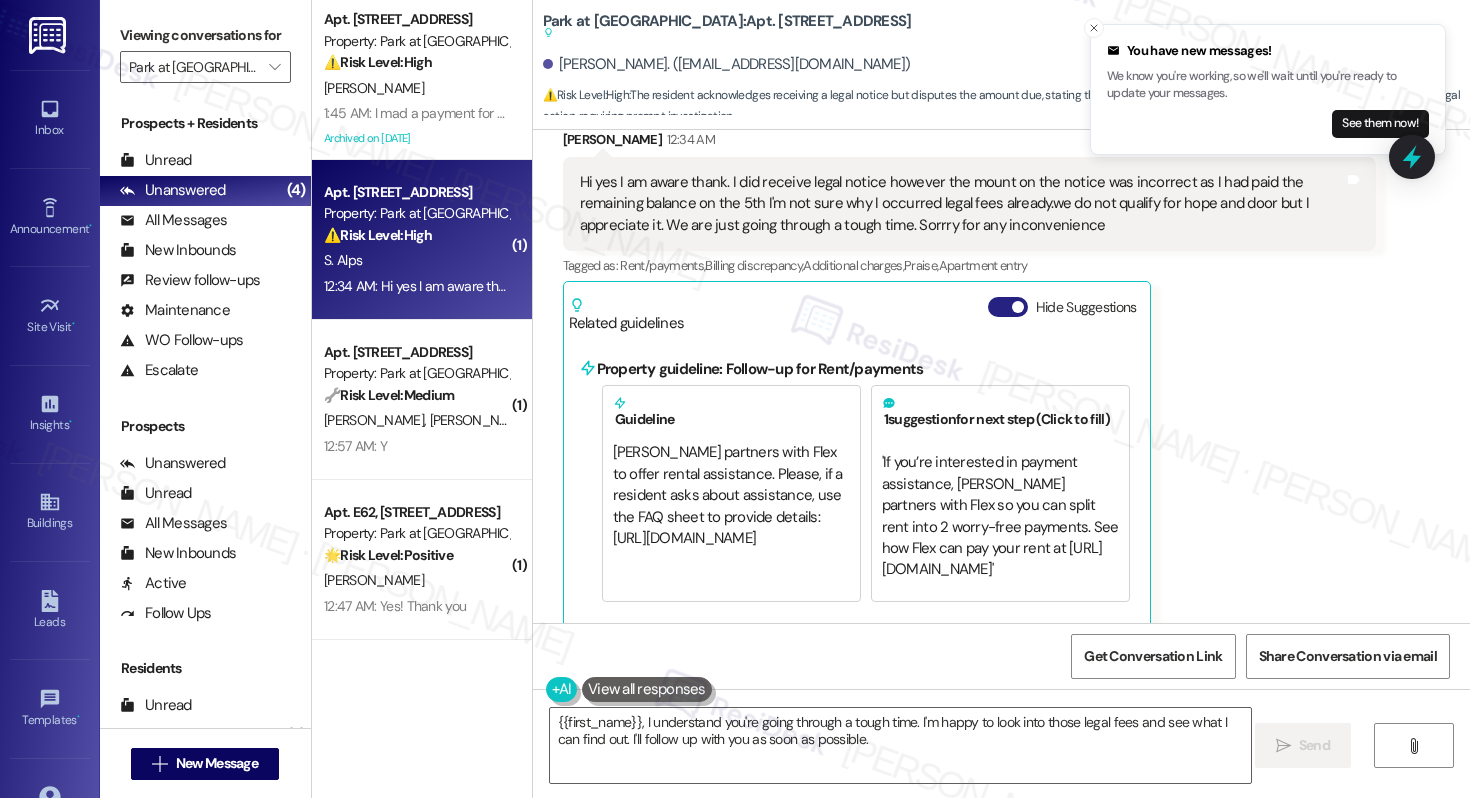 click on "Hide Suggestions" at bounding box center (1008, 307) 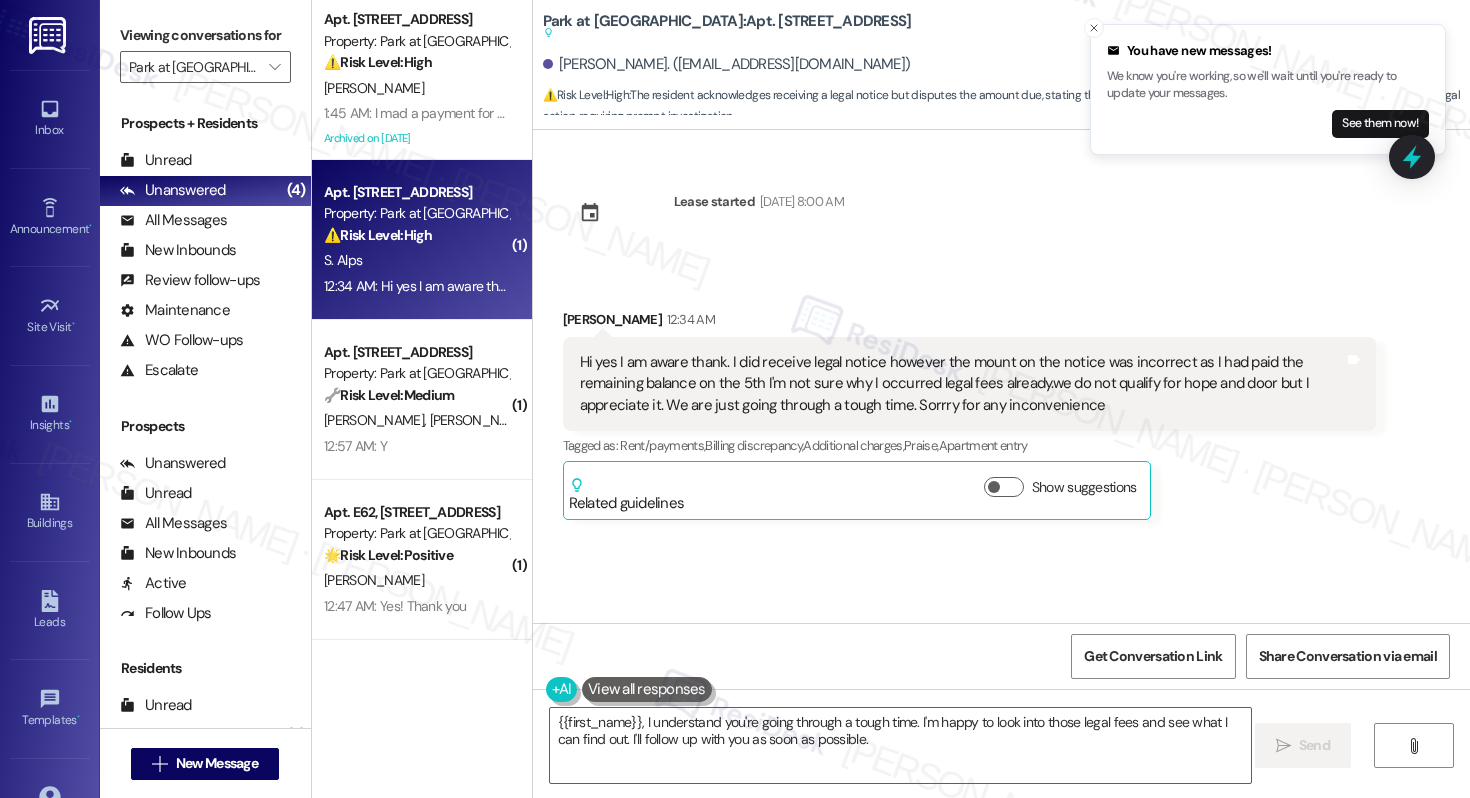 scroll, scrollTop: 0, scrollLeft: 0, axis: both 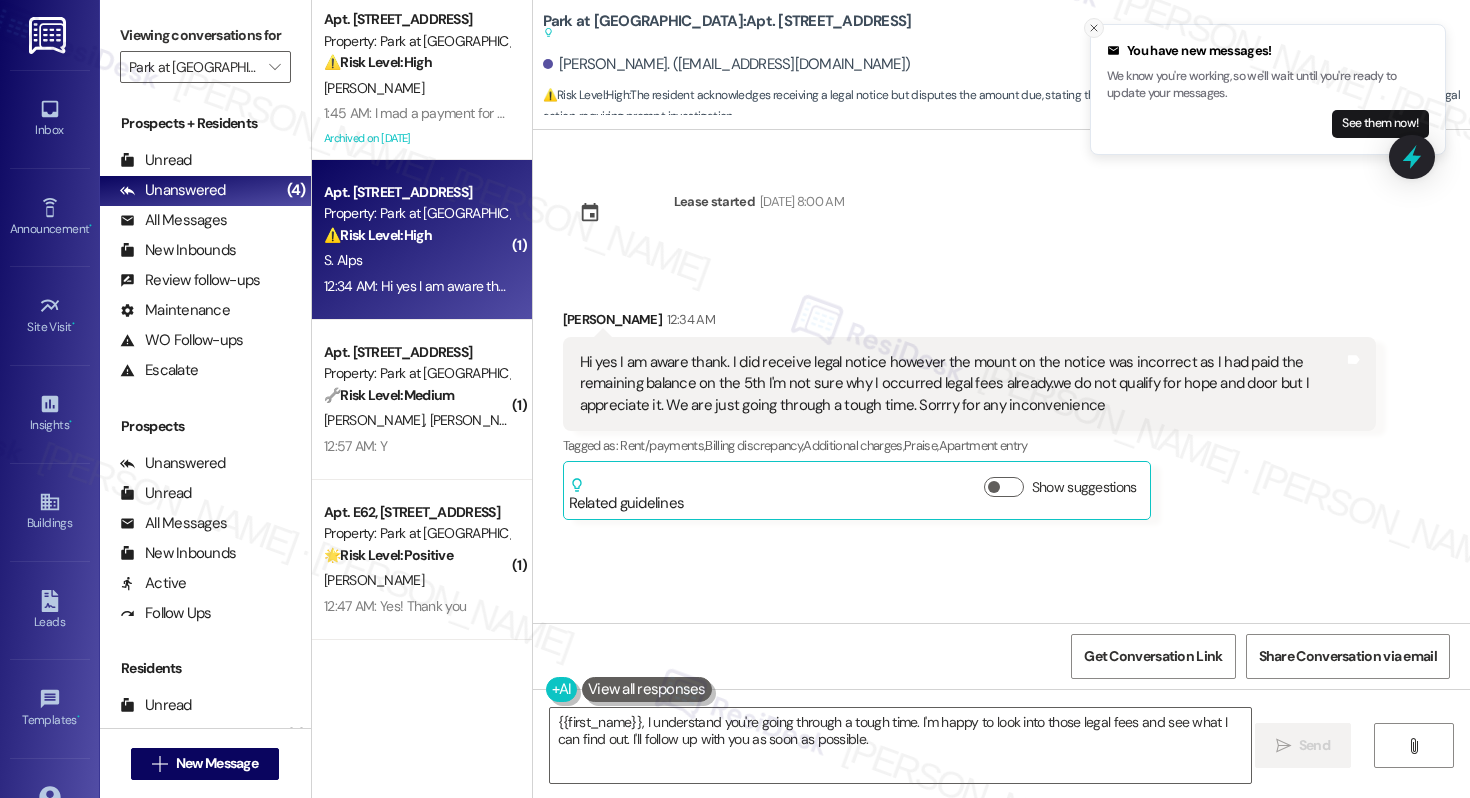 click 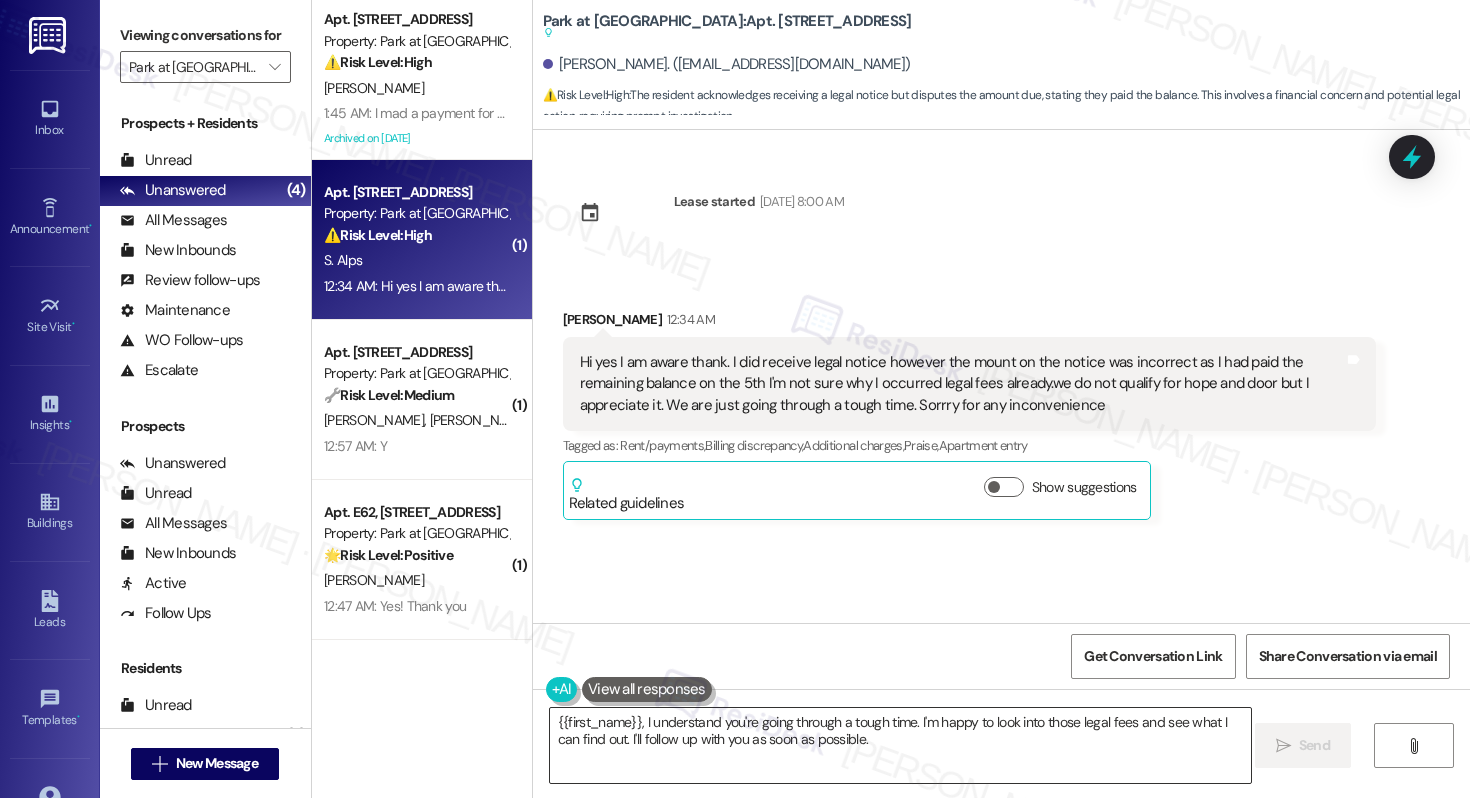 click on "{{first_name}}, I understand you're going through a tough time. I'm happy to look into those legal fees and see what I can find out. I'll follow up with you as soon as possible." at bounding box center (900, 745) 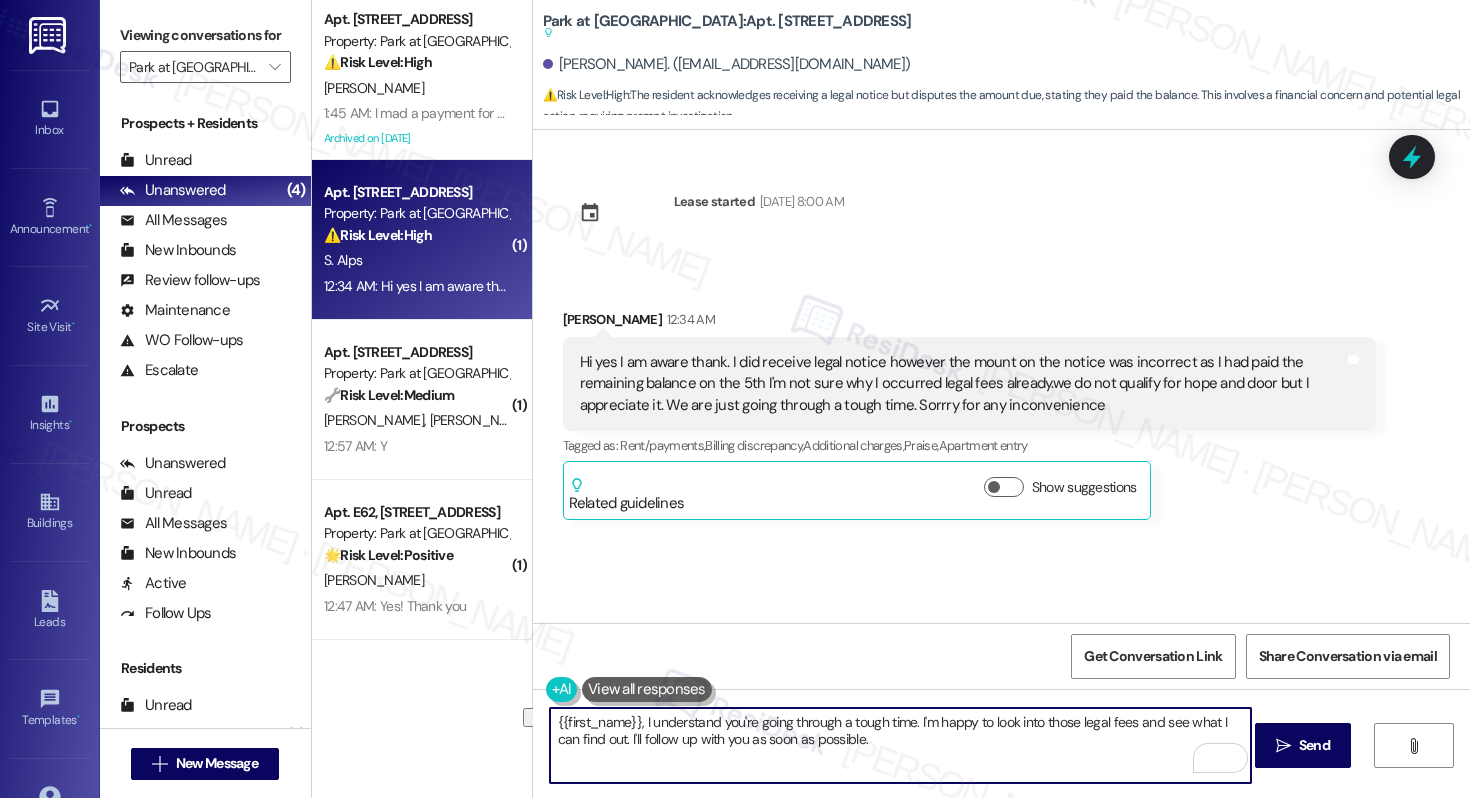 drag, startPoint x: 704, startPoint y: 726, endPoint x: 978, endPoint y: 720, distance: 274.06567 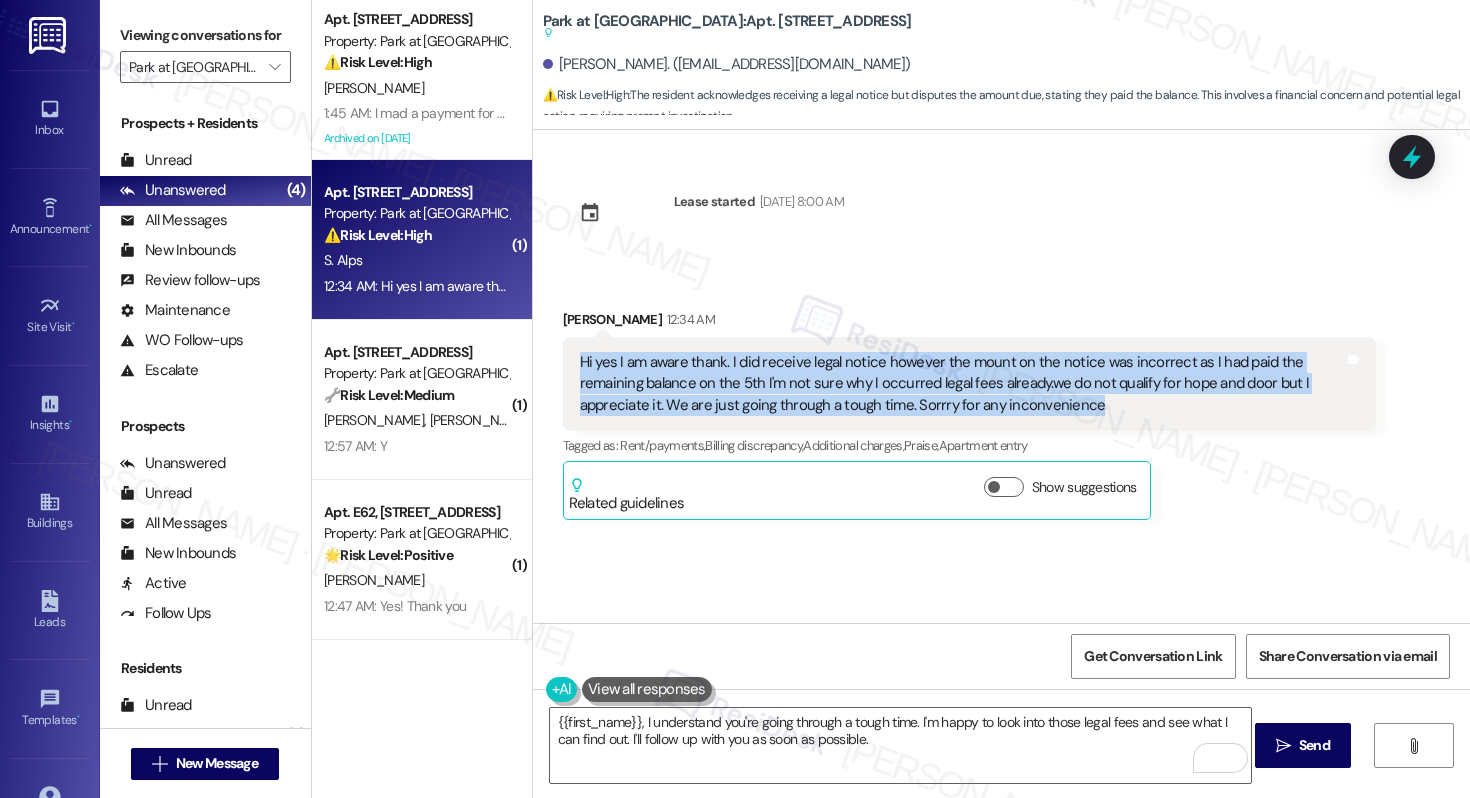 drag, startPoint x: 568, startPoint y: 363, endPoint x: 999, endPoint y: 408, distance: 433.34283 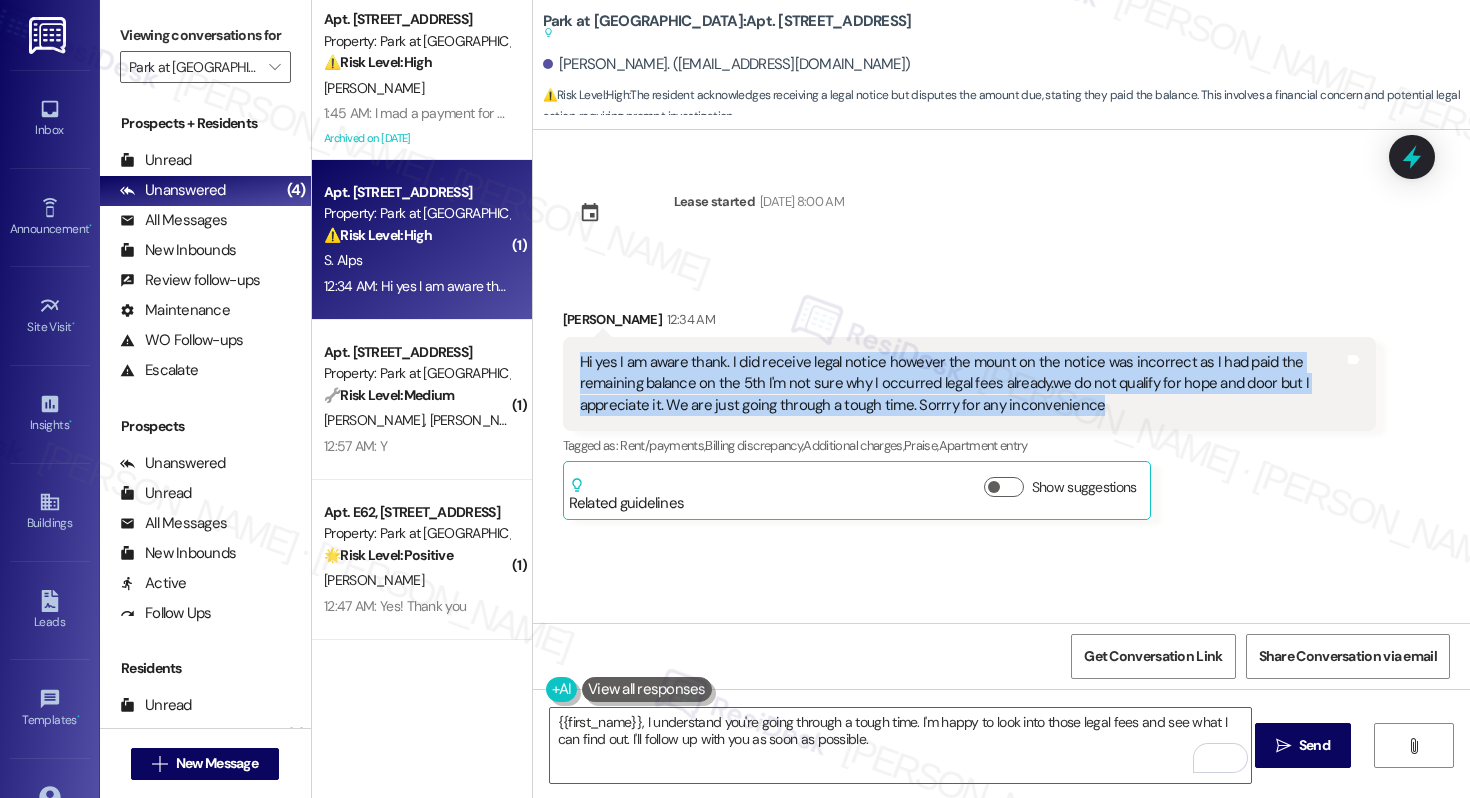 click on "Hi yes I am aware thank. I did receive legal notice however the mount on the notice was incorrect as I had paid the remaining balance on the 5th I'm not sure why I occurred legal fees already.we do not qualify for hope and door but I appreciate it. We are just going through a tough time. Sorrry for any inconvenience" at bounding box center (962, 384) 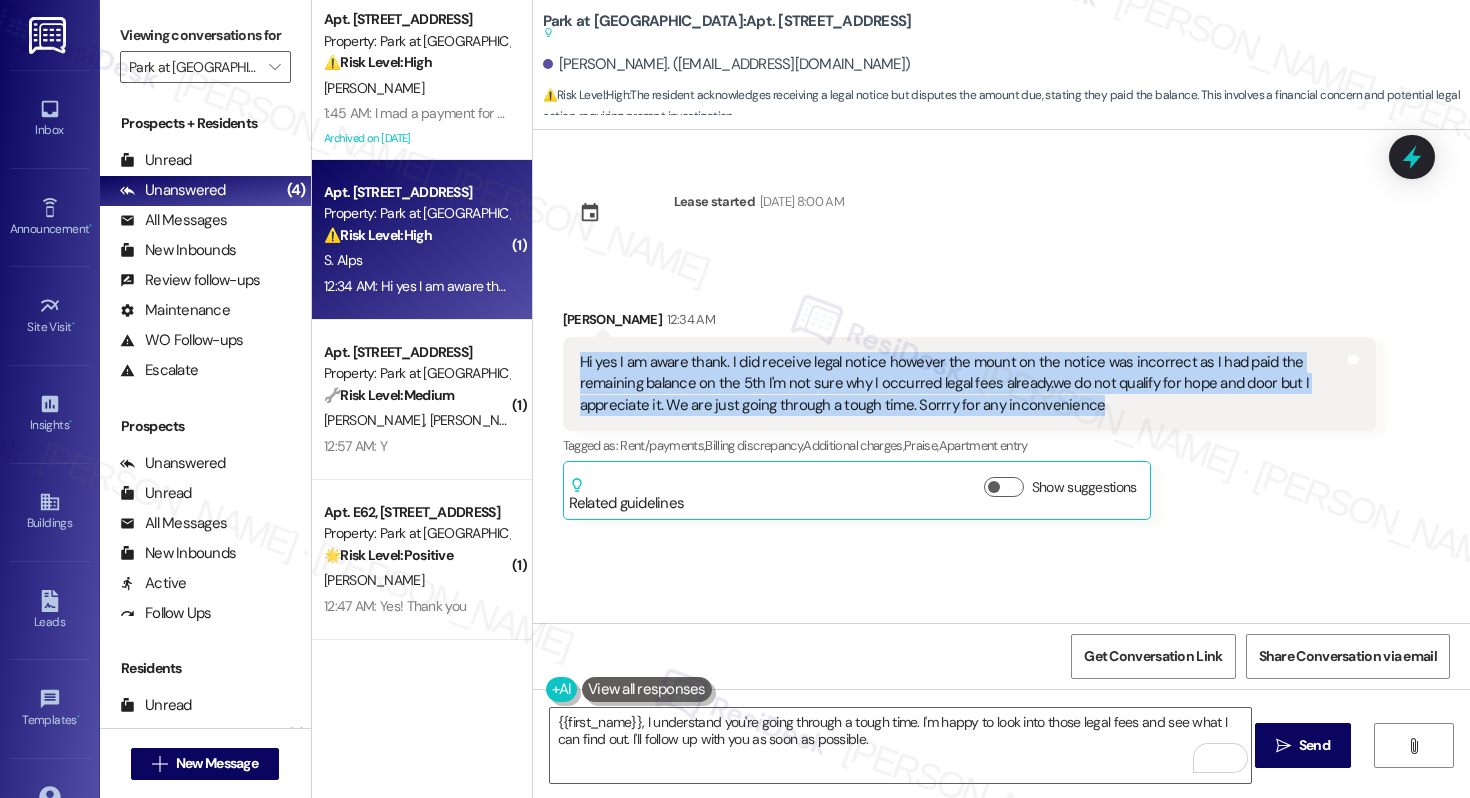 copy on "Hi yes I am aware thank. I did receive legal notice however the mount on the notice was incorrect as I had paid the remaining balance on the 5th I'm not sure why I occurred legal fees already.we do not qualify for hope and door but I appreciate it. We are just going through a tough time. Sorrry for any inconvenience" 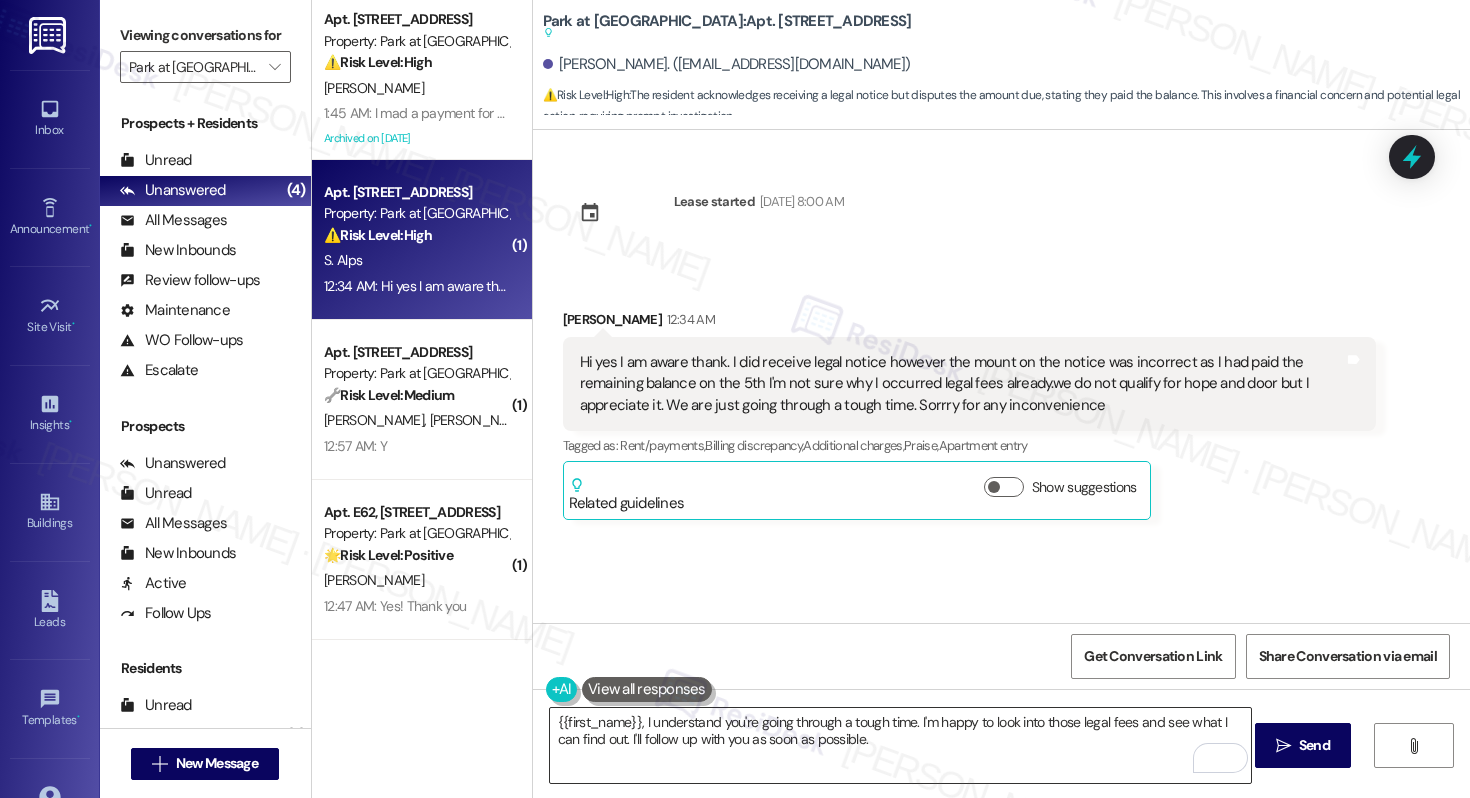 click on "{{first_name}}, I understand you're going through a tough time. I'm happy to look into those legal fees and see what I can find out. I'll follow up with you as soon as possible." at bounding box center (900, 745) 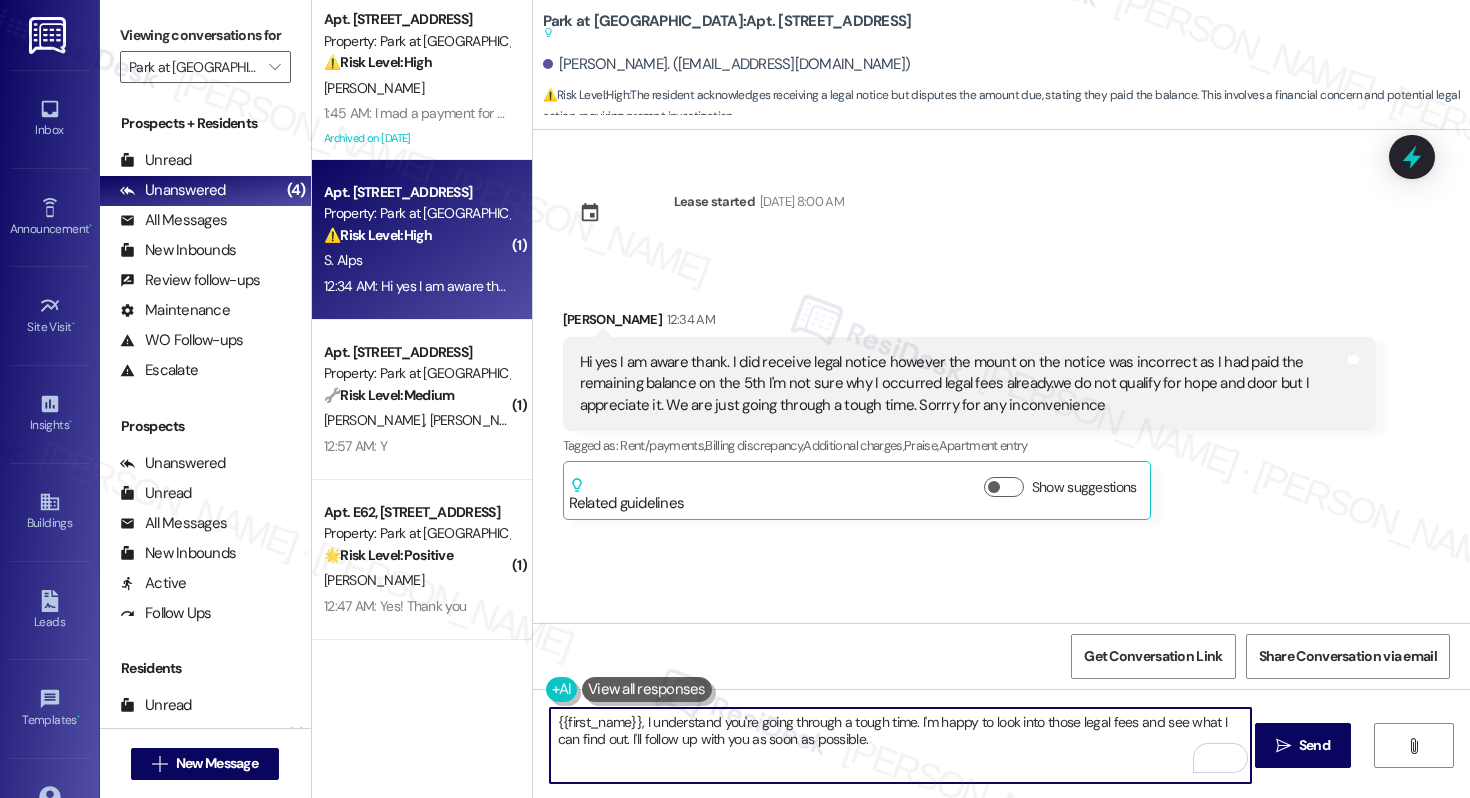 click on "{{first_name}}, I understand you're going through a tough time. I'm happy to look into those legal fees and see what I can find out. I'll follow up with you as soon as possible." at bounding box center (900, 745) 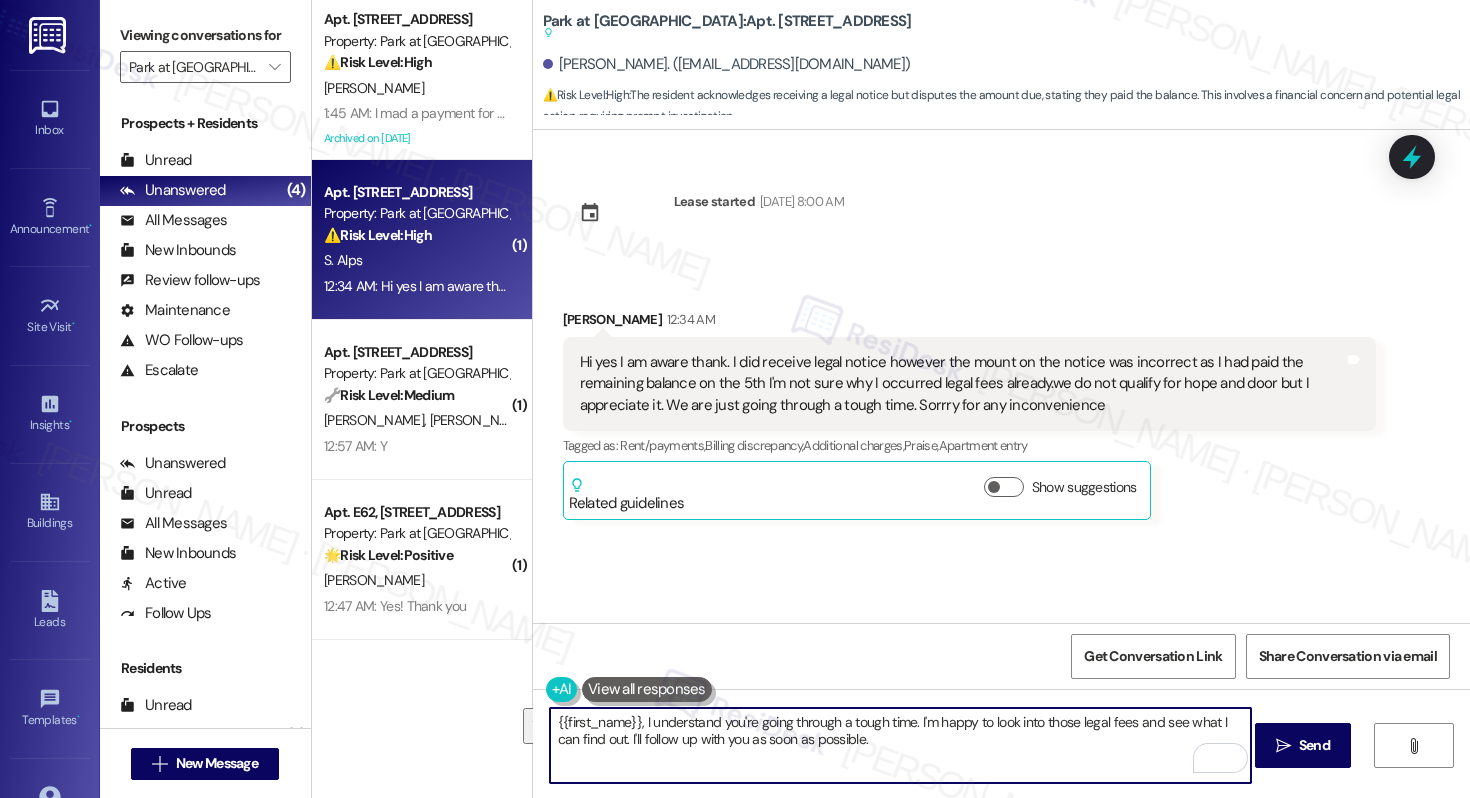 paste on "Hi [Resident's Name],
Thank you for the clarification. I’m sorry to hear you’re going through a tough time. I’ll go ahead and double-check your payment history and the legal notice details with the site team to see why the fees were applied." 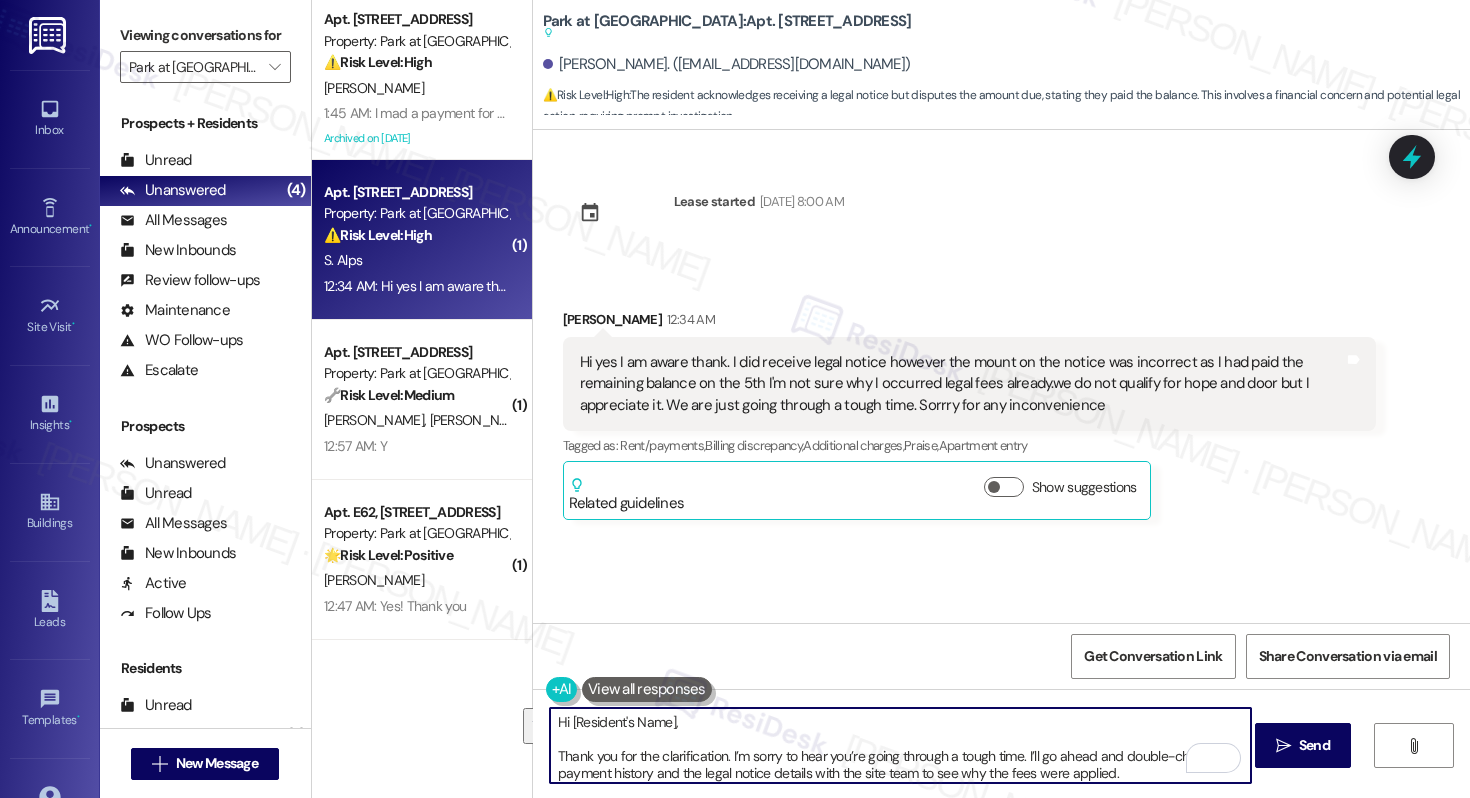 scroll, scrollTop: 34, scrollLeft: 0, axis: vertical 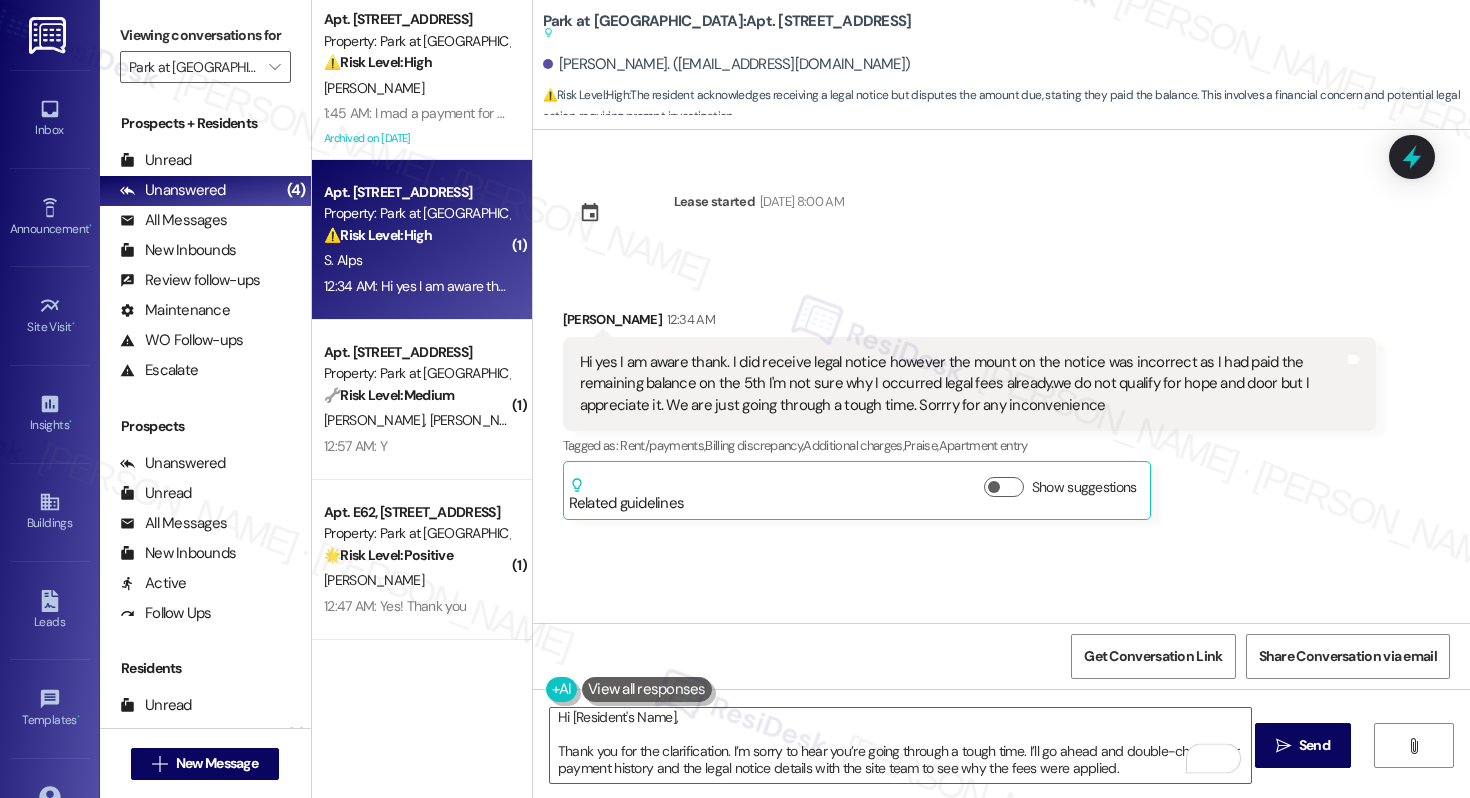 click on "[PERSON_NAME] Alps 12:34 AM" at bounding box center (970, 323) 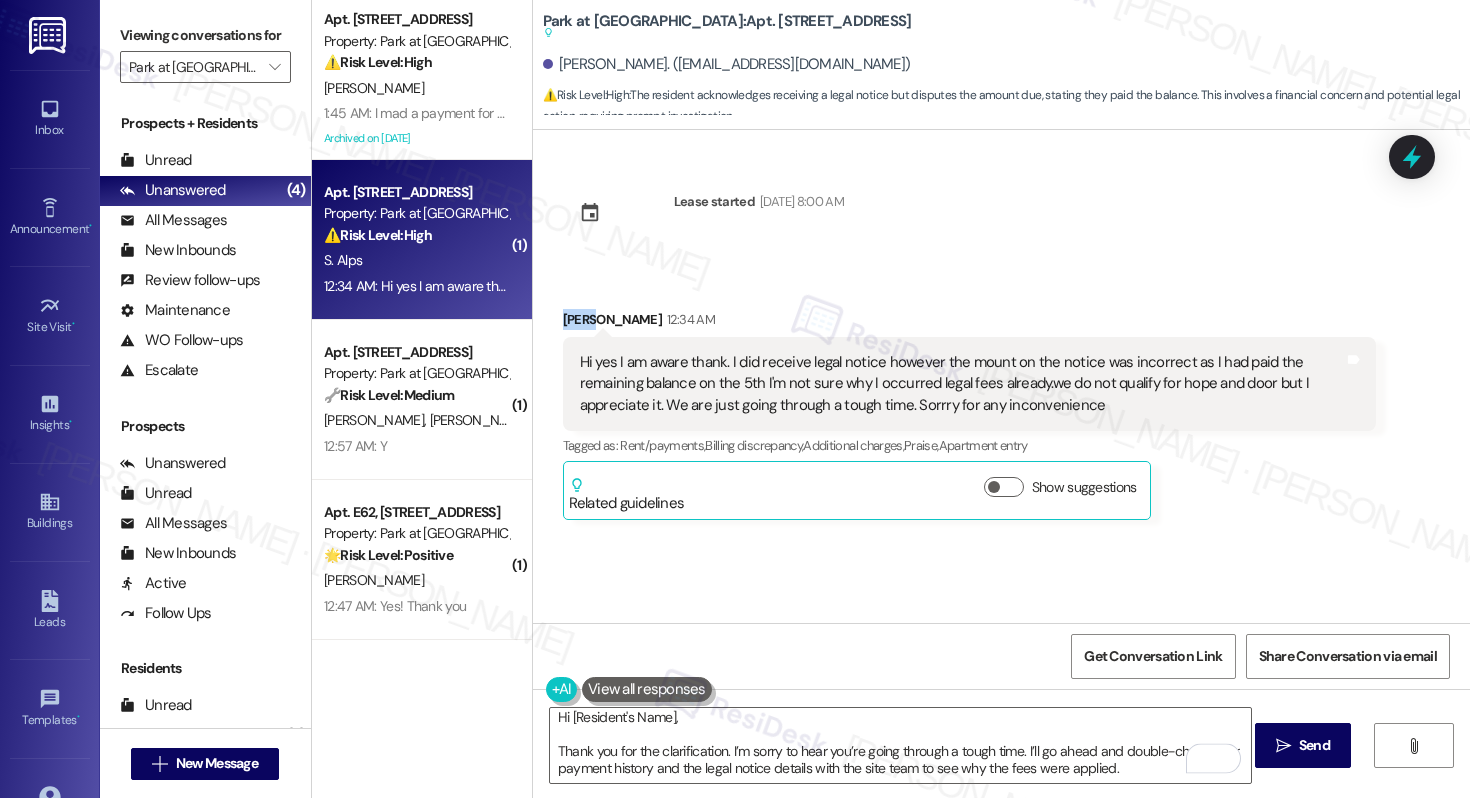 click on "[PERSON_NAME] Alps 12:34 AM" at bounding box center [970, 323] 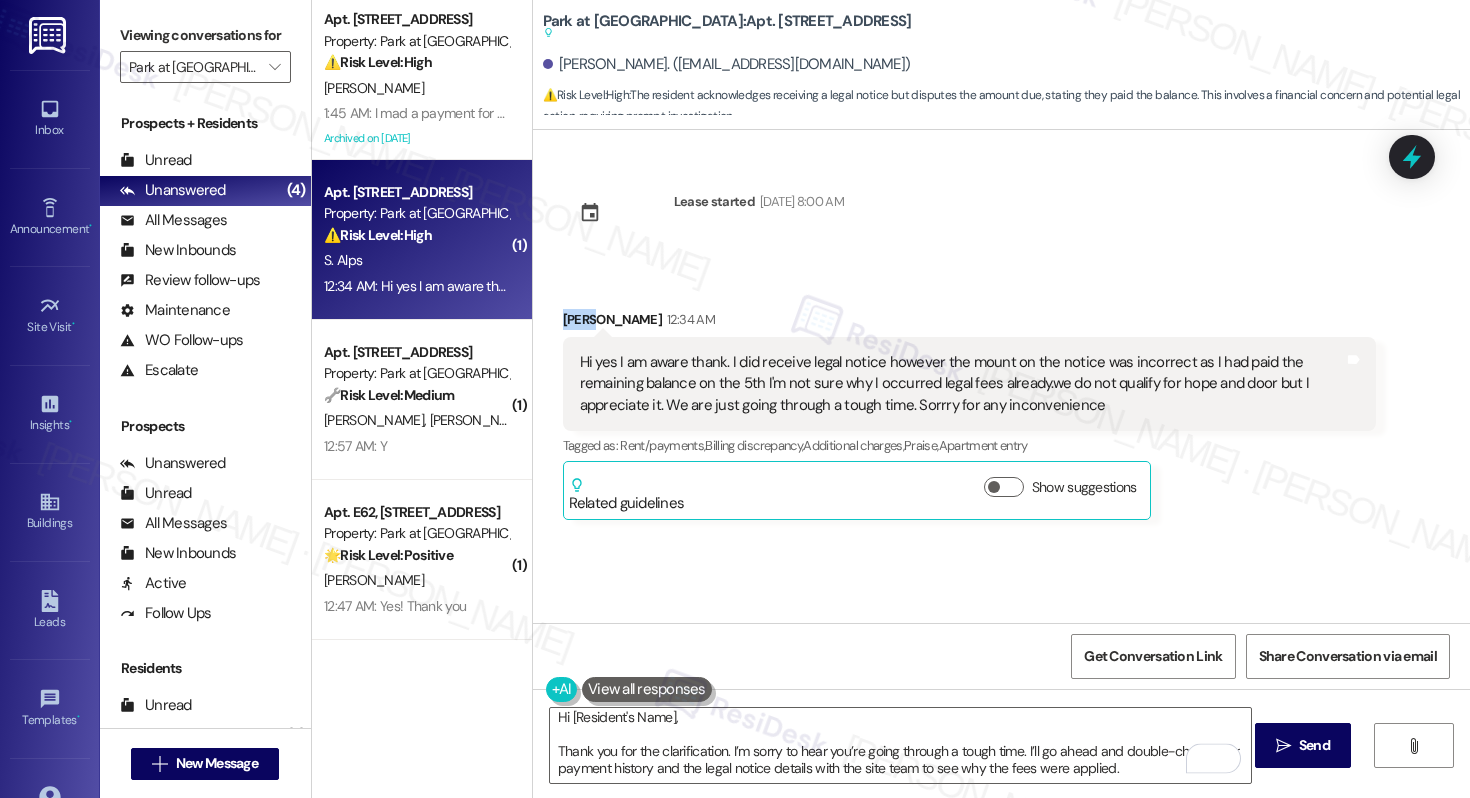 copy on "[PERSON_NAME]" 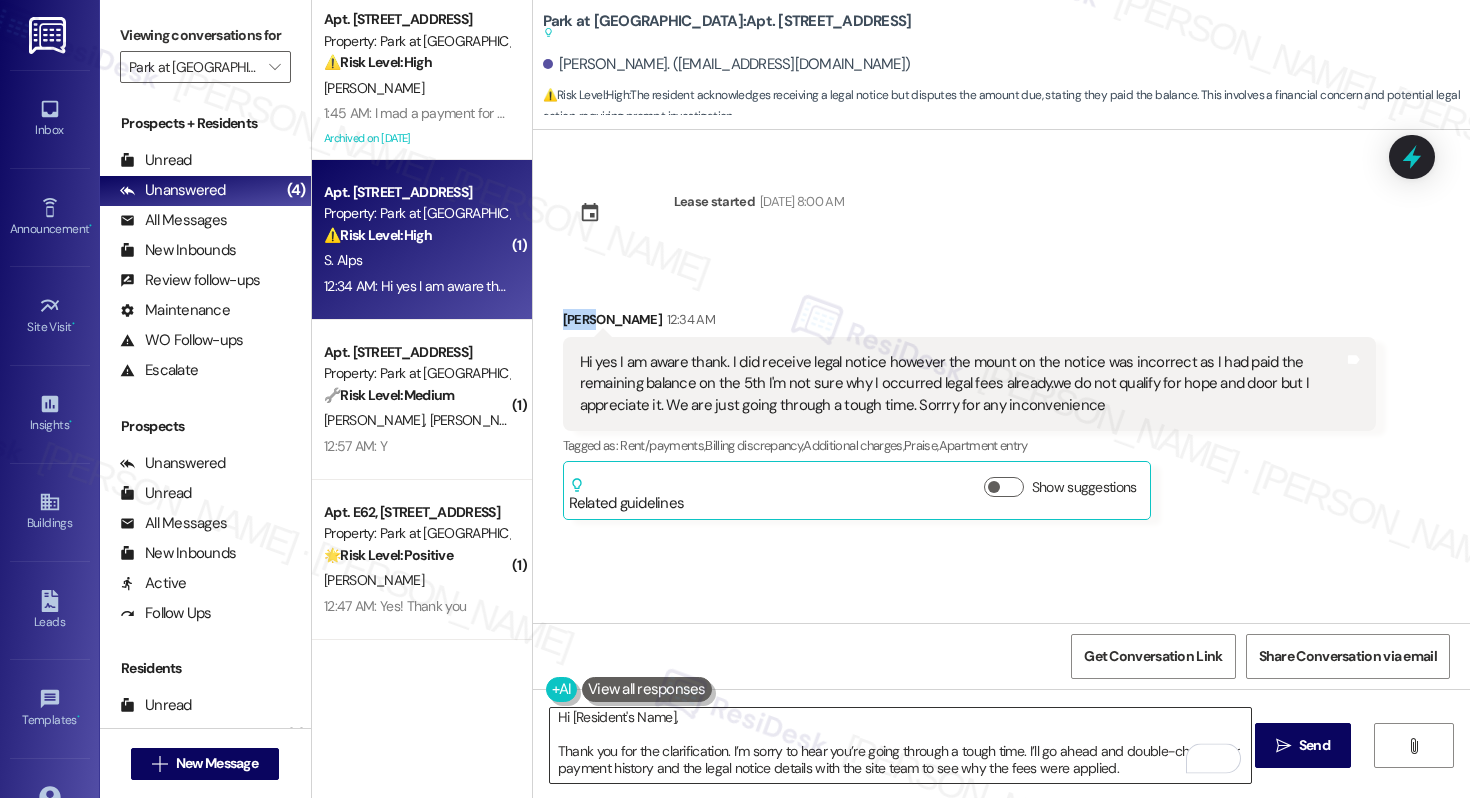 scroll, scrollTop: 0, scrollLeft: 0, axis: both 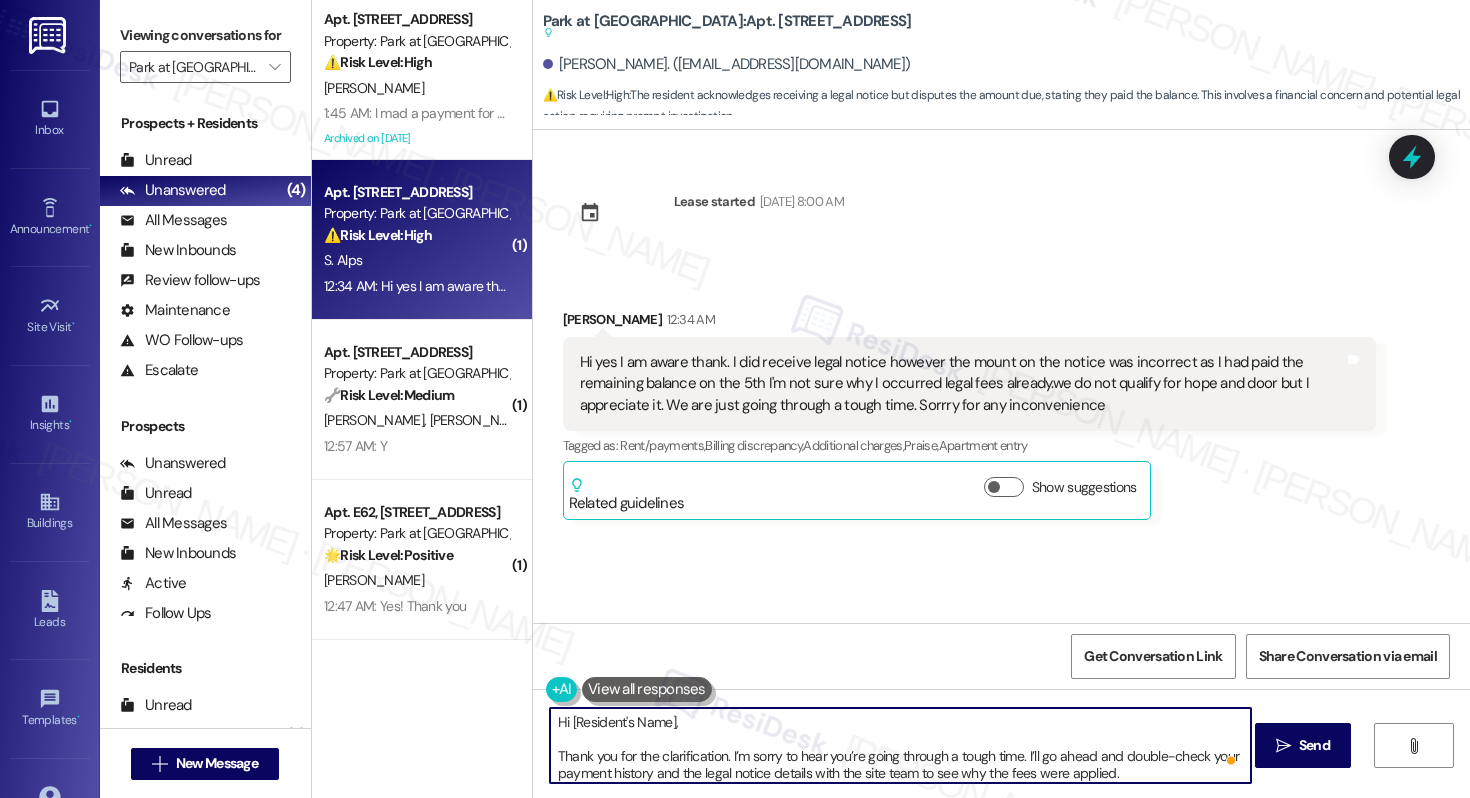 drag, startPoint x: 559, startPoint y: 720, endPoint x: 548, endPoint y: 718, distance: 11.18034 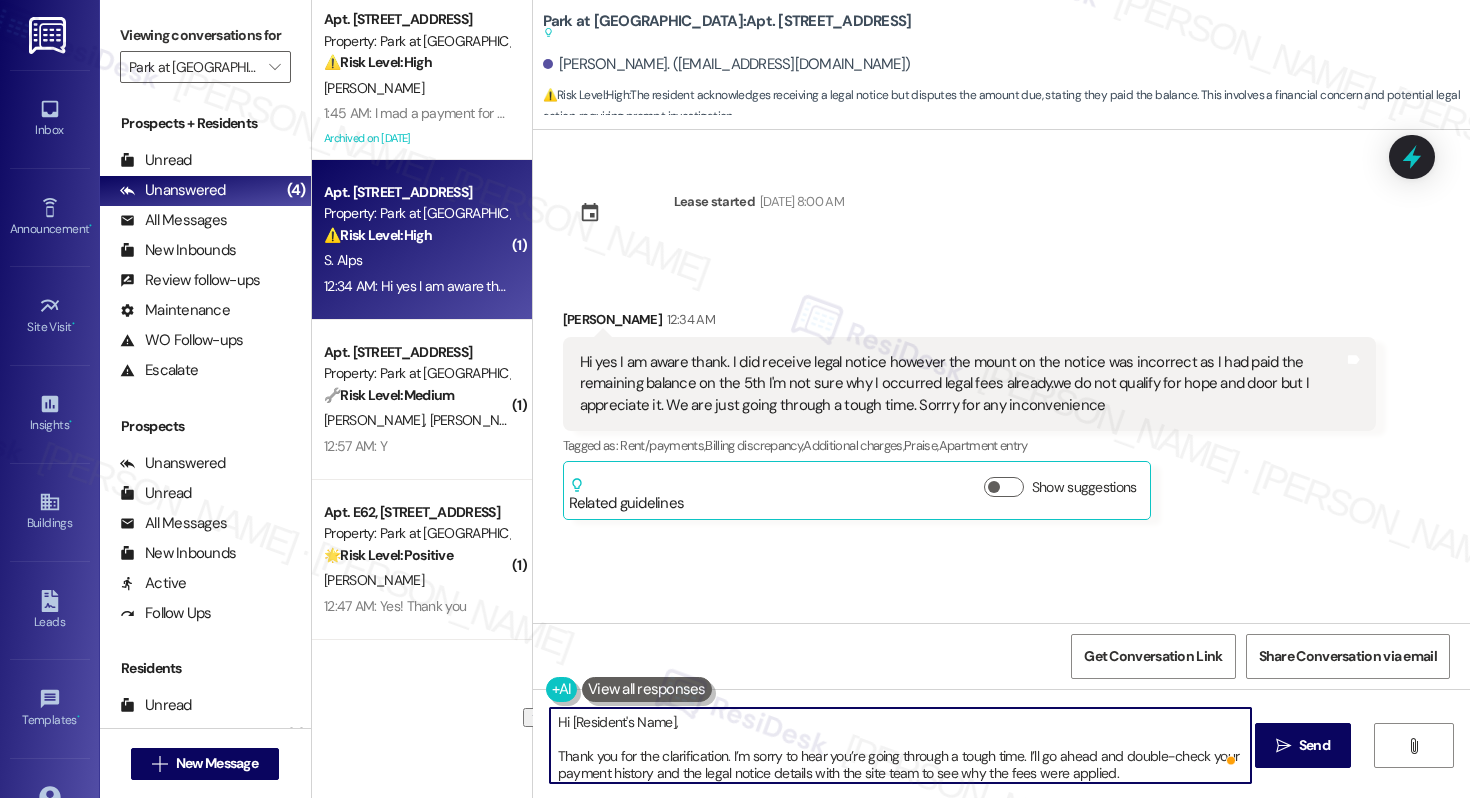 drag, startPoint x: 671, startPoint y: 720, endPoint x: 562, endPoint y: 721, distance: 109.004585 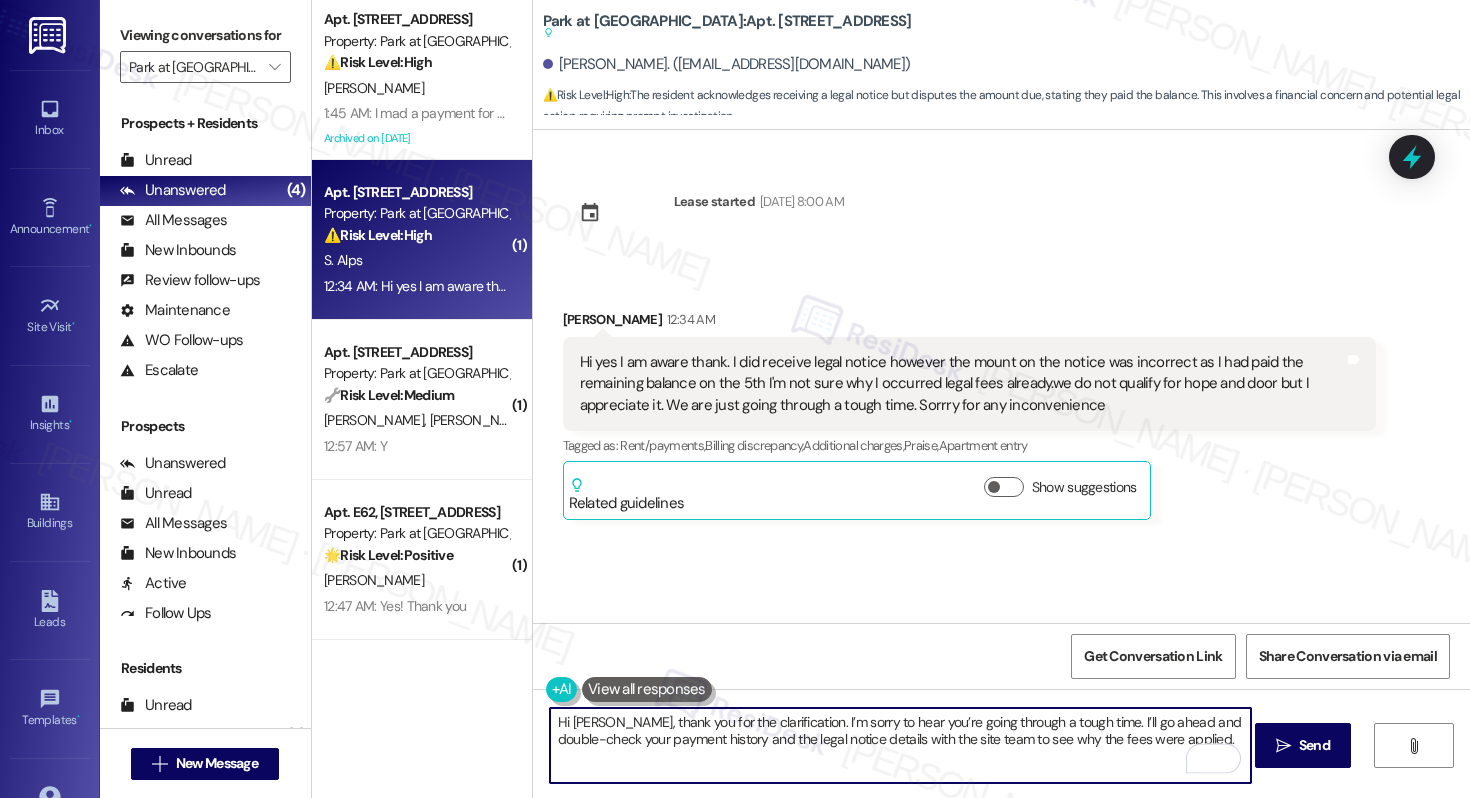 click on "Hi [PERSON_NAME], thank you for the clarification. I’m sorry to hear you’re going through a tough time. I’ll go ahead and double-check your payment history and the legal notice details with the site team to see why the fees were applied." at bounding box center (900, 745) 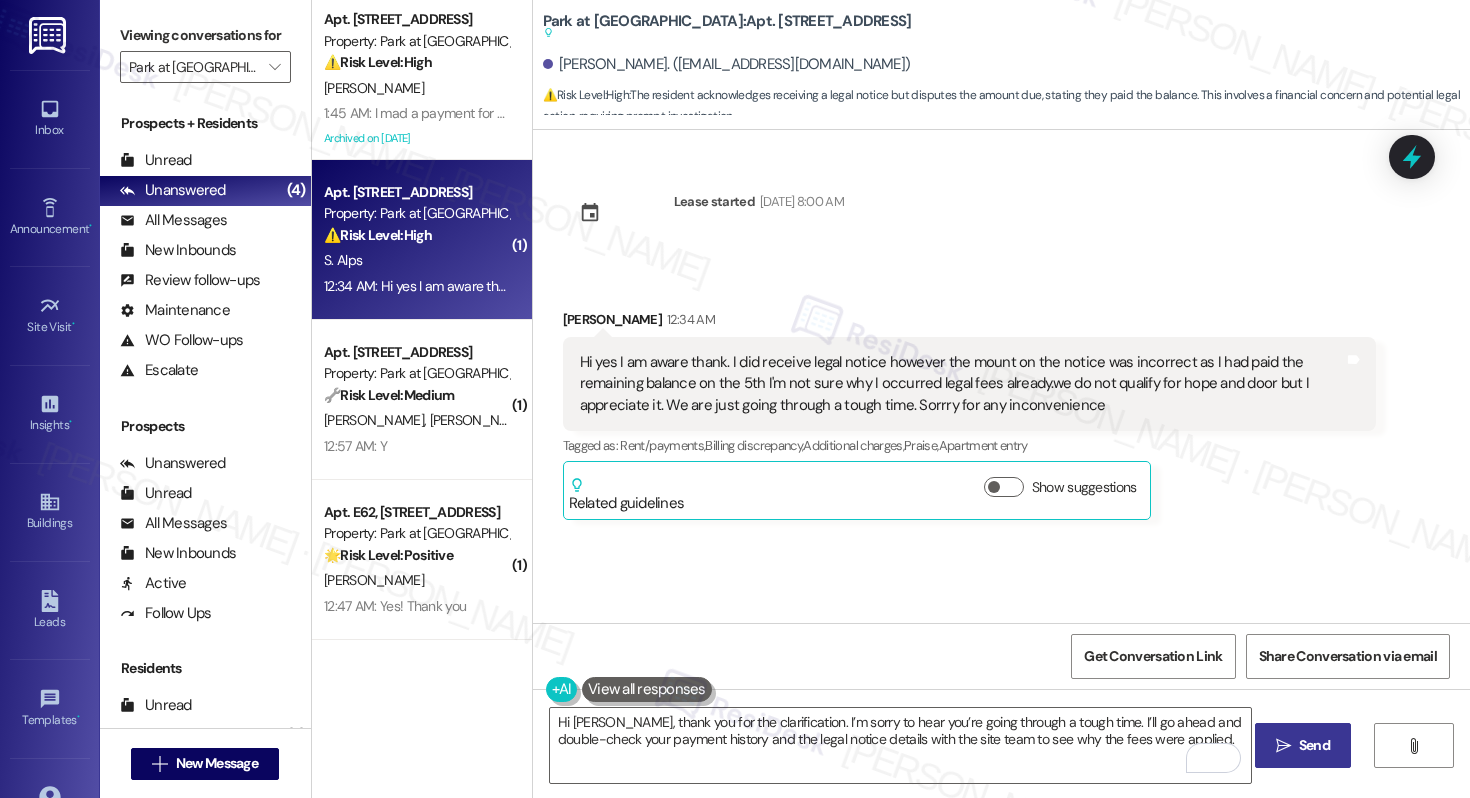 click on " Send" at bounding box center [1303, 745] 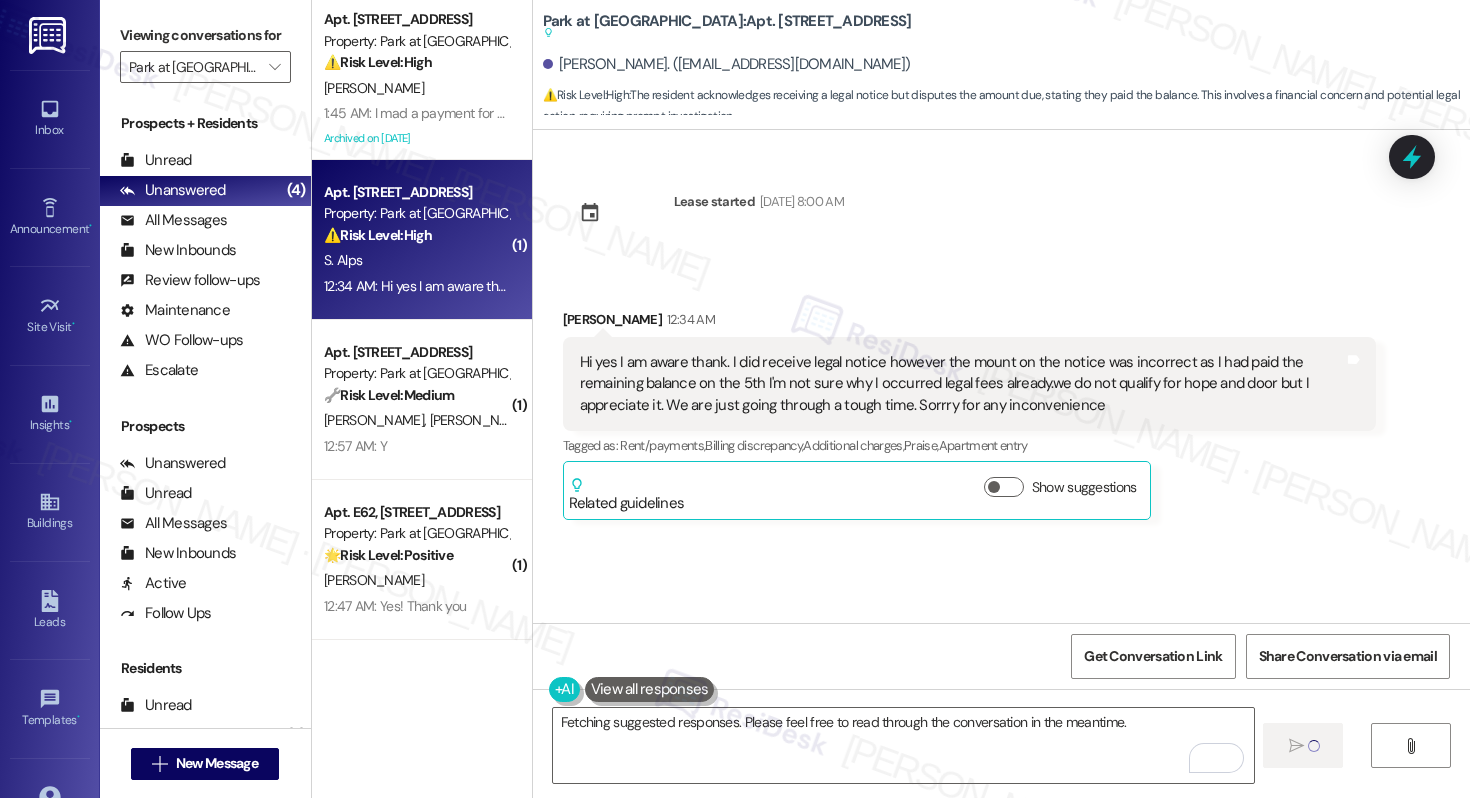 scroll, scrollTop: 0, scrollLeft: 0, axis: both 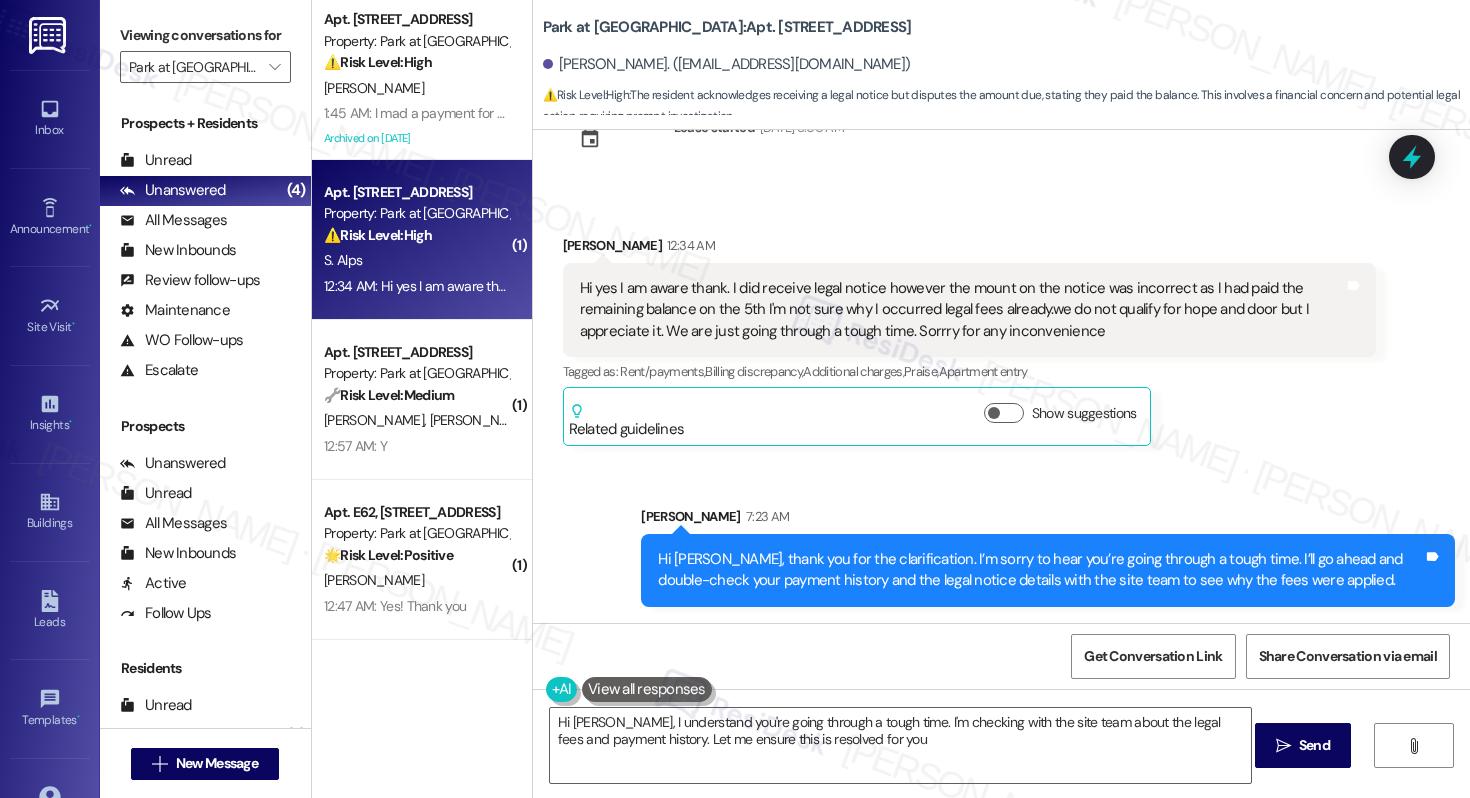 type on "Hi [PERSON_NAME], I understand you're going through a tough time. I'm checking with the site team about the legal fees and payment history. Let me ensure this is resolved for you." 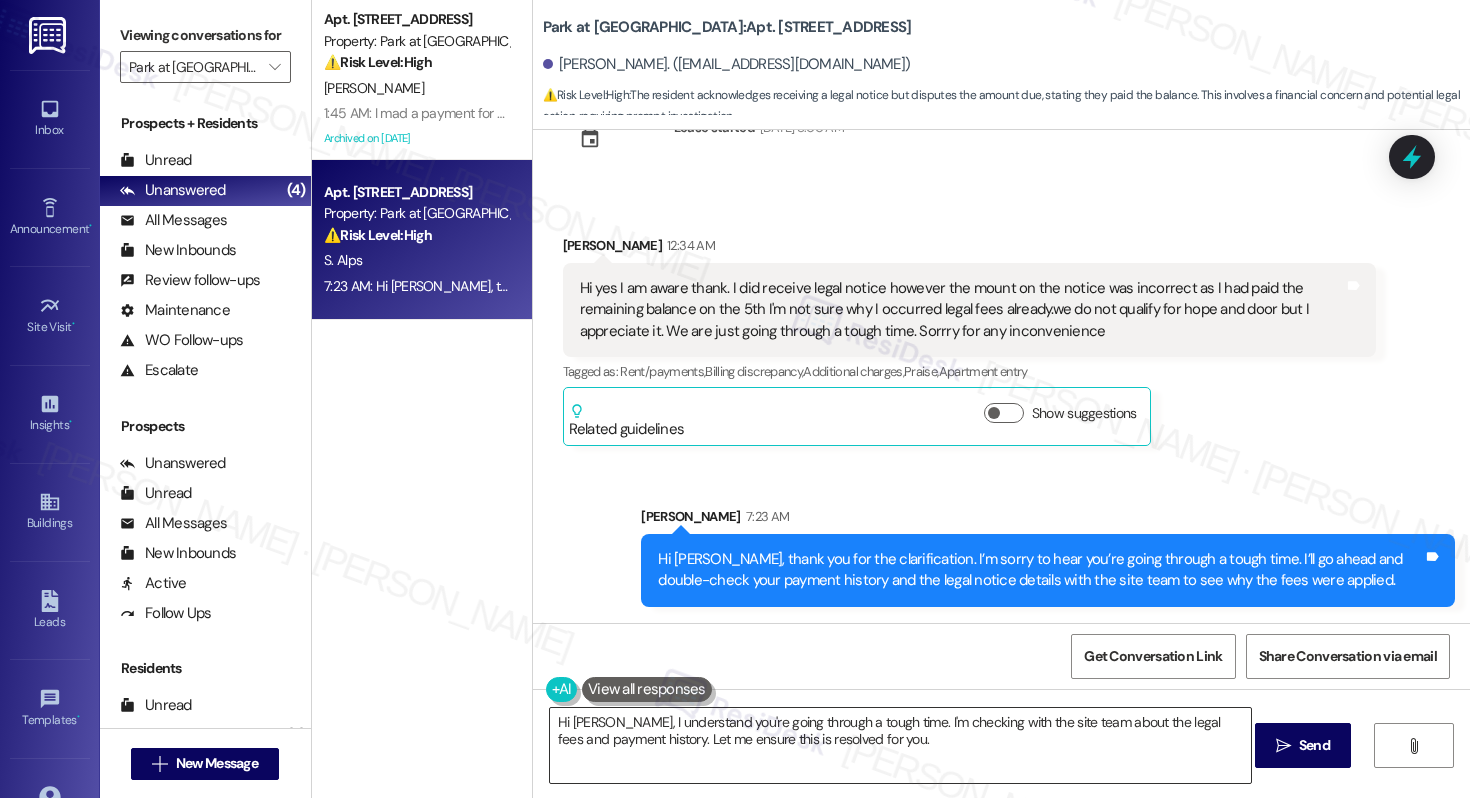 click on "Hi [PERSON_NAME], I understand you're going through a tough time. I'm checking with the site team about the legal fees and payment history. Let me ensure this is resolved for you." at bounding box center [900, 745] 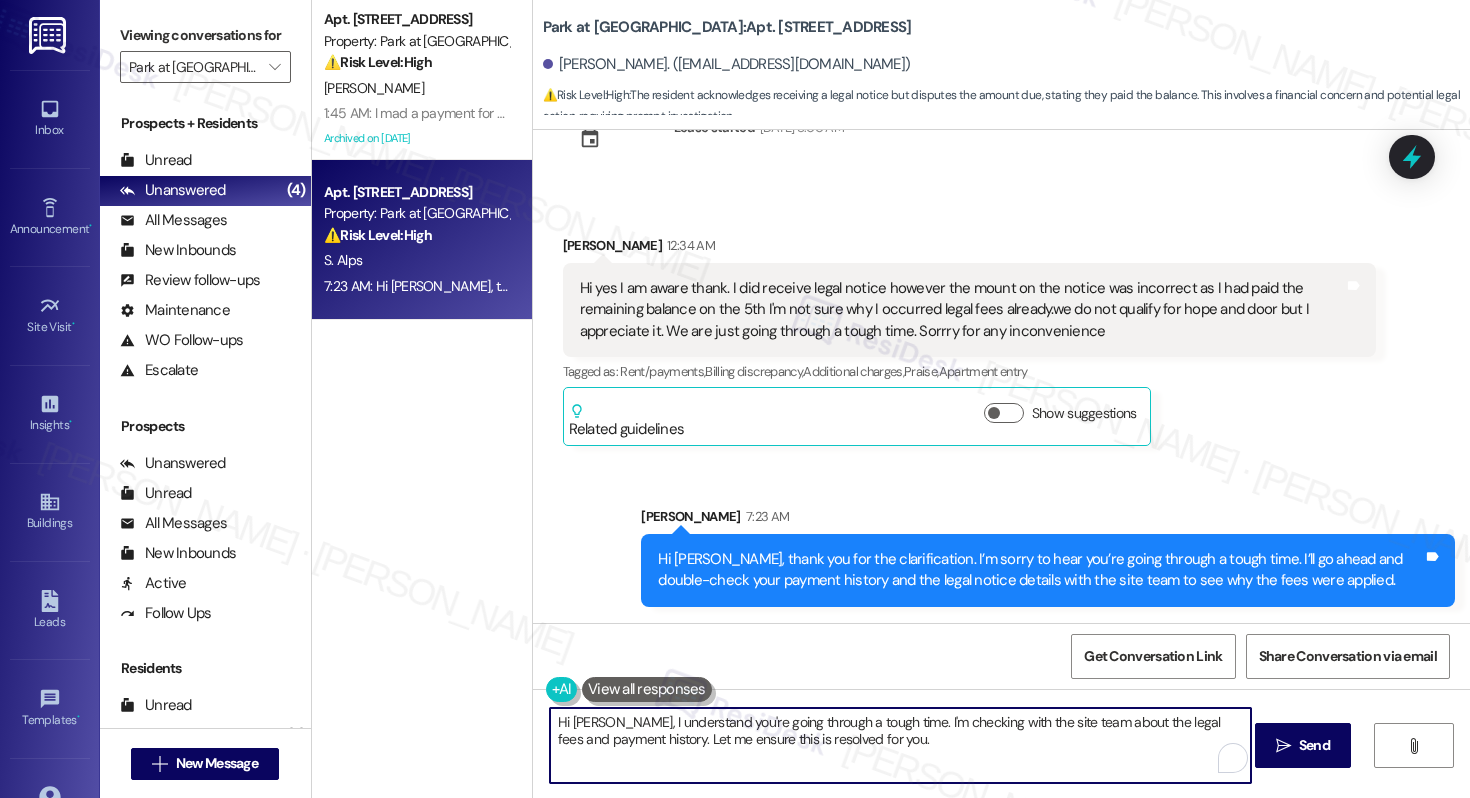 click on "Hi [PERSON_NAME], I understand you're going through a tough time. I'm checking with the site team about the legal fees and payment history. Let me ensure this is resolved for you." at bounding box center (900, 745) 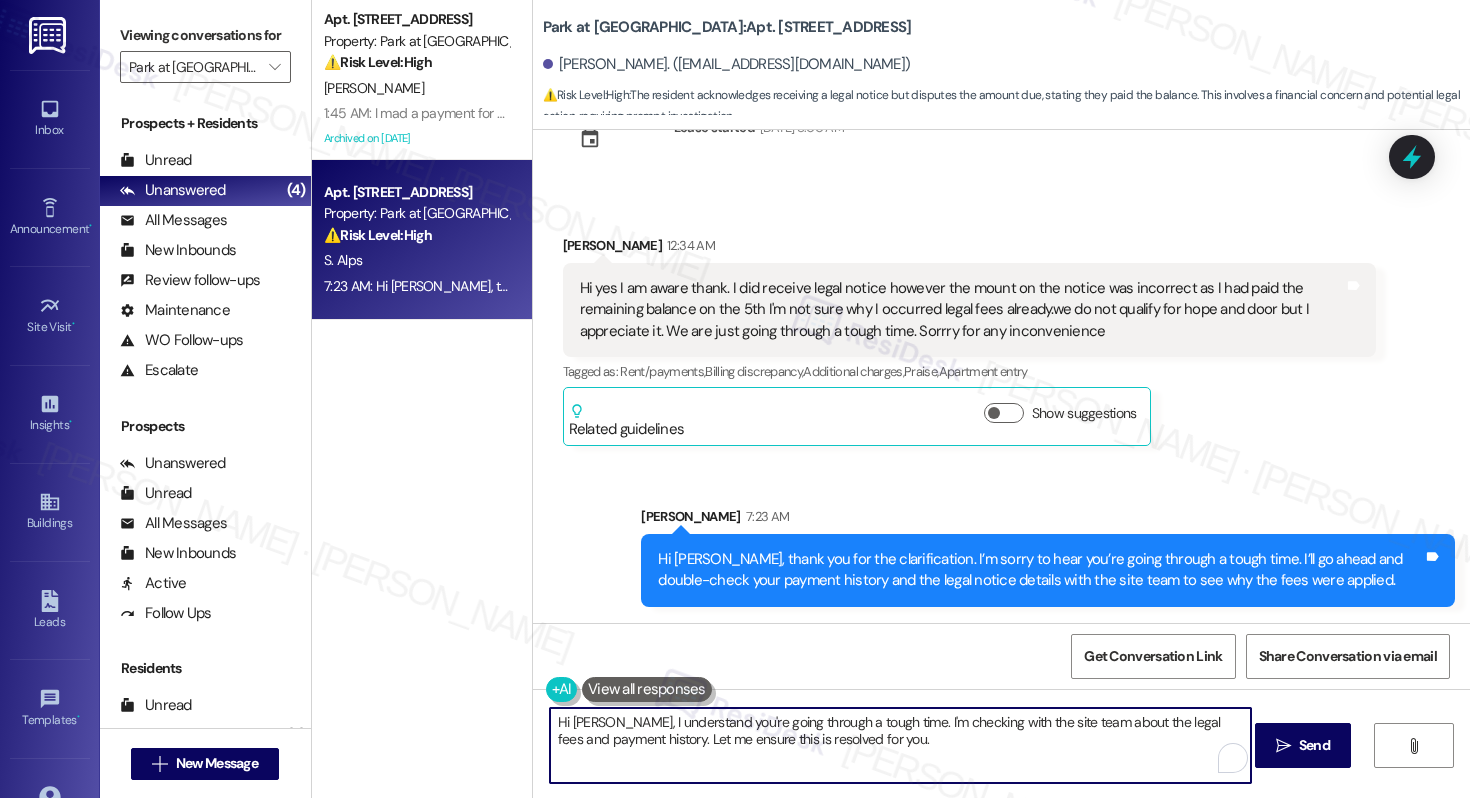 click on "Hi [PERSON_NAME], I understand you're going through a tough time. I'm checking with the site team about the legal fees and payment history. Let me ensure this is resolved for you." at bounding box center (900, 745) 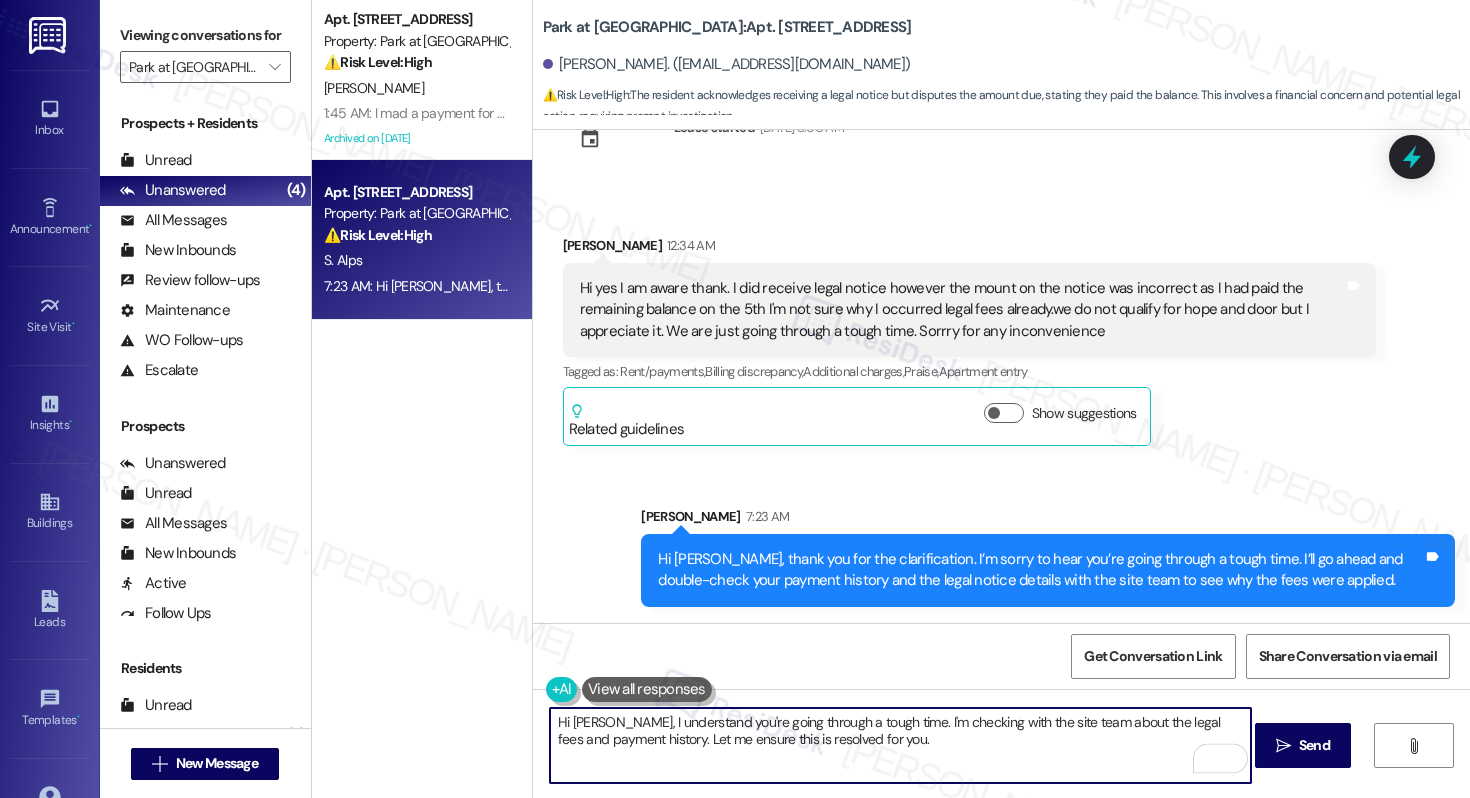 click on "Hi [PERSON_NAME], I understand you're going through a tough time. I'm checking with the site team about the legal fees and payment history. Let me ensure this is resolved for you." at bounding box center (900, 745) 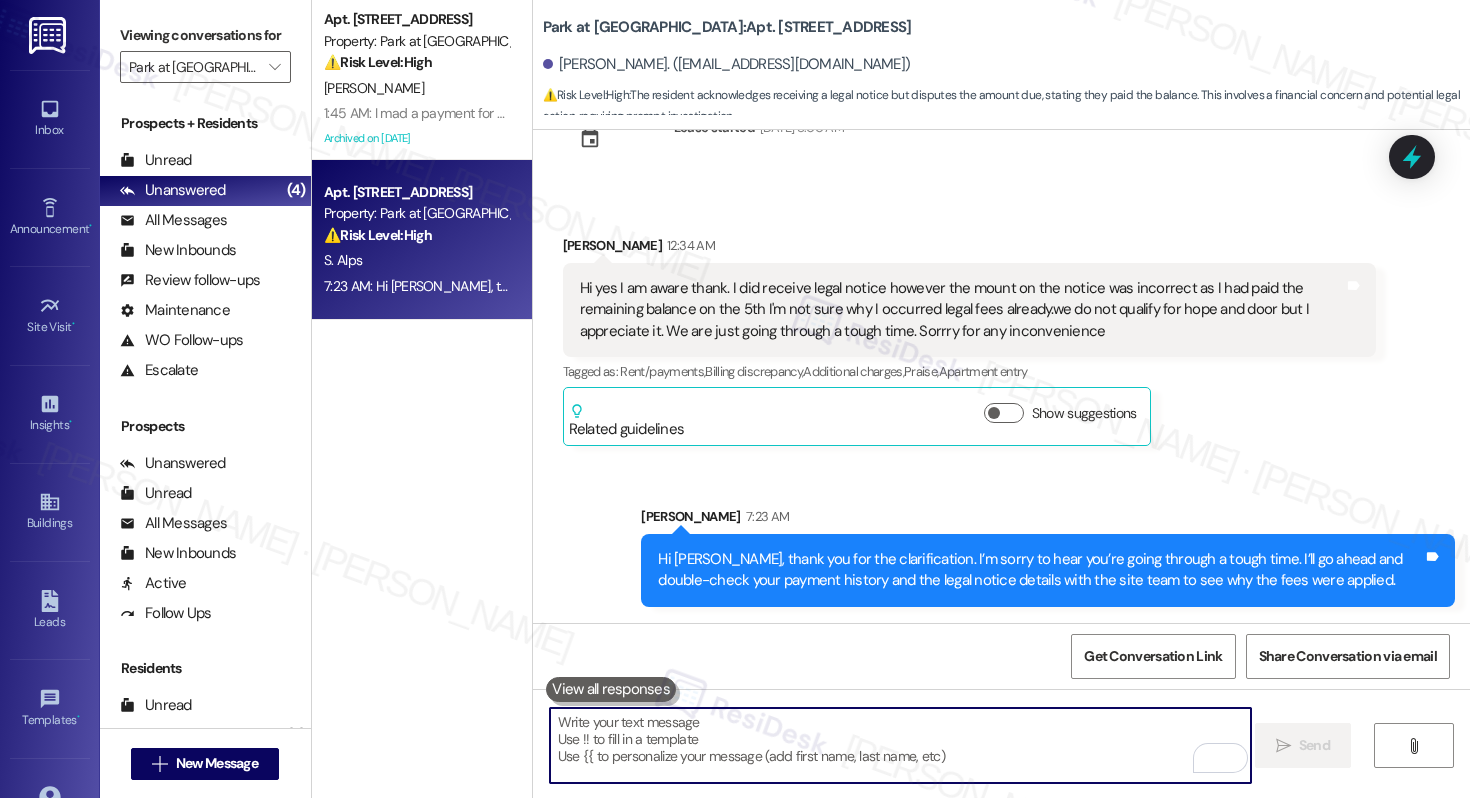 paste on "I’ll circle back with an update as soon as I have more information. Please don’t hesitate to reach out if you have any questions in the meantime." 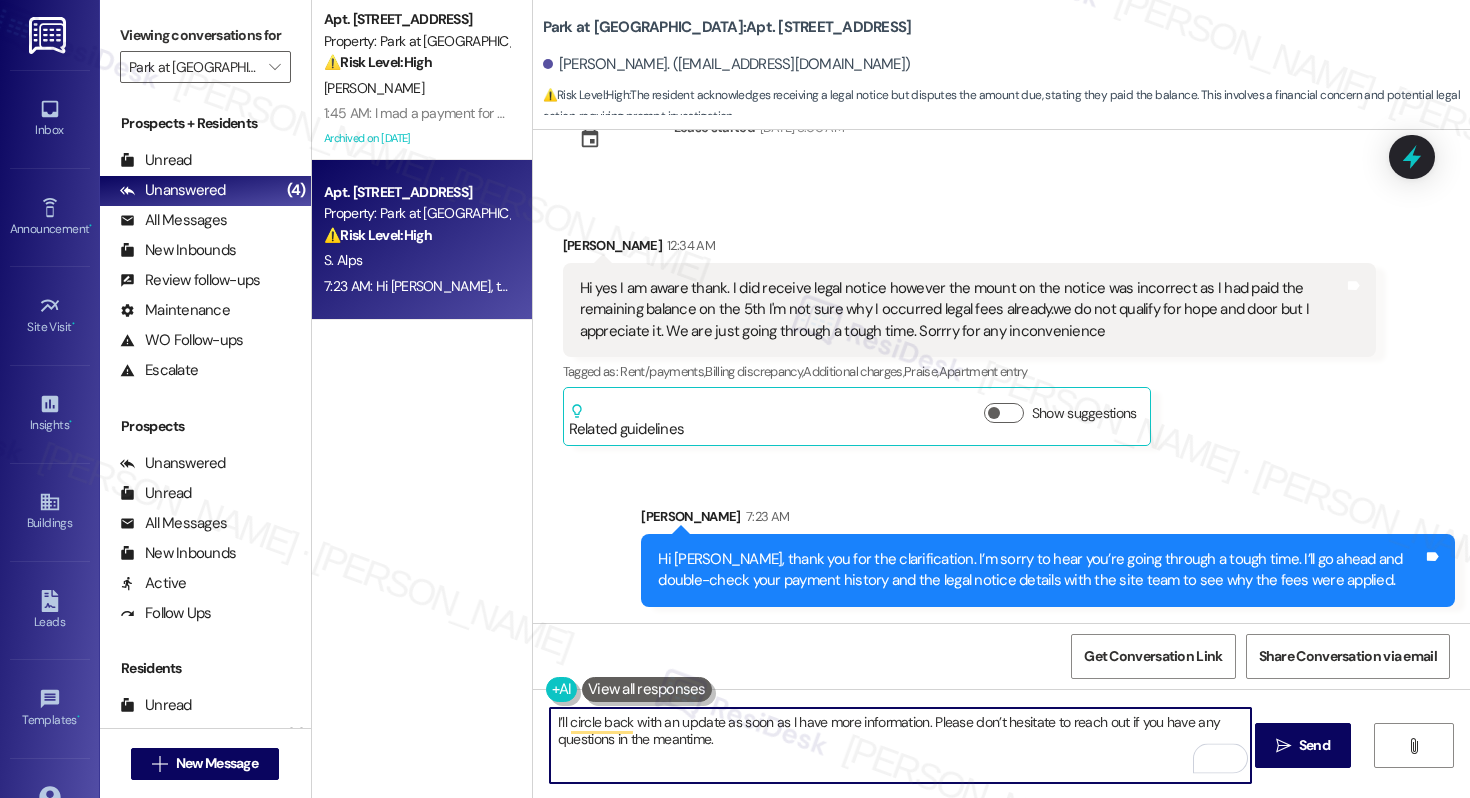 drag, startPoint x: 756, startPoint y: 754, endPoint x: 813, endPoint y: 743, distance: 58.0517 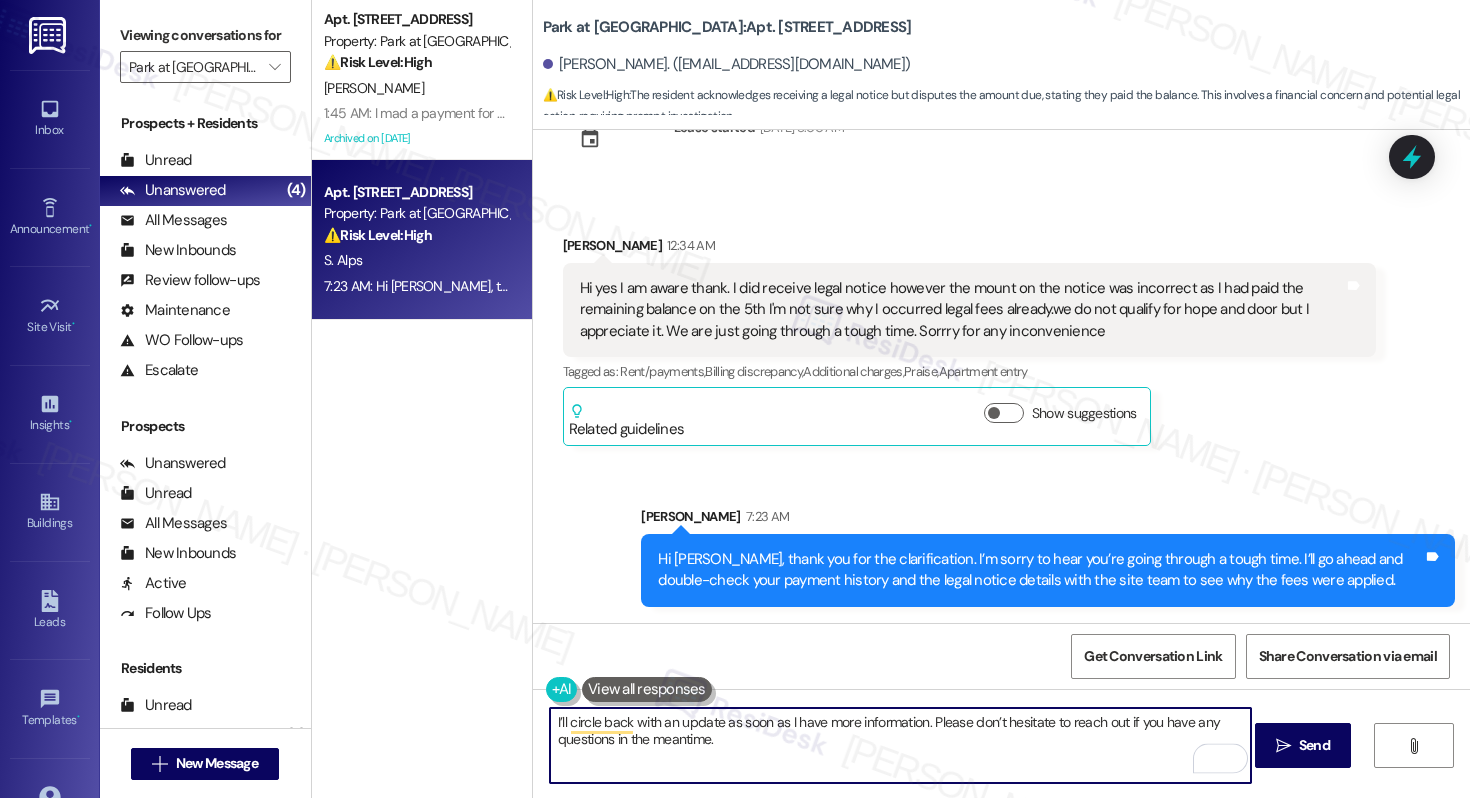 click on "I’ll circle back with an update as soon as I have more information. Please don’t hesitate to reach out if you have any questions in the meantime." at bounding box center (900, 745) 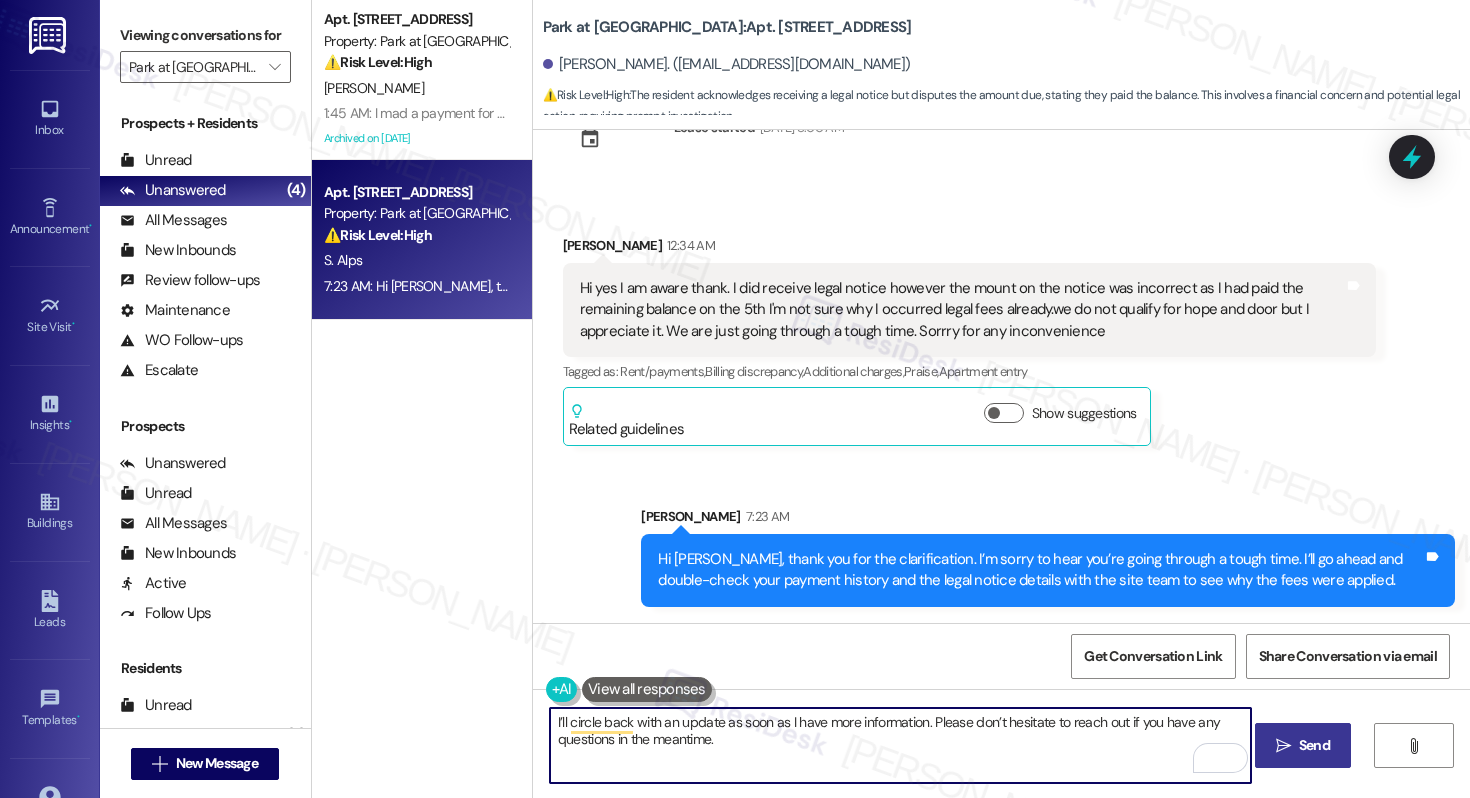 type on "I’ll circle back with an update as soon as I have more information. Please don’t hesitate to reach out if you have any questions in the meantime." 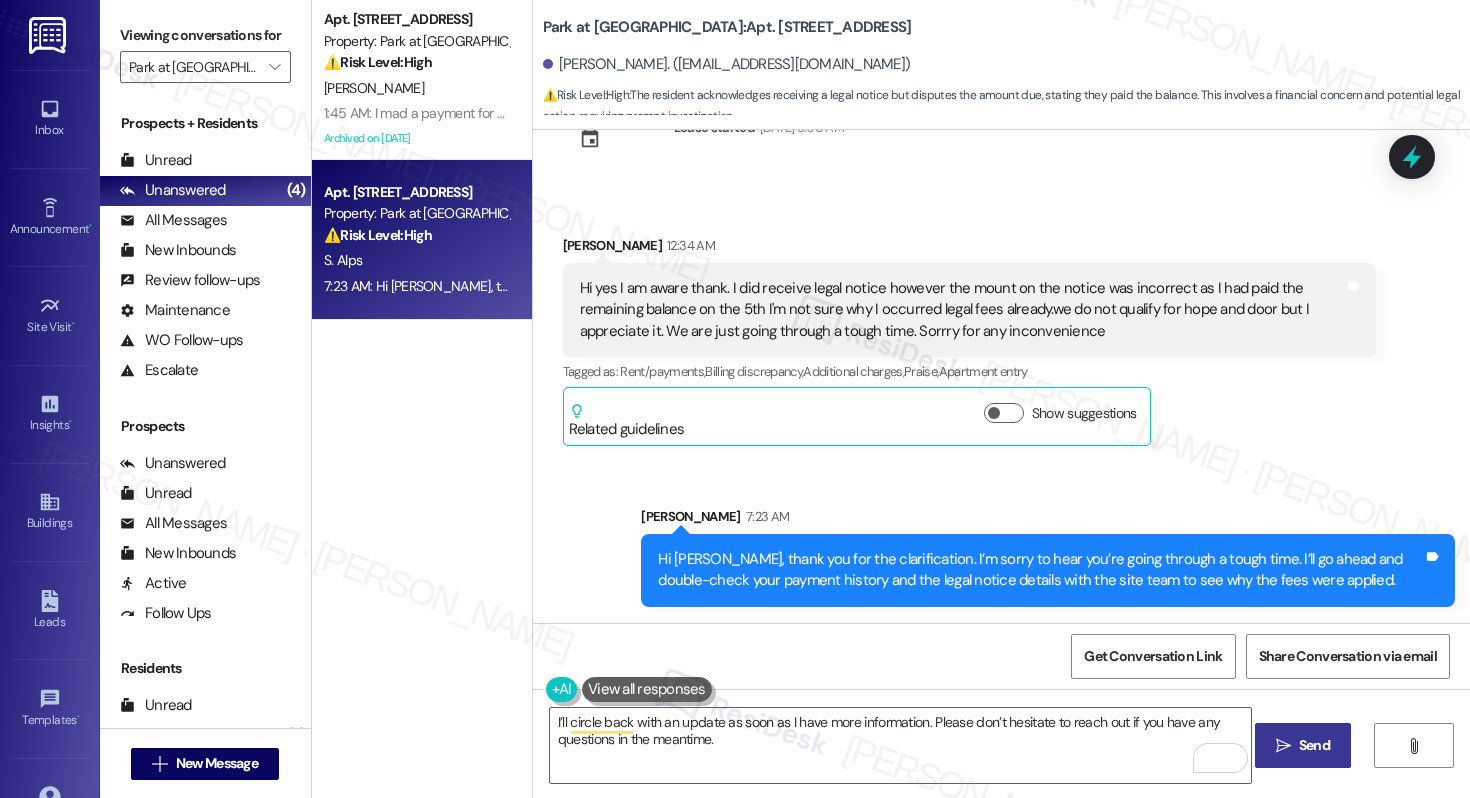 click on " Send" at bounding box center [1303, 745] 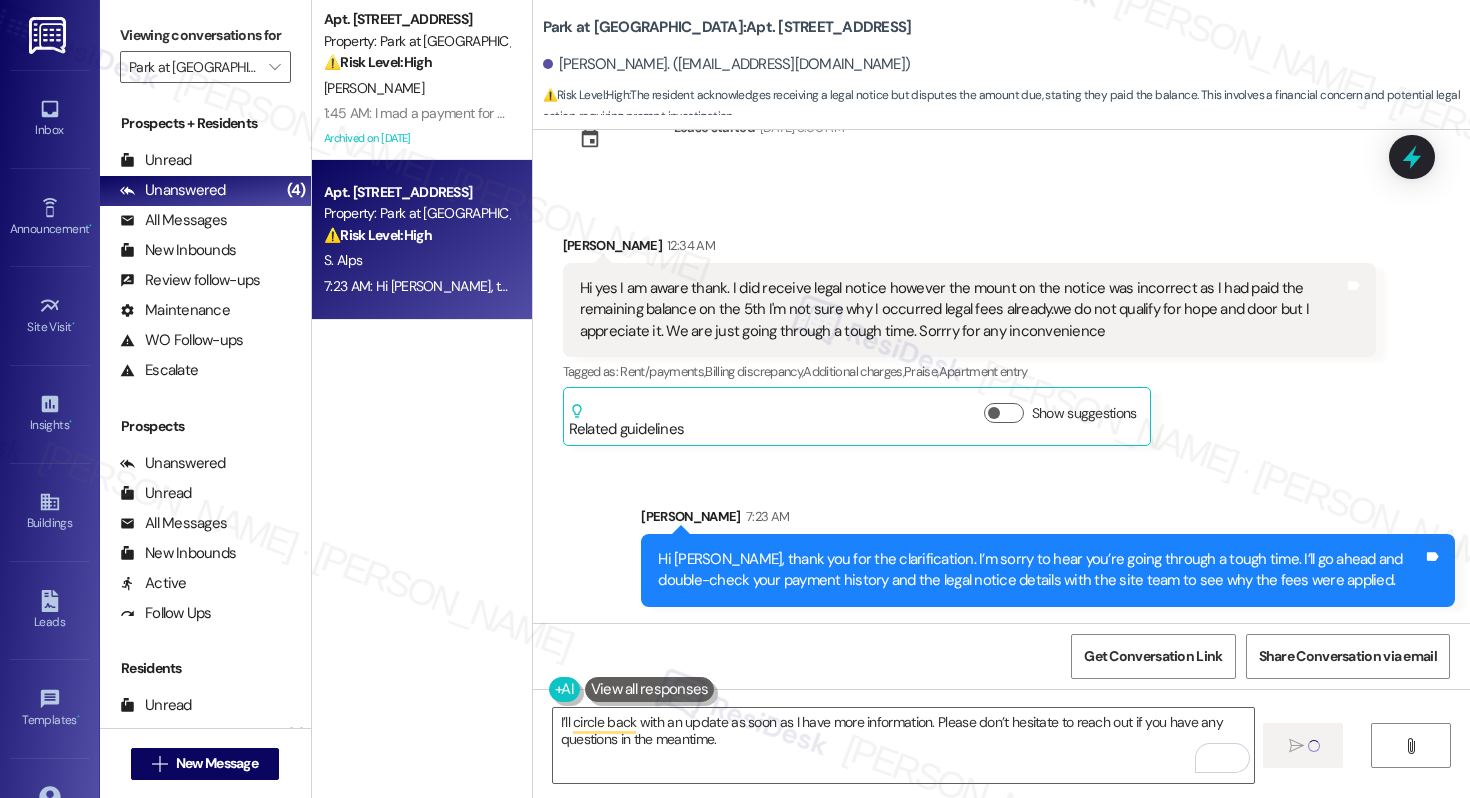 type 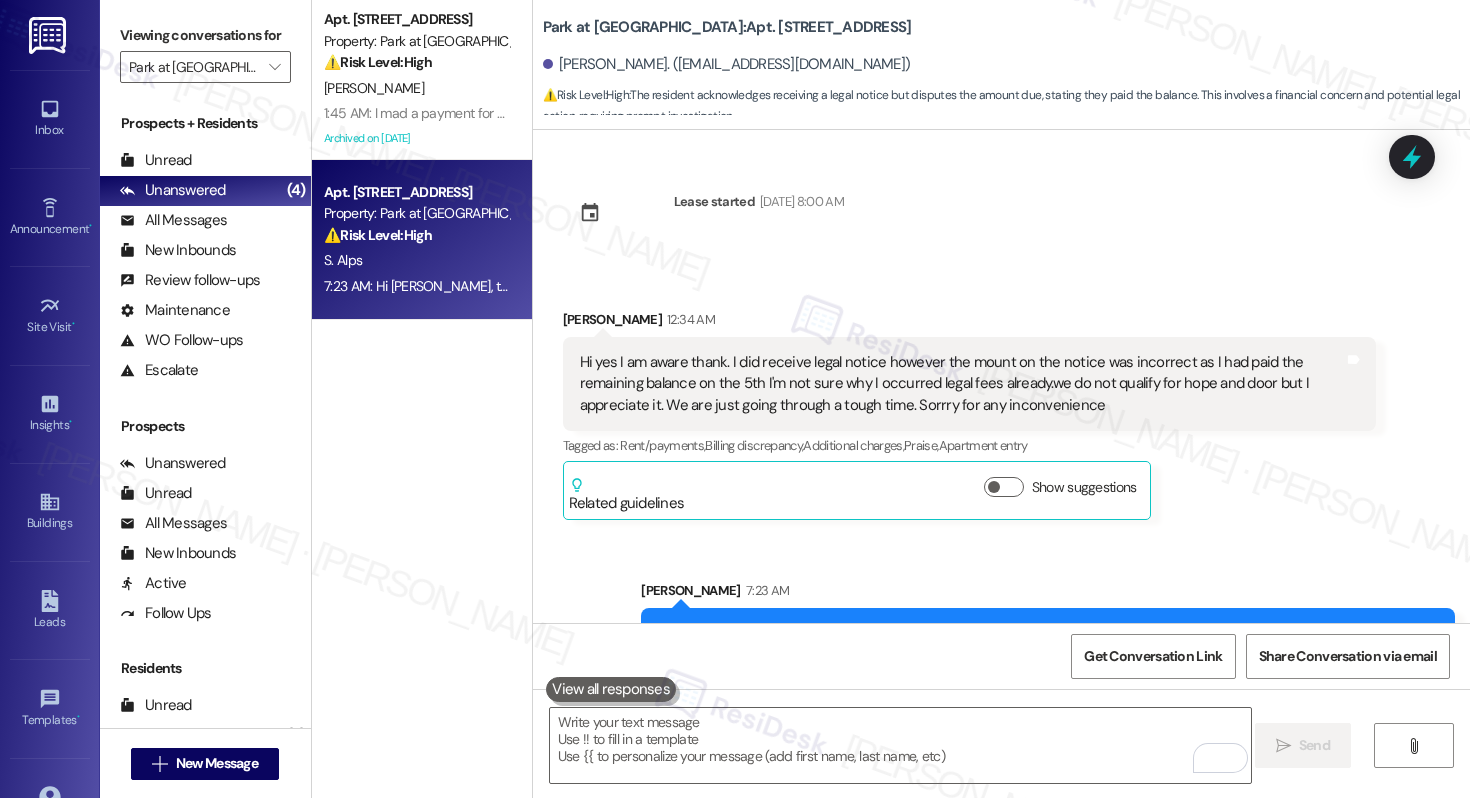 scroll, scrollTop: 234, scrollLeft: 0, axis: vertical 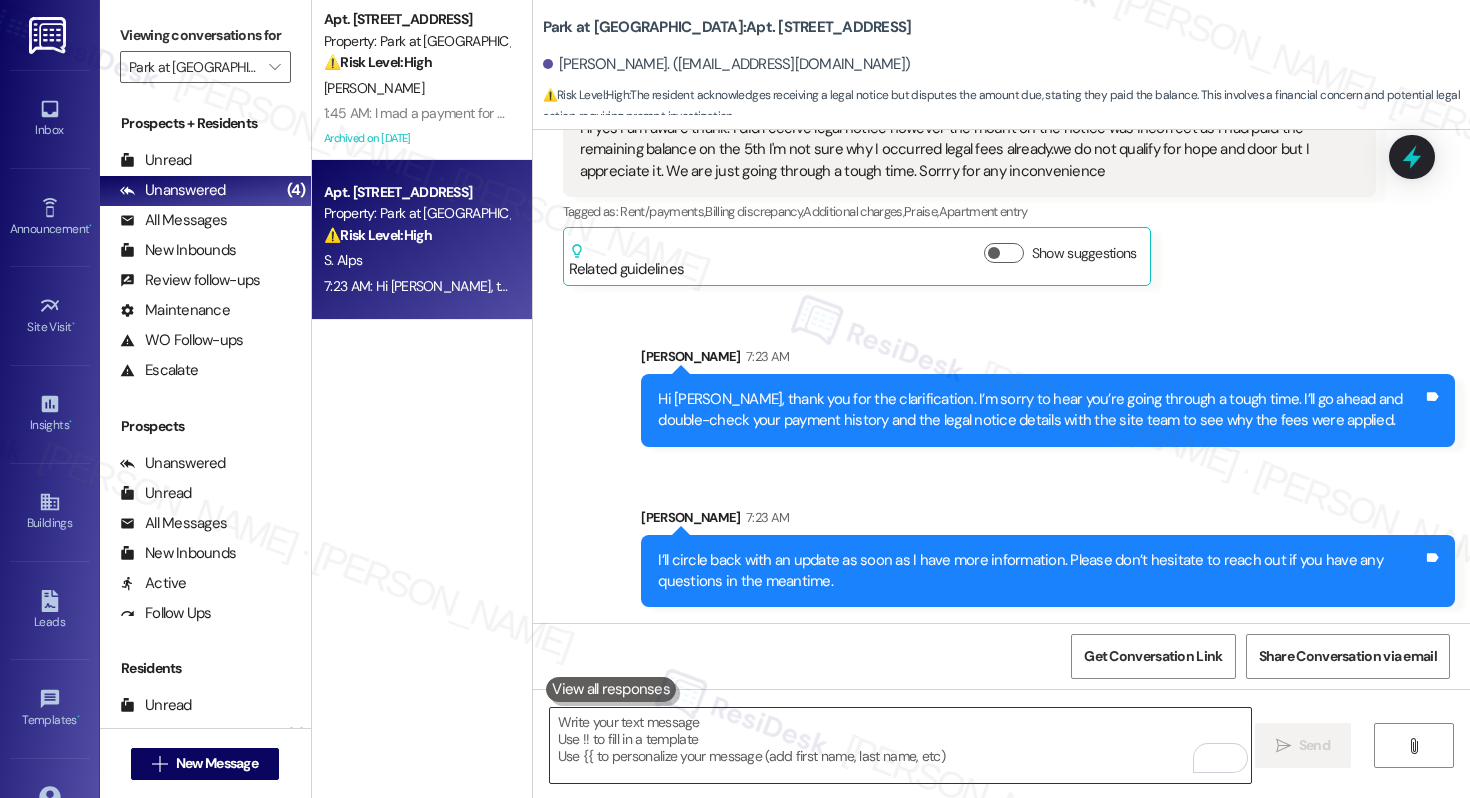 click at bounding box center (900, 745) 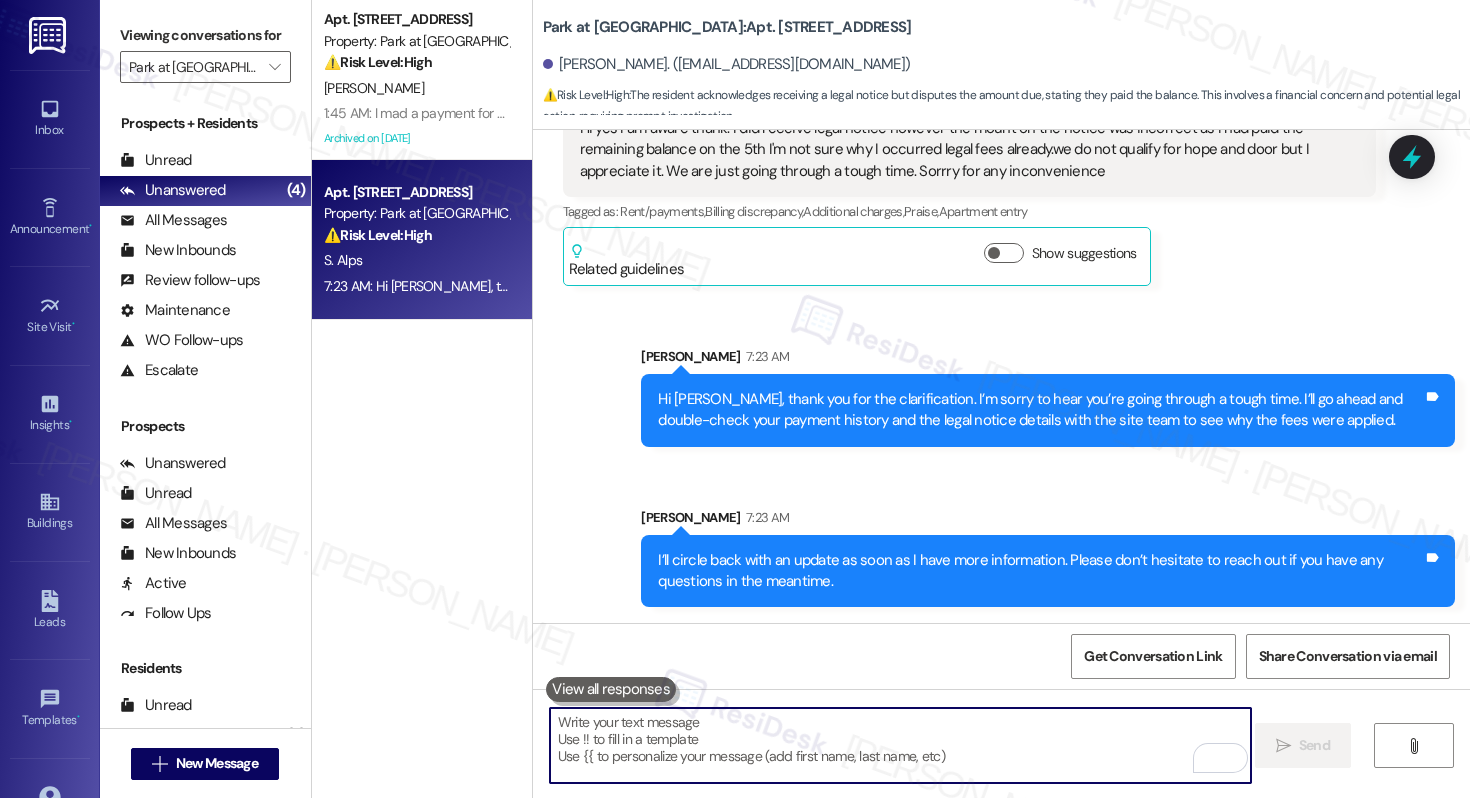 click at bounding box center (900, 745) 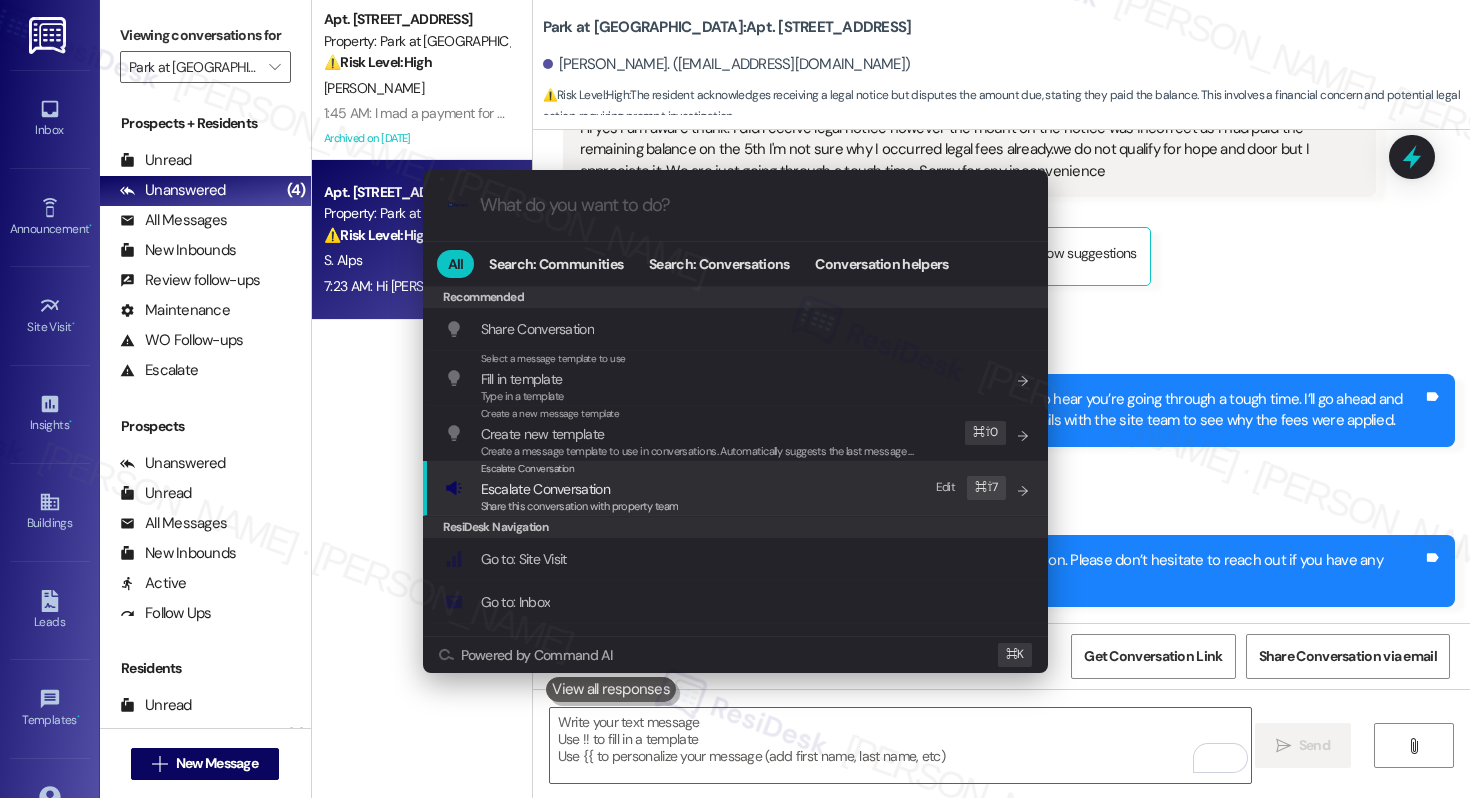click on "Escalate Conversation Escalate Conversation Share this conversation with property team Edit ⌘ ⇧ 7" at bounding box center [737, 488] 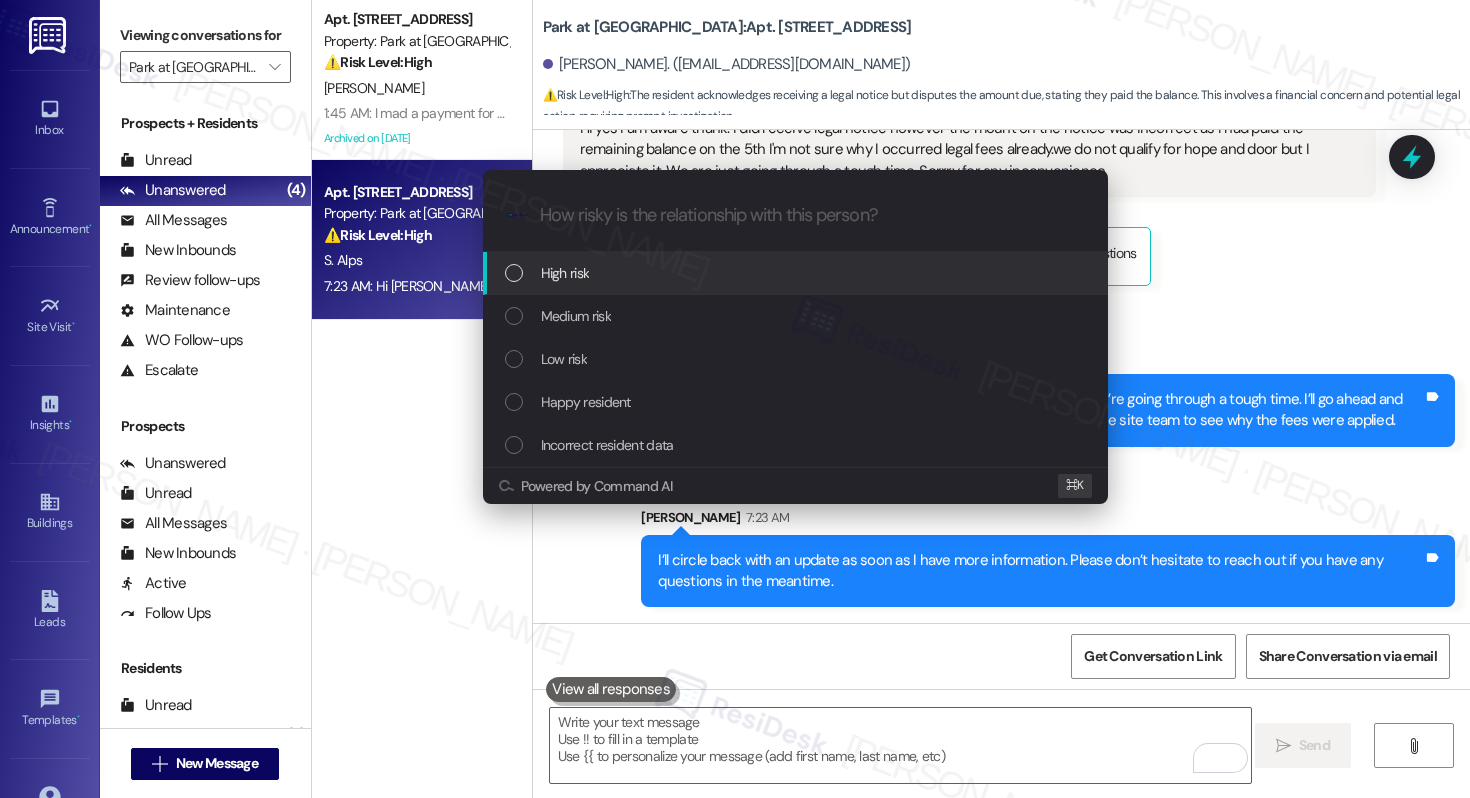 click on "High risk" at bounding box center (797, 273) 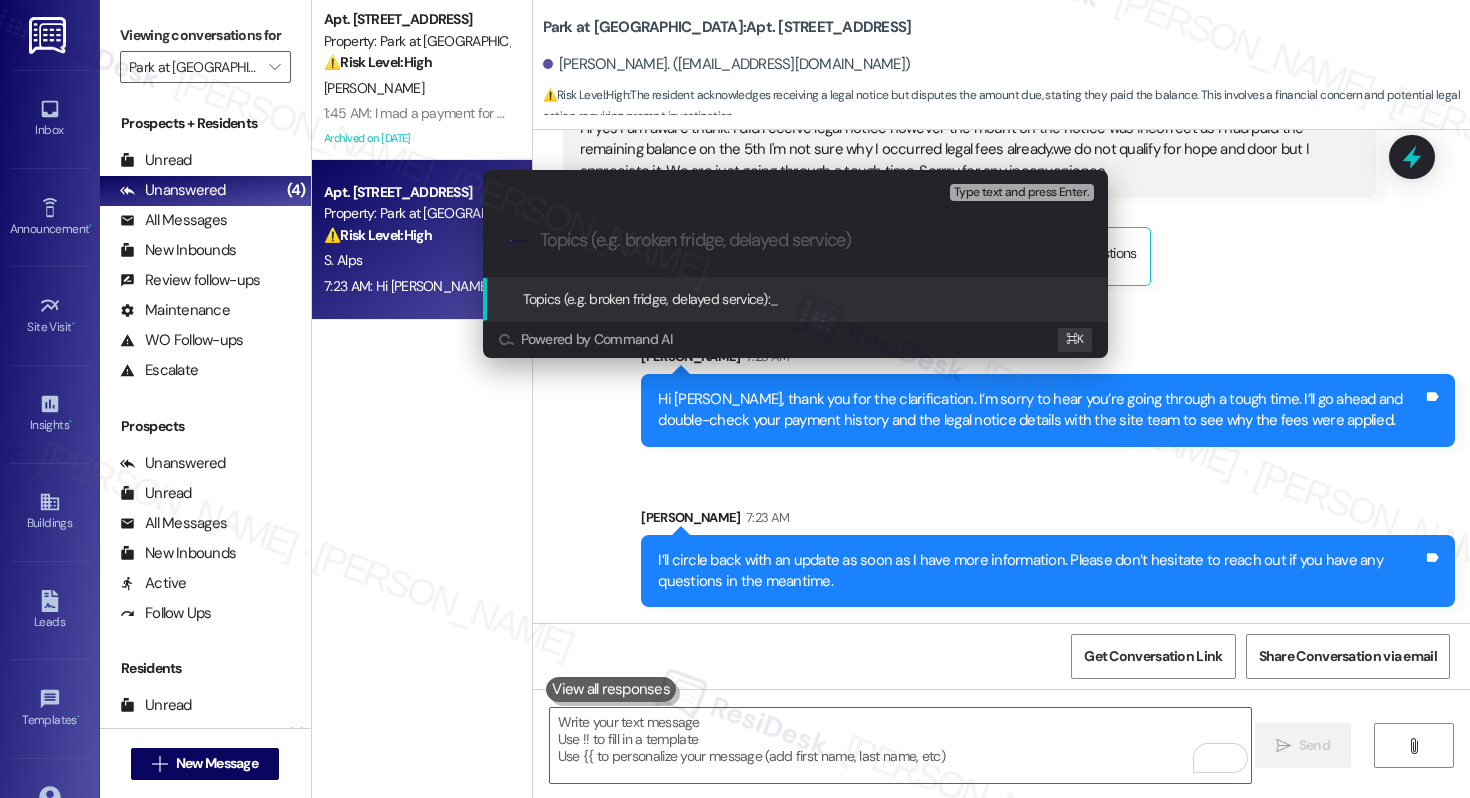 paste on "Clarification on Legal Notice and Payment Received" 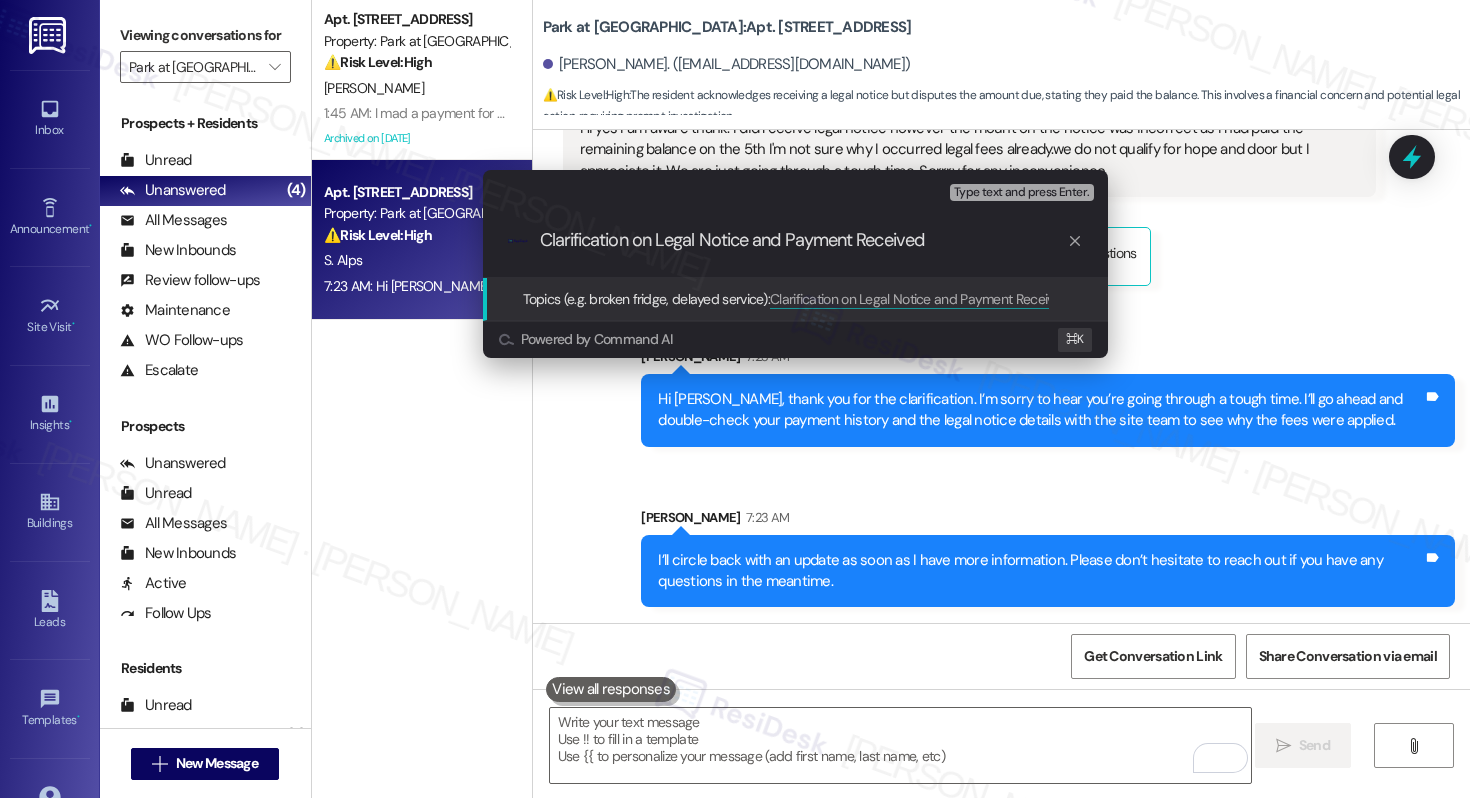type 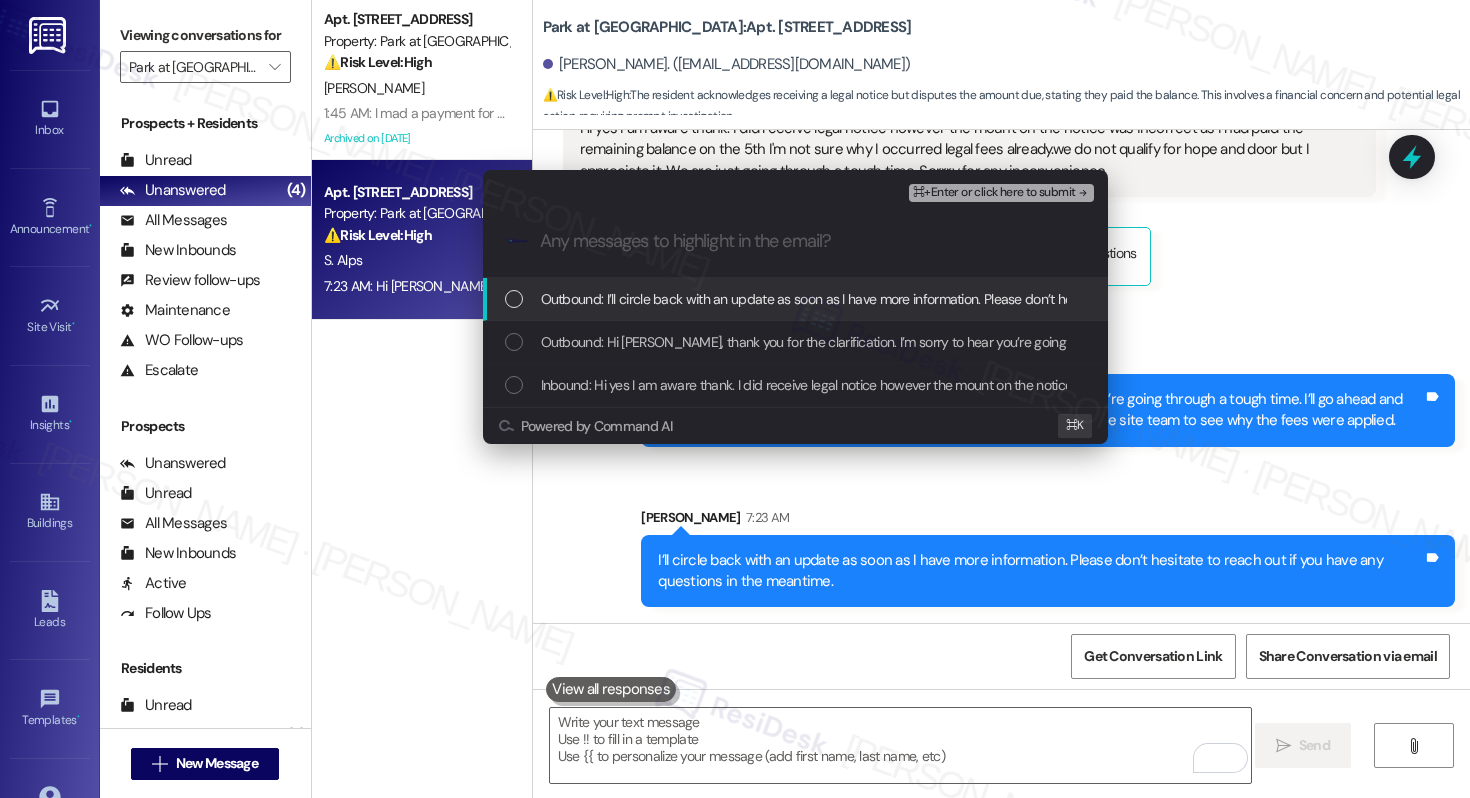 click on "Outbound: I’ll circle back with an update as soon as I have more information. Please don’t hesitate to reach out if you have any questions in the meantime." at bounding box center (985, 299) 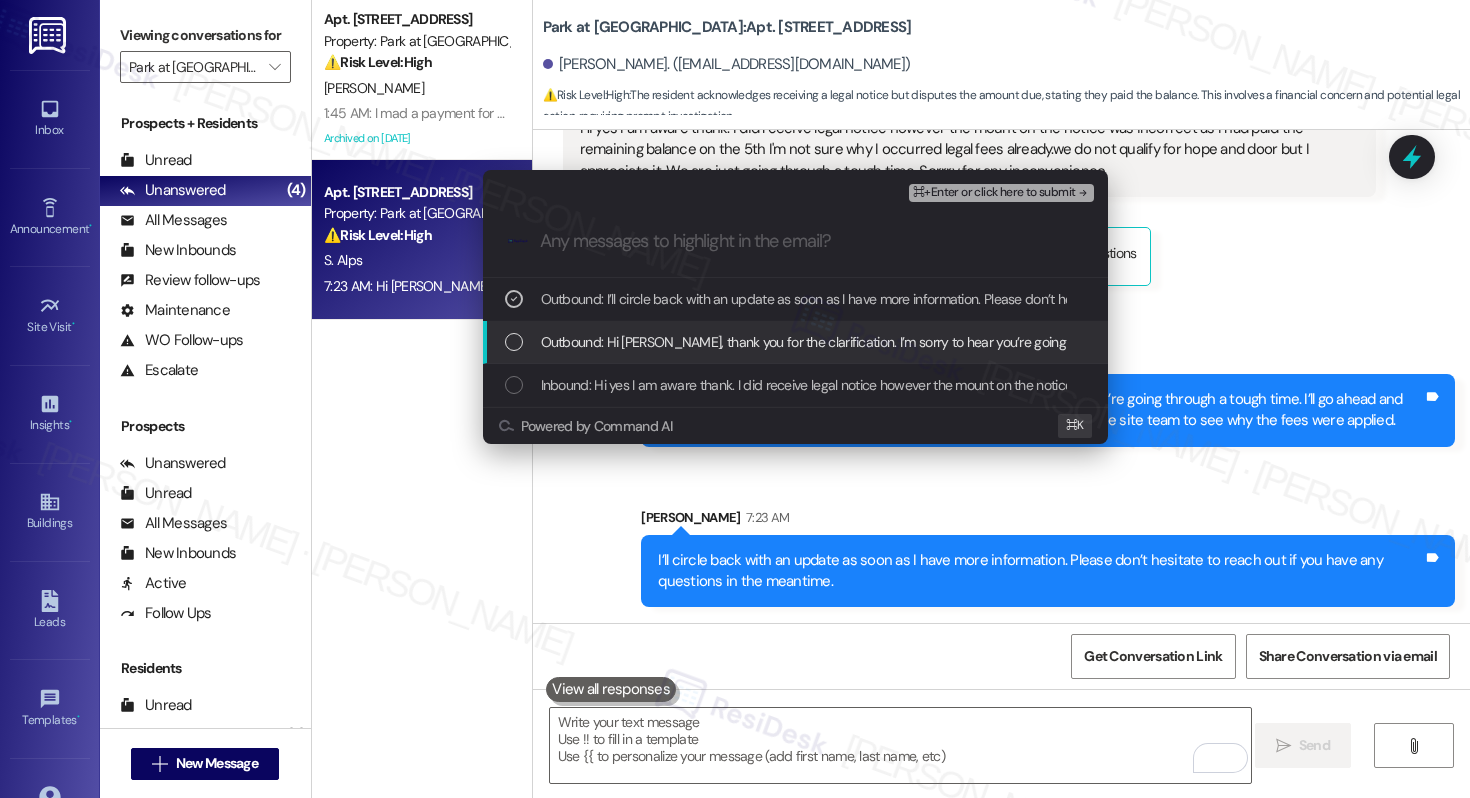 click on "Outbound: Hi [PERSON_NAME], thank you for the clarification. I’m sorry to hear you’re going through a tough time. I’ll go ahead and double-check your payment history and the legal notice details with the site team to see why the fees were applied." at bounding box center (1255, 342) 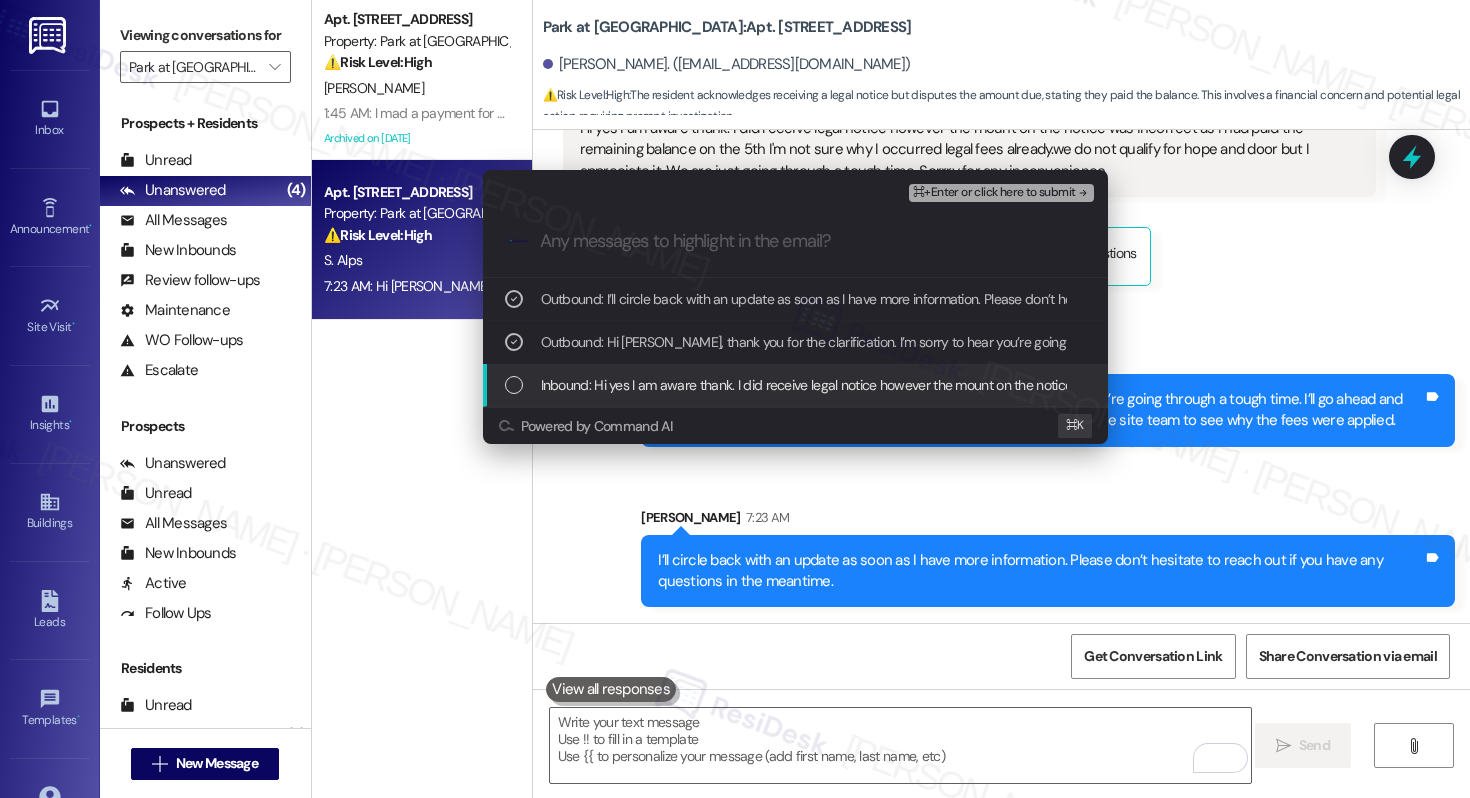 click on "Inbound: Hi yes I am aware thank. I did receive legal notice however the mount on the notice was incorrect as I had paid the remaining balance on the 5th I'm not sure why I occurred legal fees already.we do not qualify for hope and door but I appreciate it. We are just going through a tough time. Sorrry for any inconvenience" at bounding box center [1477, 385] 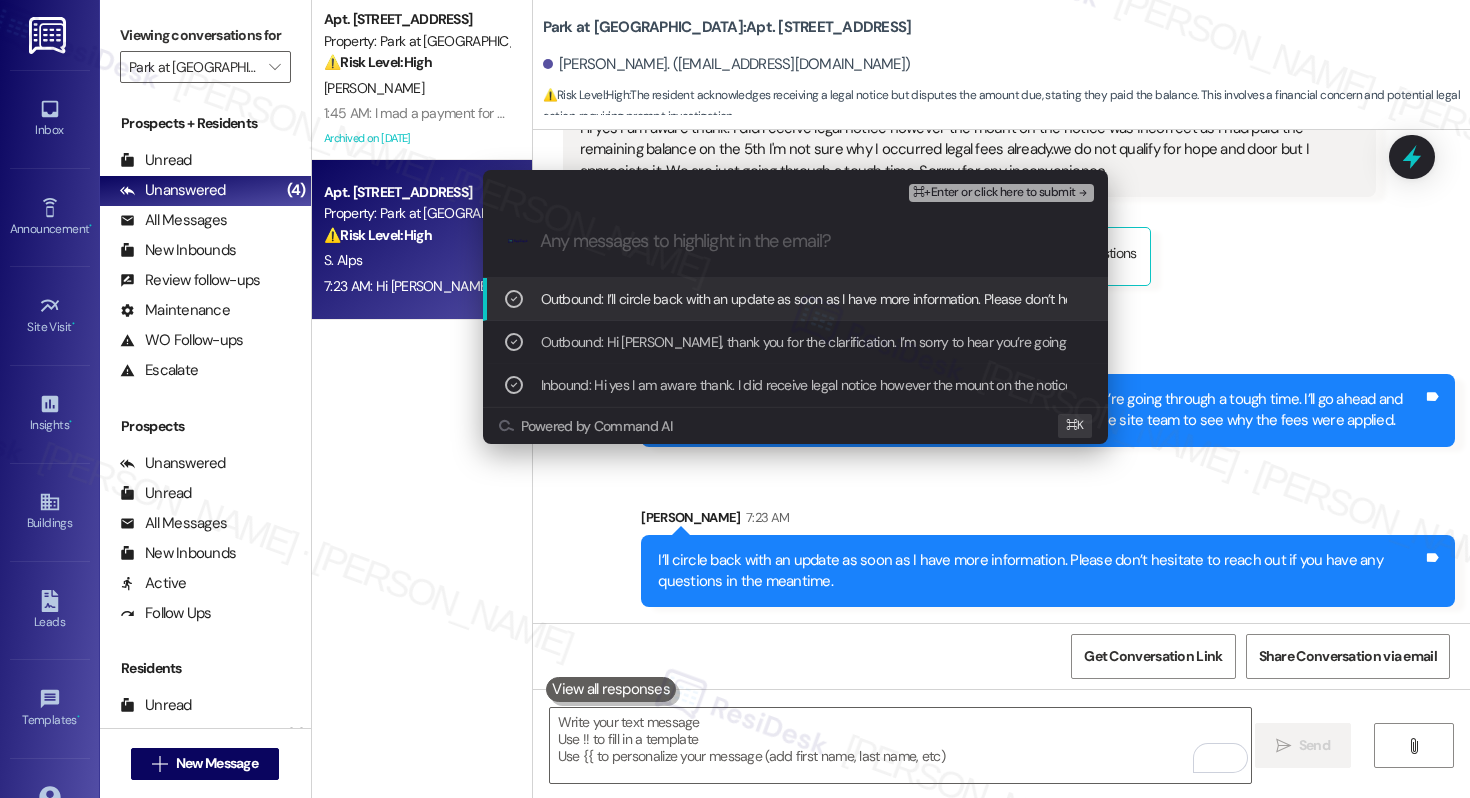 click on "⌘+Enter or click here to submit" at bounding box center [994, 193] 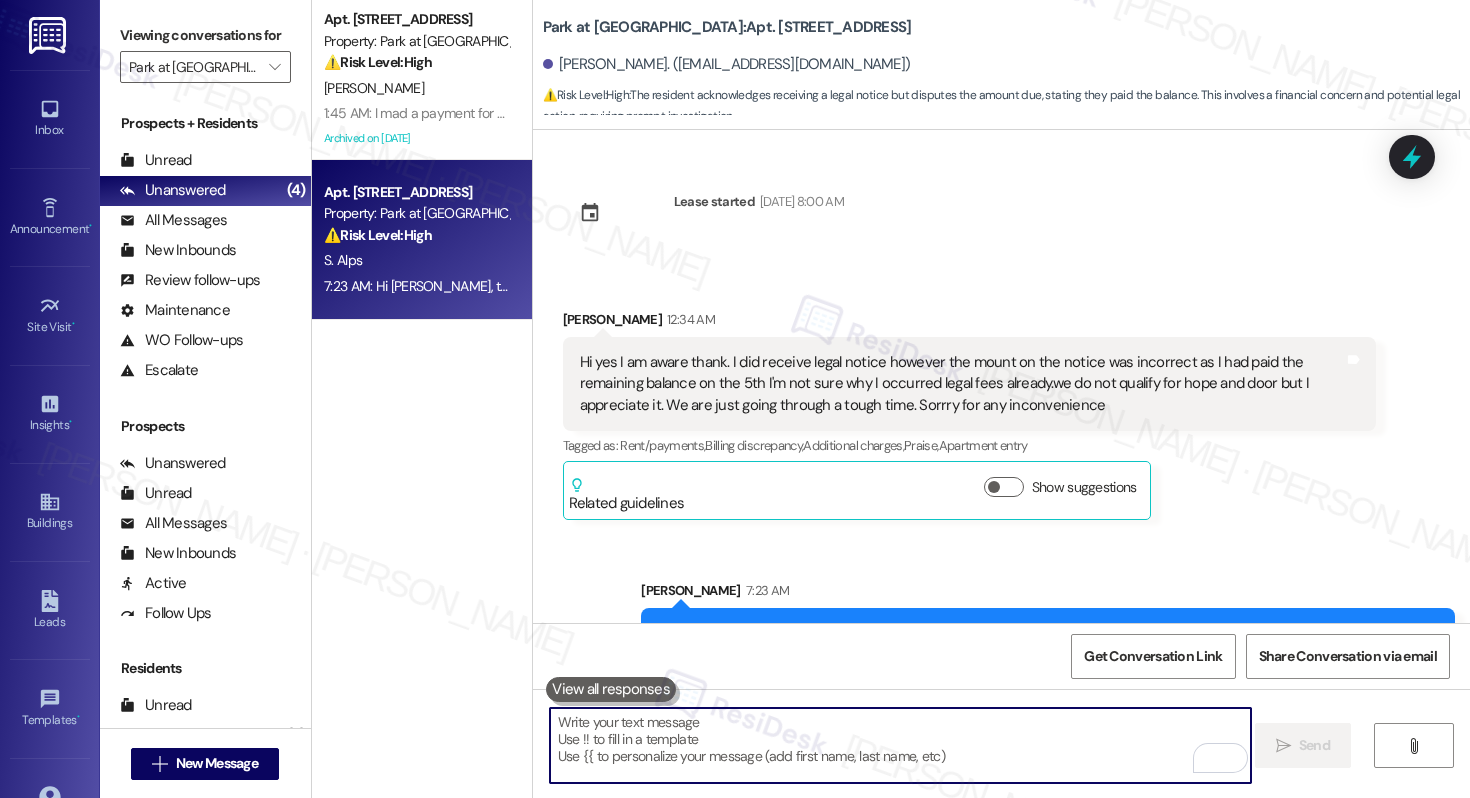 scroll, scrollTop: 234, scrollLeft: 0, axis: vertical 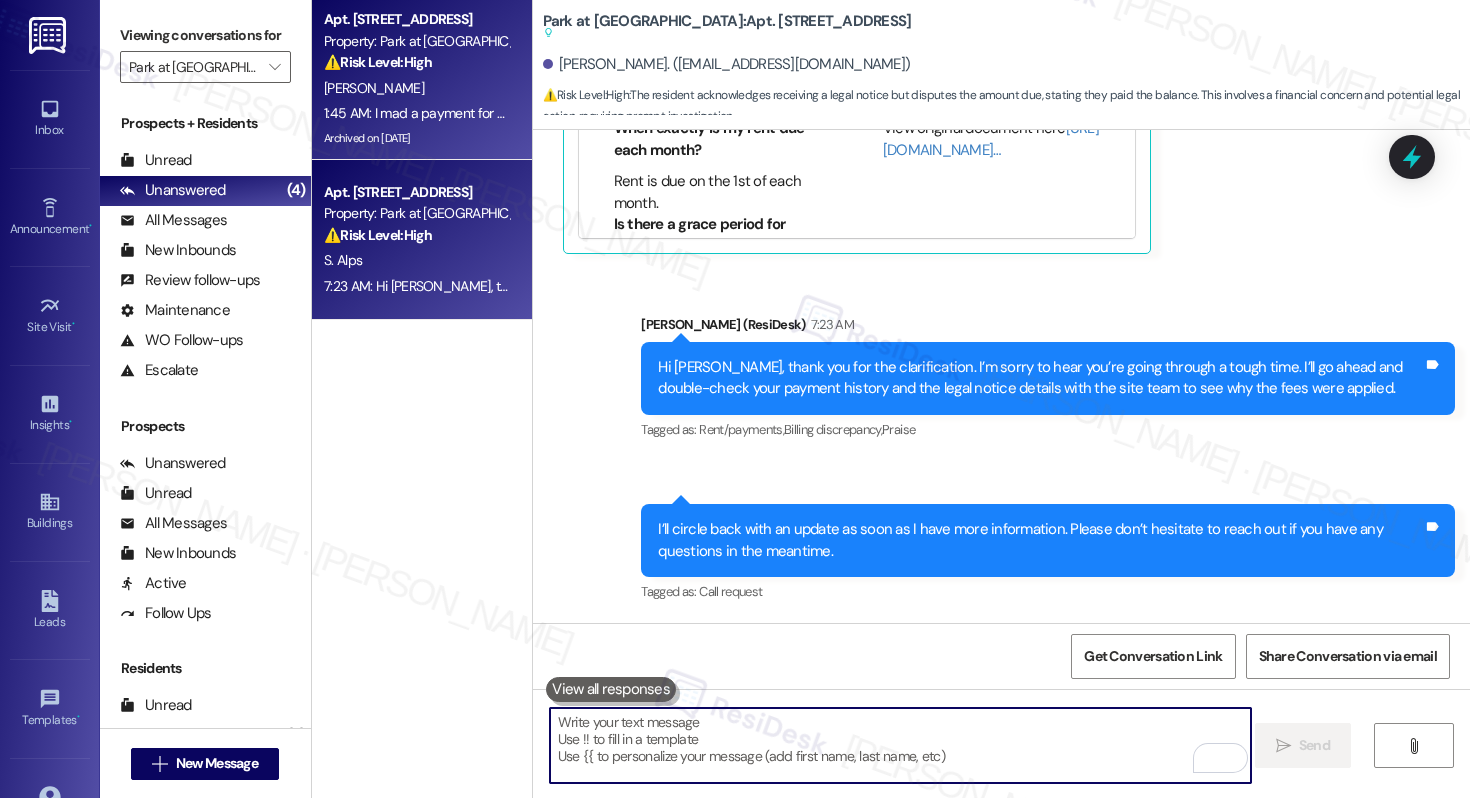 click on "[PERSON_NAME]" at bounding box center [416, 88] 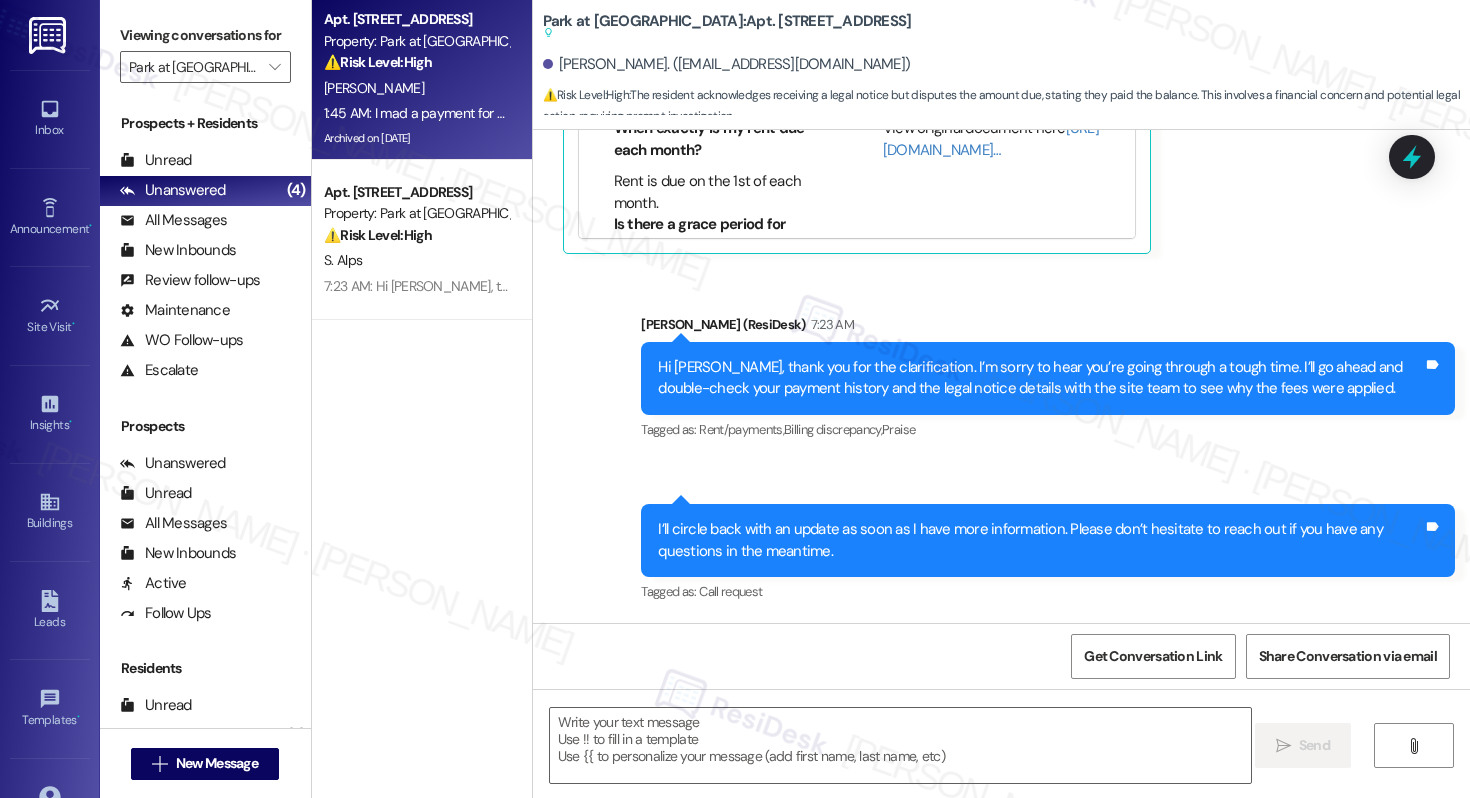 type on "Fetching suggested responses. Please feel free to read through the conversation in the meantime." 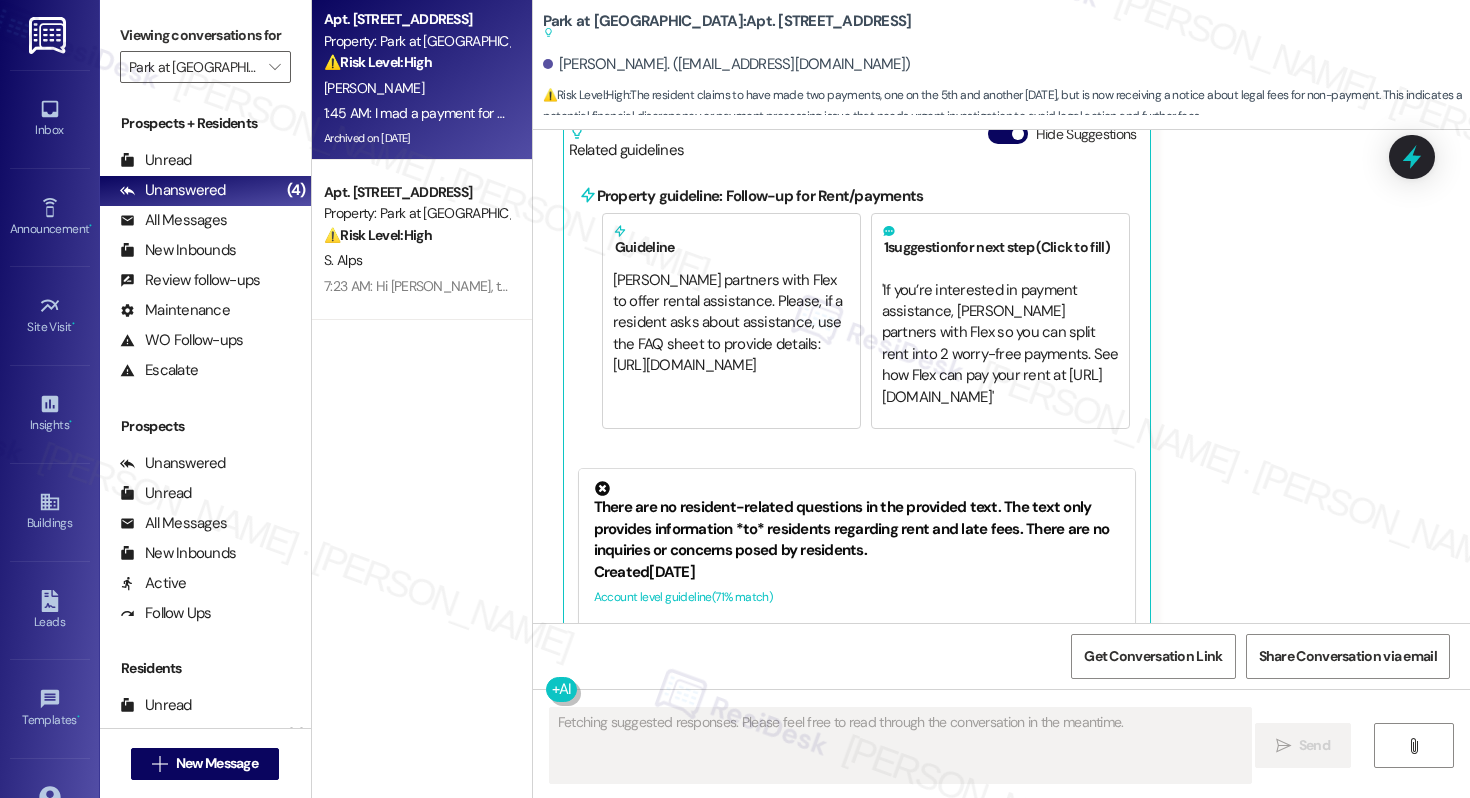 scroll, scrollTop: 16853, scrollLeft: 0, axis: vertical 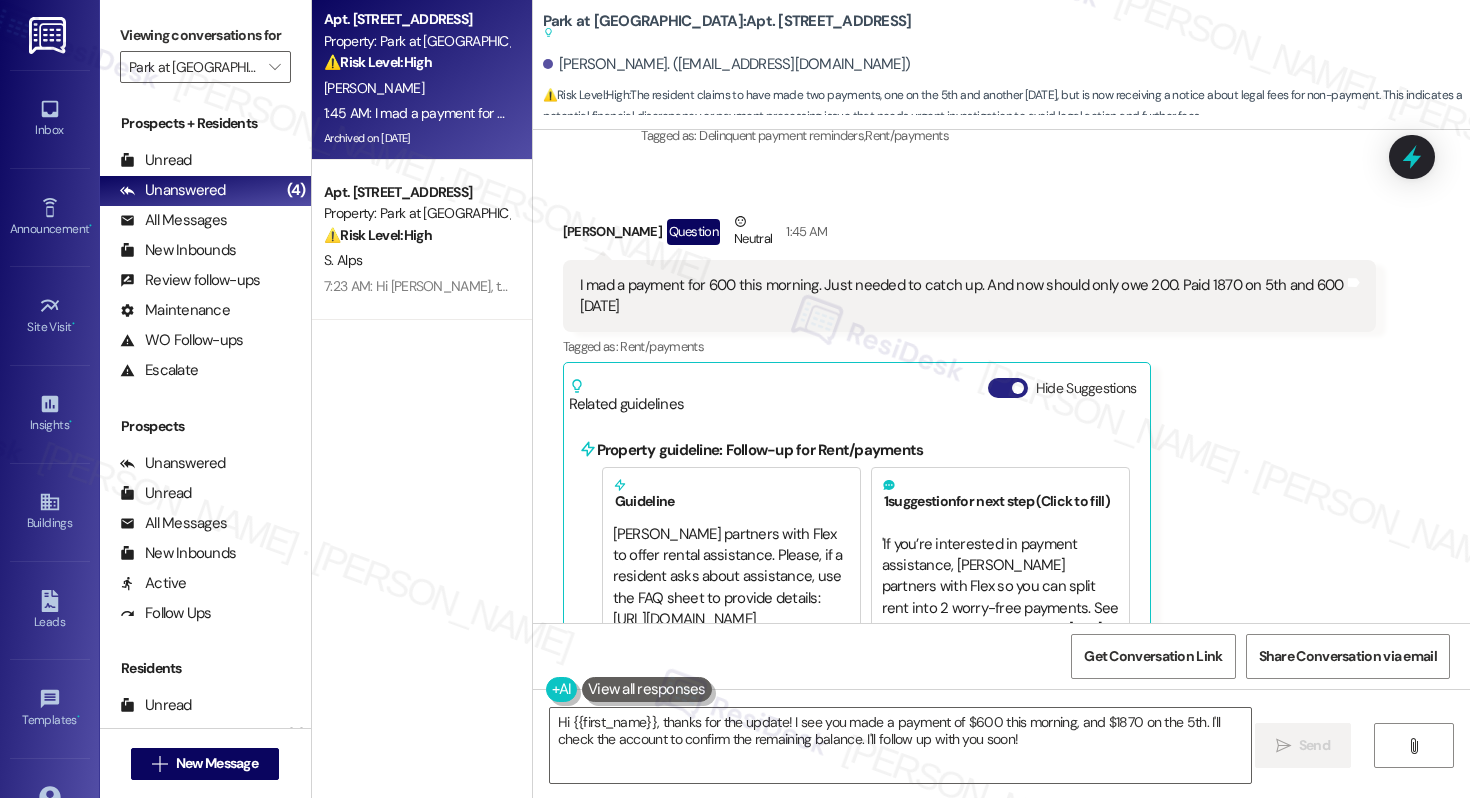 click at bounding box center (1018, 388) 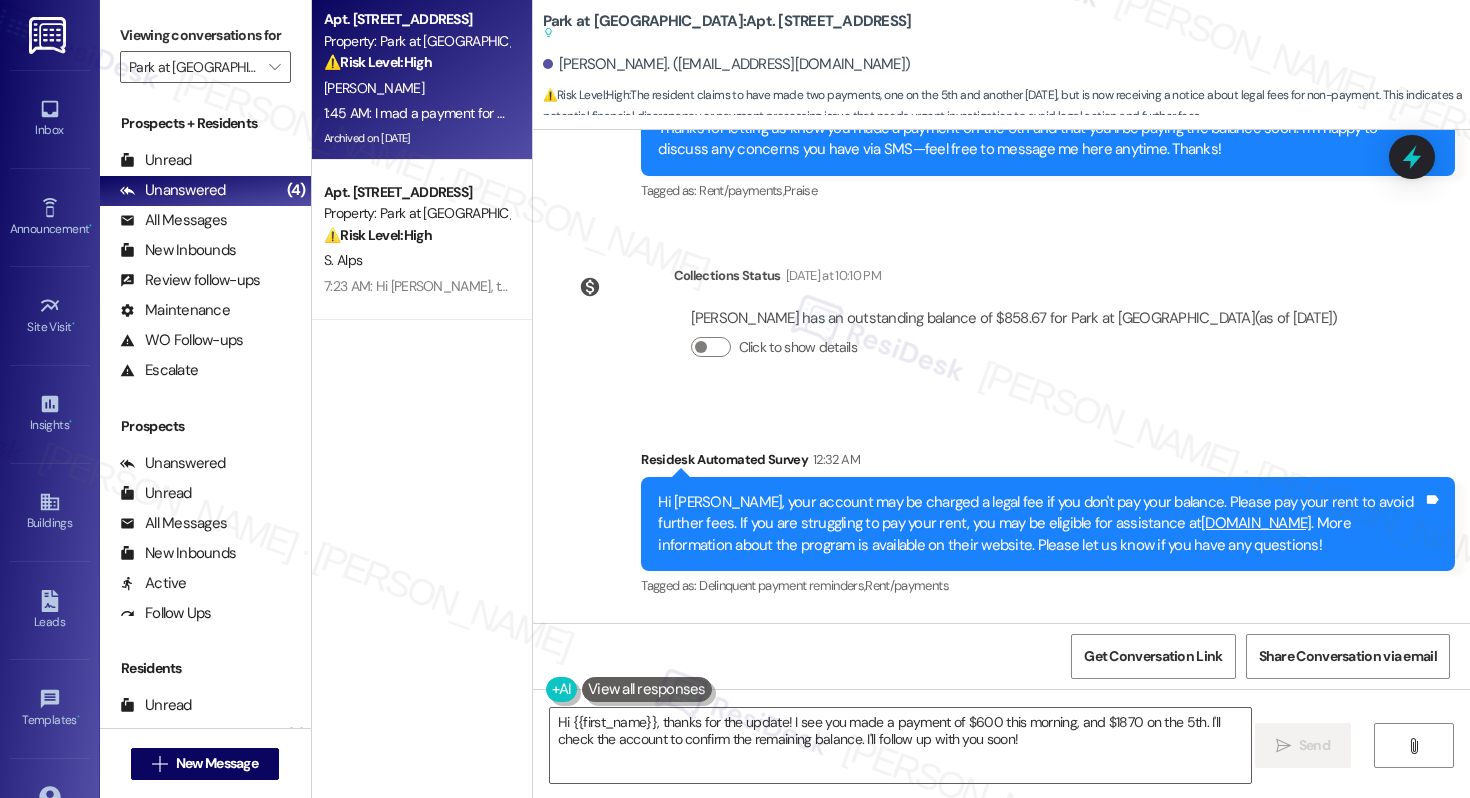 scroll, scrollTop: 16235, scrollLeft: 0, axis: vertical 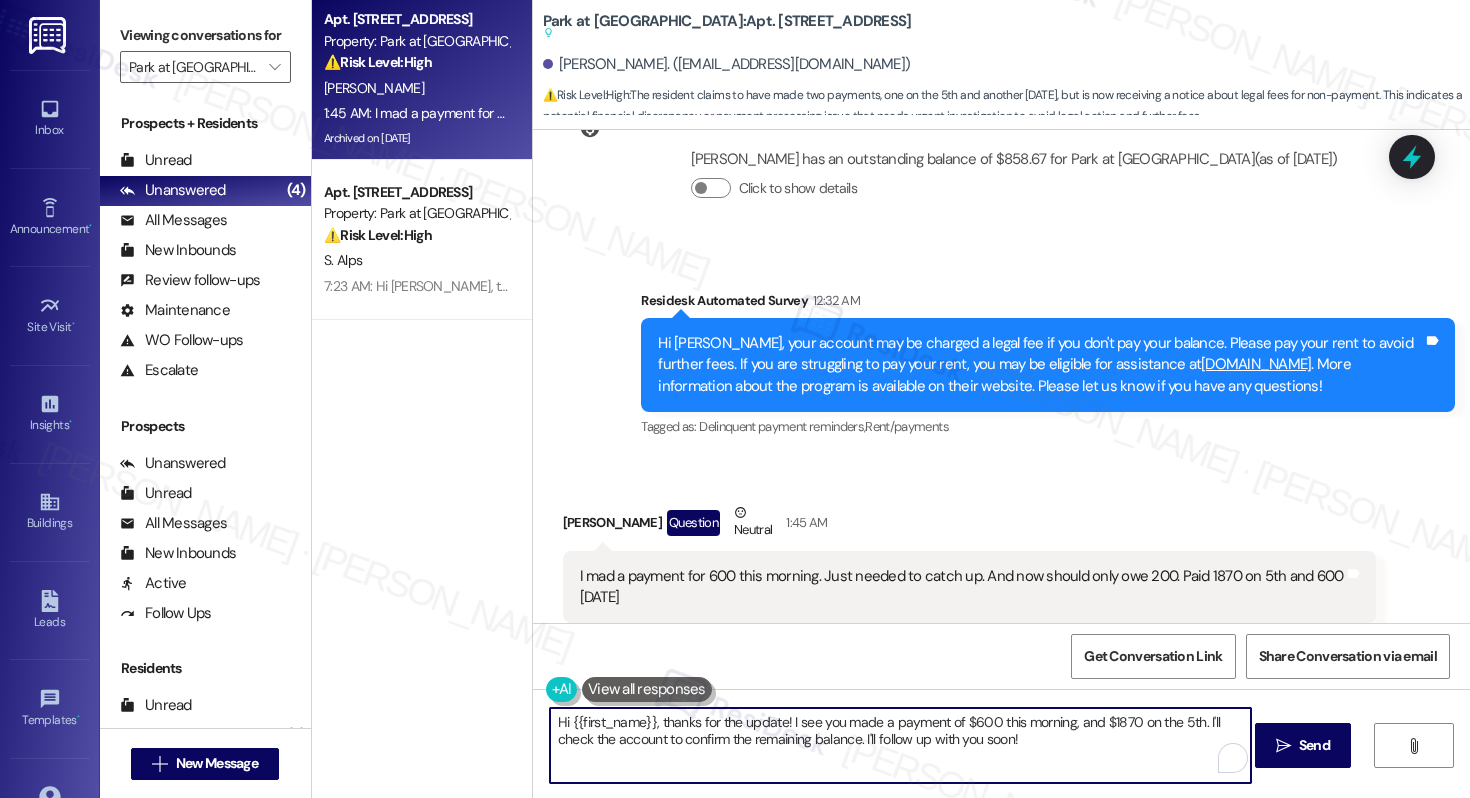 click on "Hi {{first_name}}, thanks for the update! I see you made a payment of $600 this morning, and $1870 on the 5th. I'll check the account to confirm the remaining balance. I'll follow up with you soon!" at bounding box center (900, 745) 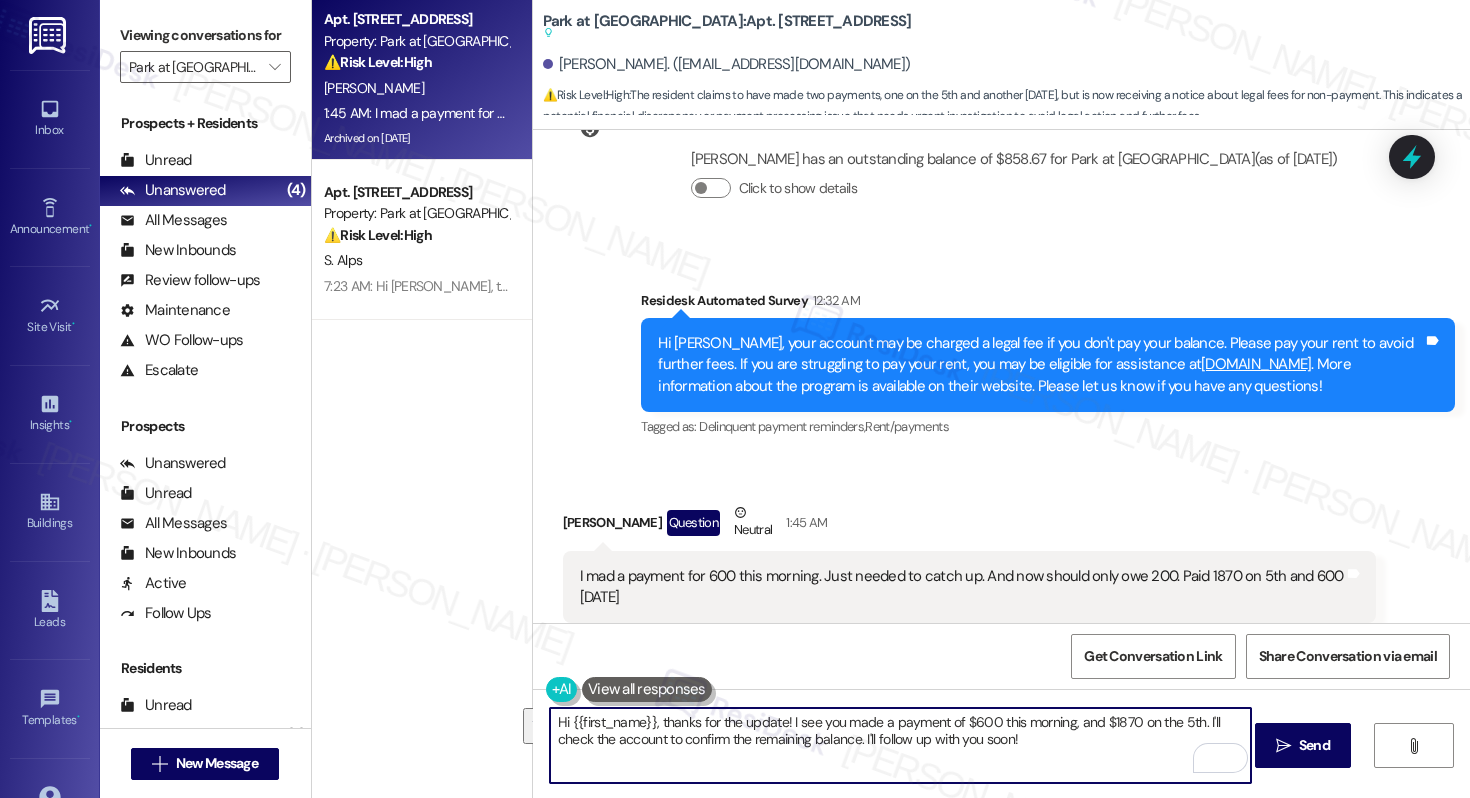 drag, startPoint x: 783, startPoint y: 722, endPoint x: 1123, endPoint y: 756, distance: 341.69577 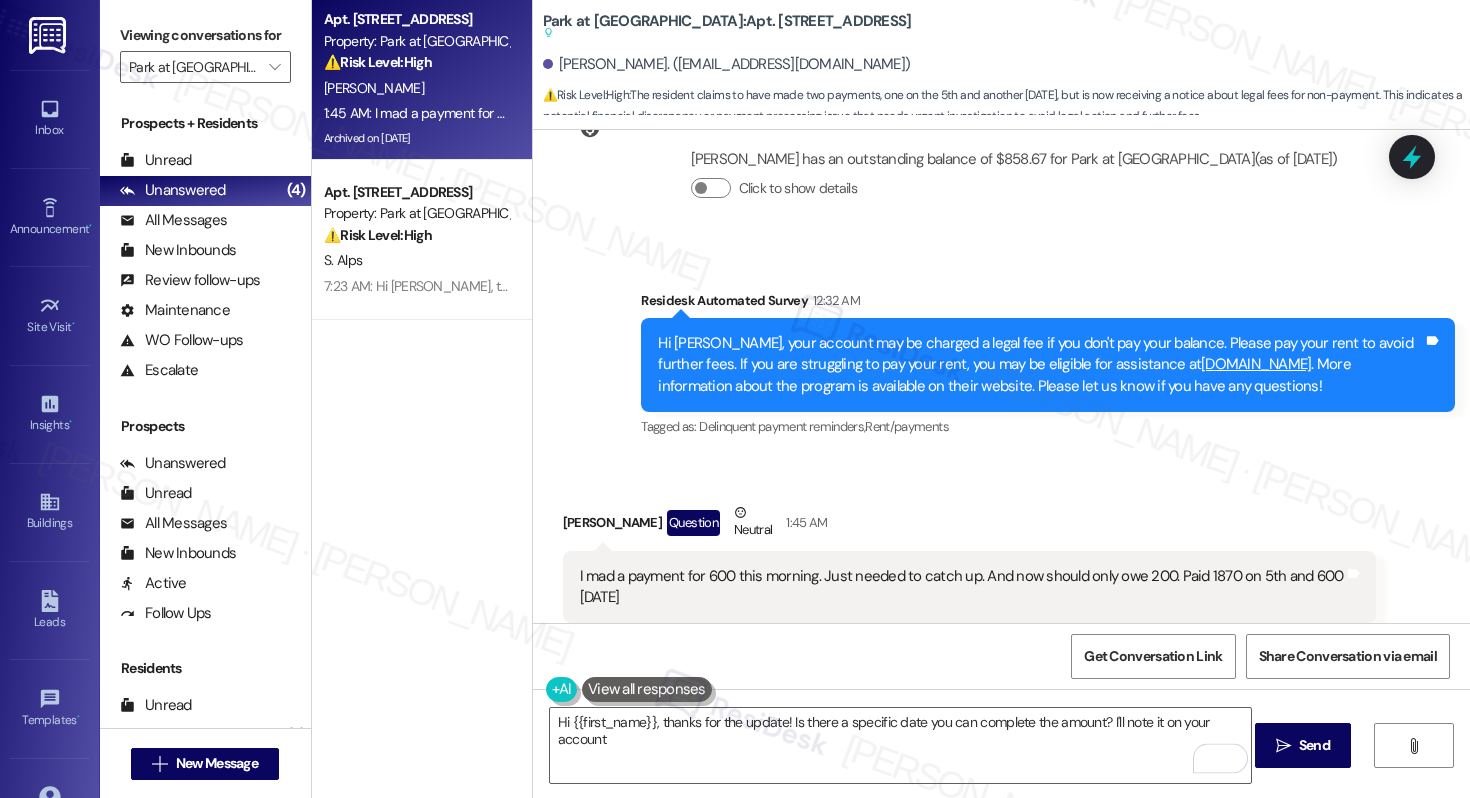 click on "[PERSON_NAME]. ([EMAIL_ADDRESS][DOMAIN_NAME])" at bounding box center [727, 64] 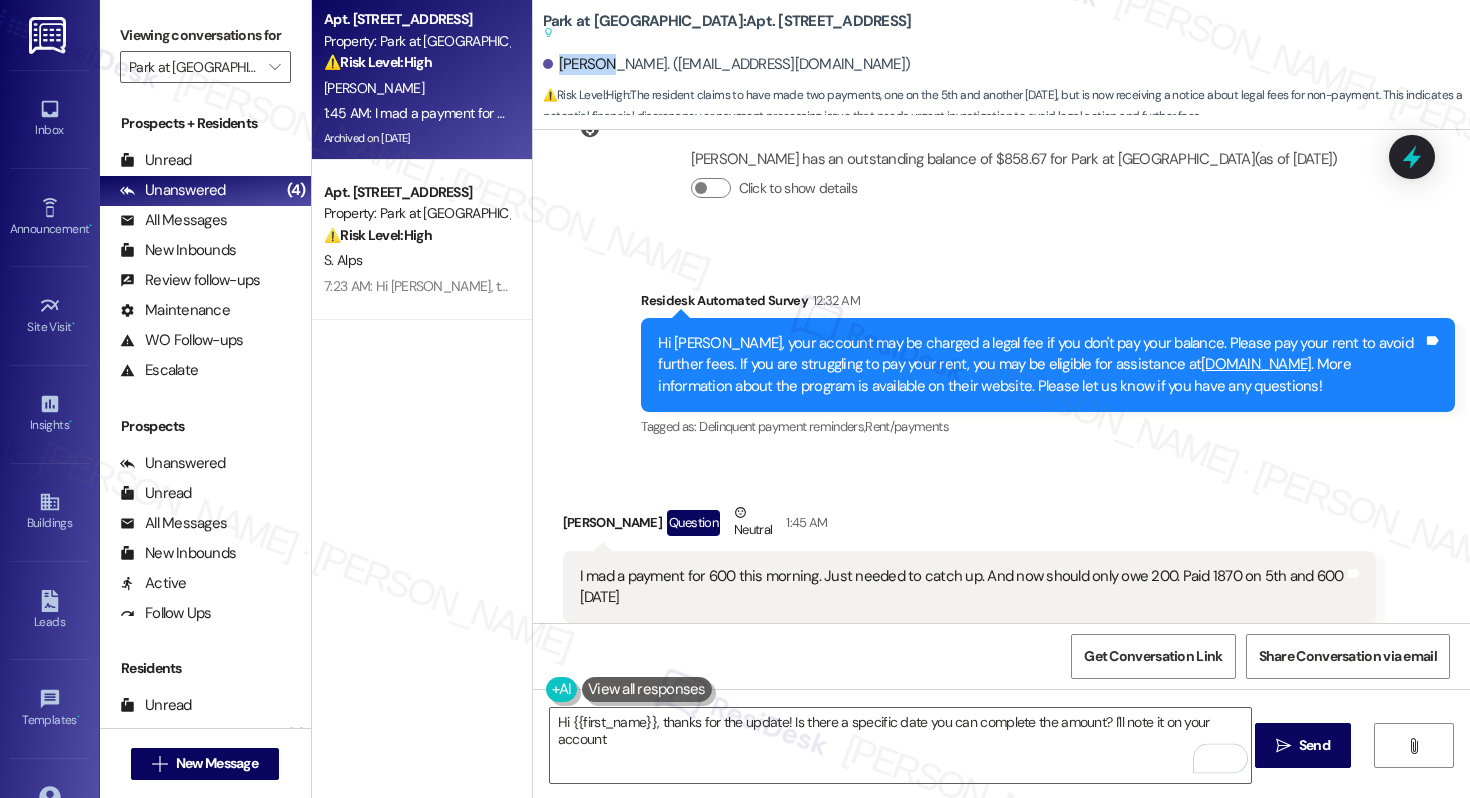click on "[PERSON_NAME]. ([EMAIL_ADDRESS][DOMAIN_NAME])" at bounding box center (727, 64) 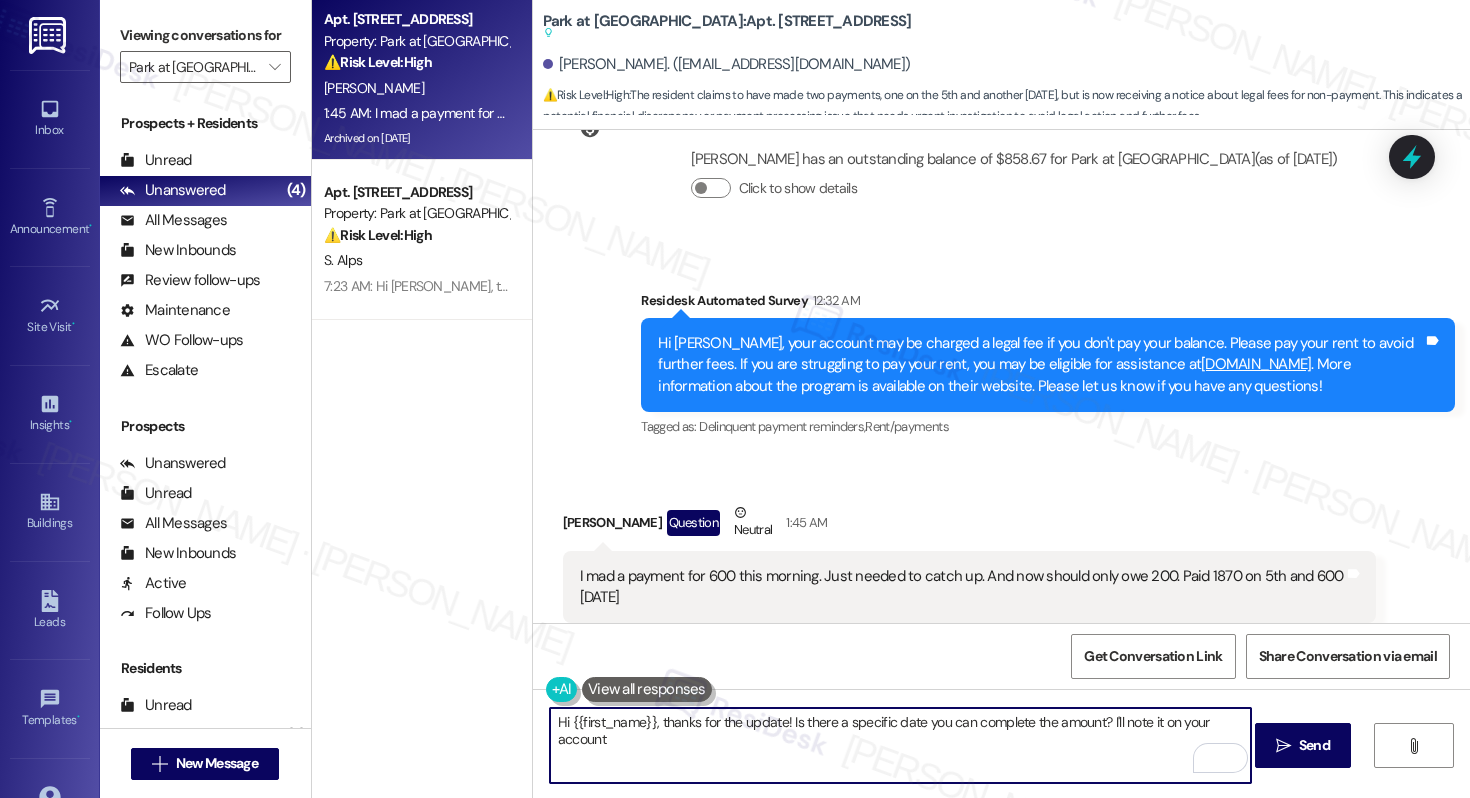 drag, startPoint x: 563, startPoint y: 723, endPoint x: 650, endPoint y: 718, distance: 87.14356 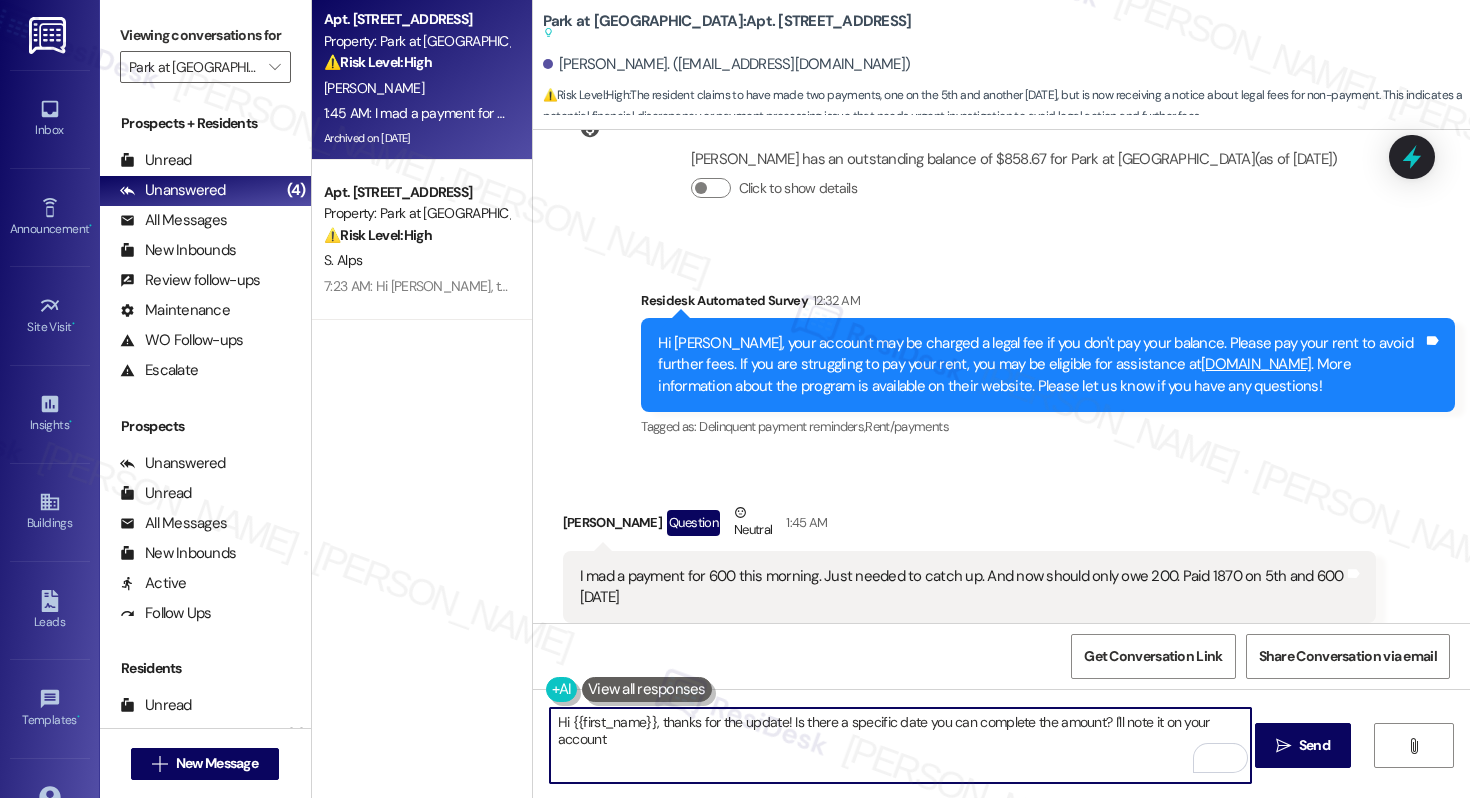click on "Hi {{first_name}}, thanks for the update! Is there a specific date you can complete the amount? I'll note it on your account" at bounding box center [900, 745] 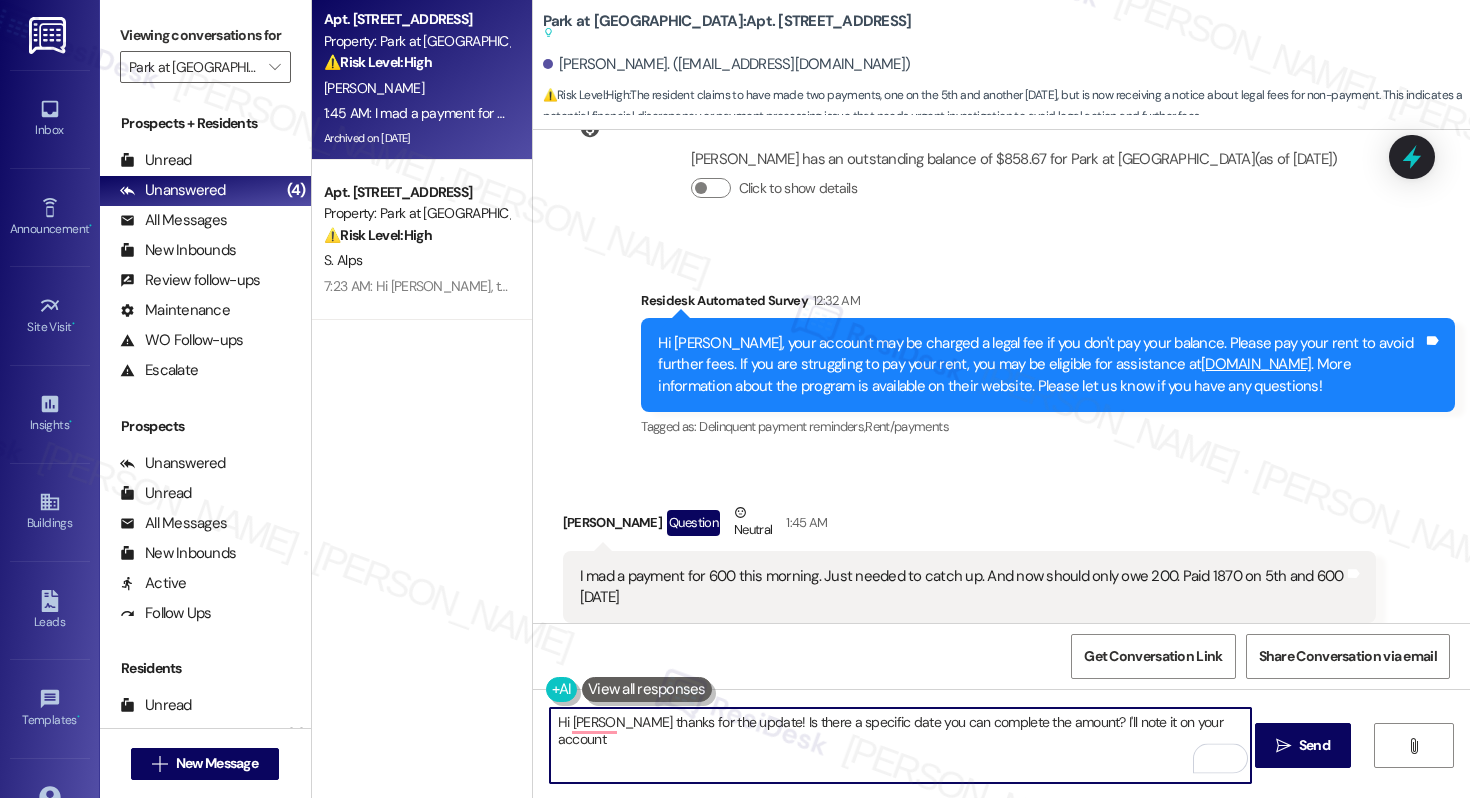 type on "Hi [PERSON_NAME], thanks for the update! Is there a specific date you can complete the amount? I'll note it on your account" 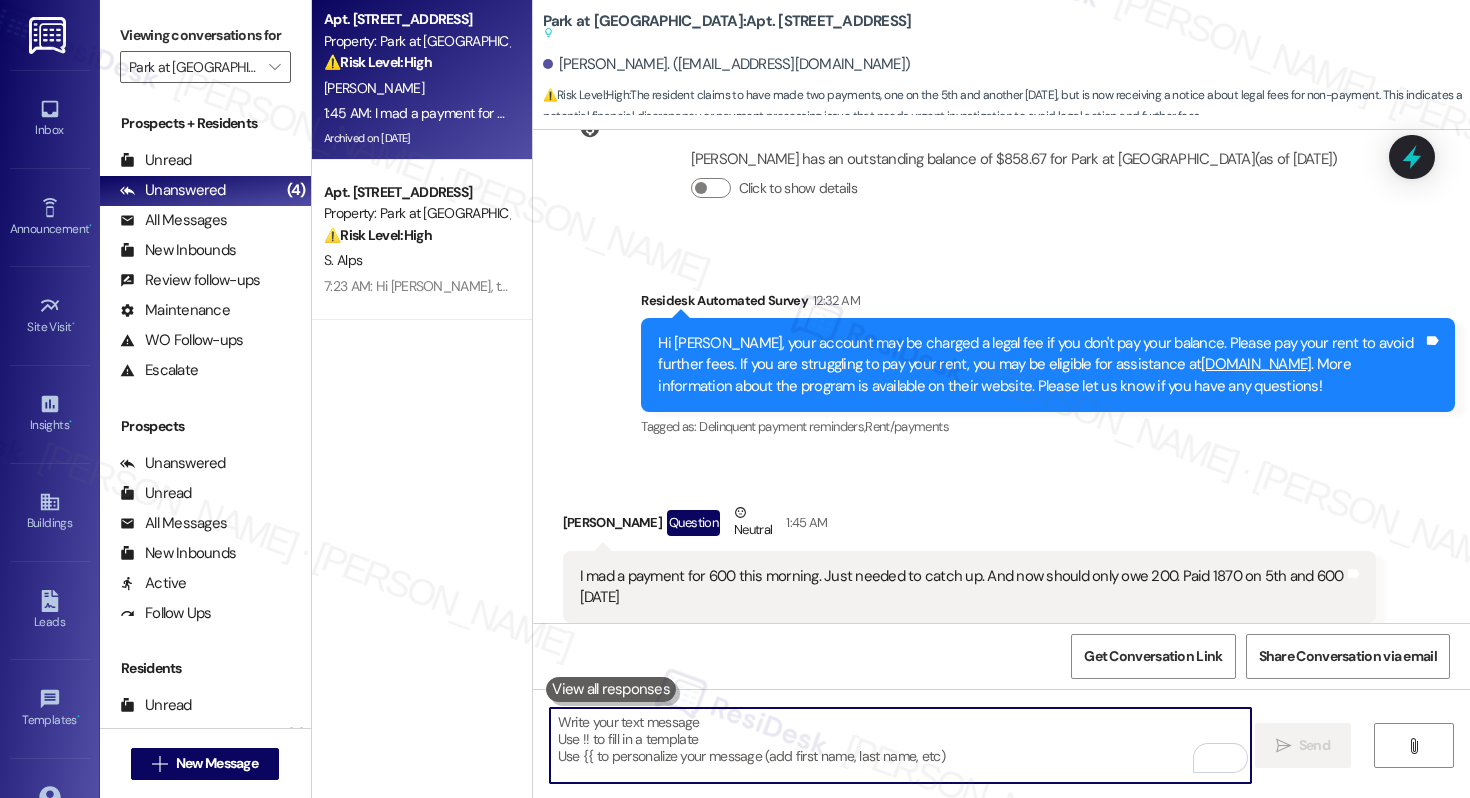 click at bounding box center [900, 745] 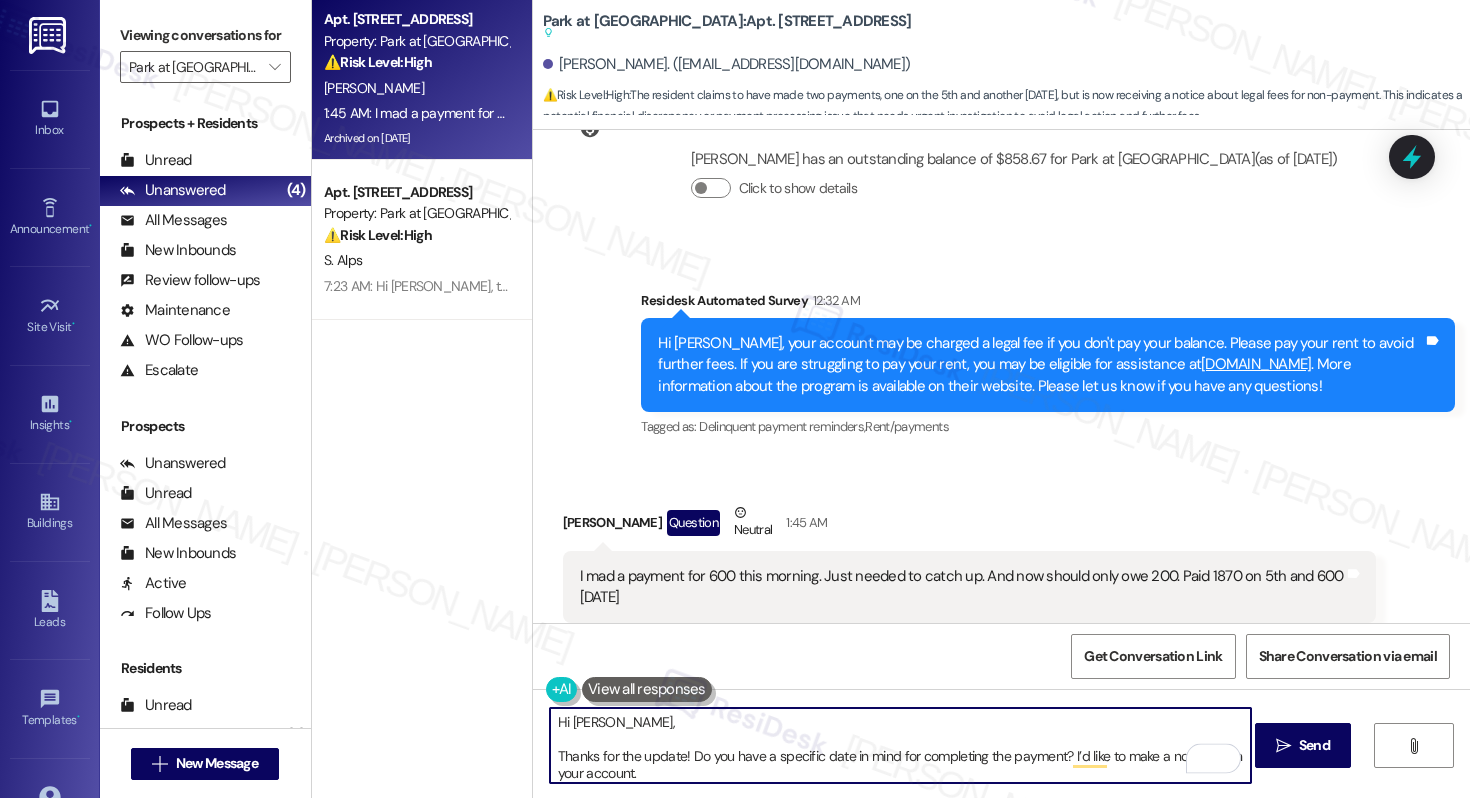 click on "Hi [PERSON_NAME],
Thanks for the update! Do you have a specific date in mind for completing the payment? I’d like to make a note of it on your account." at bounding box center (900, 745) 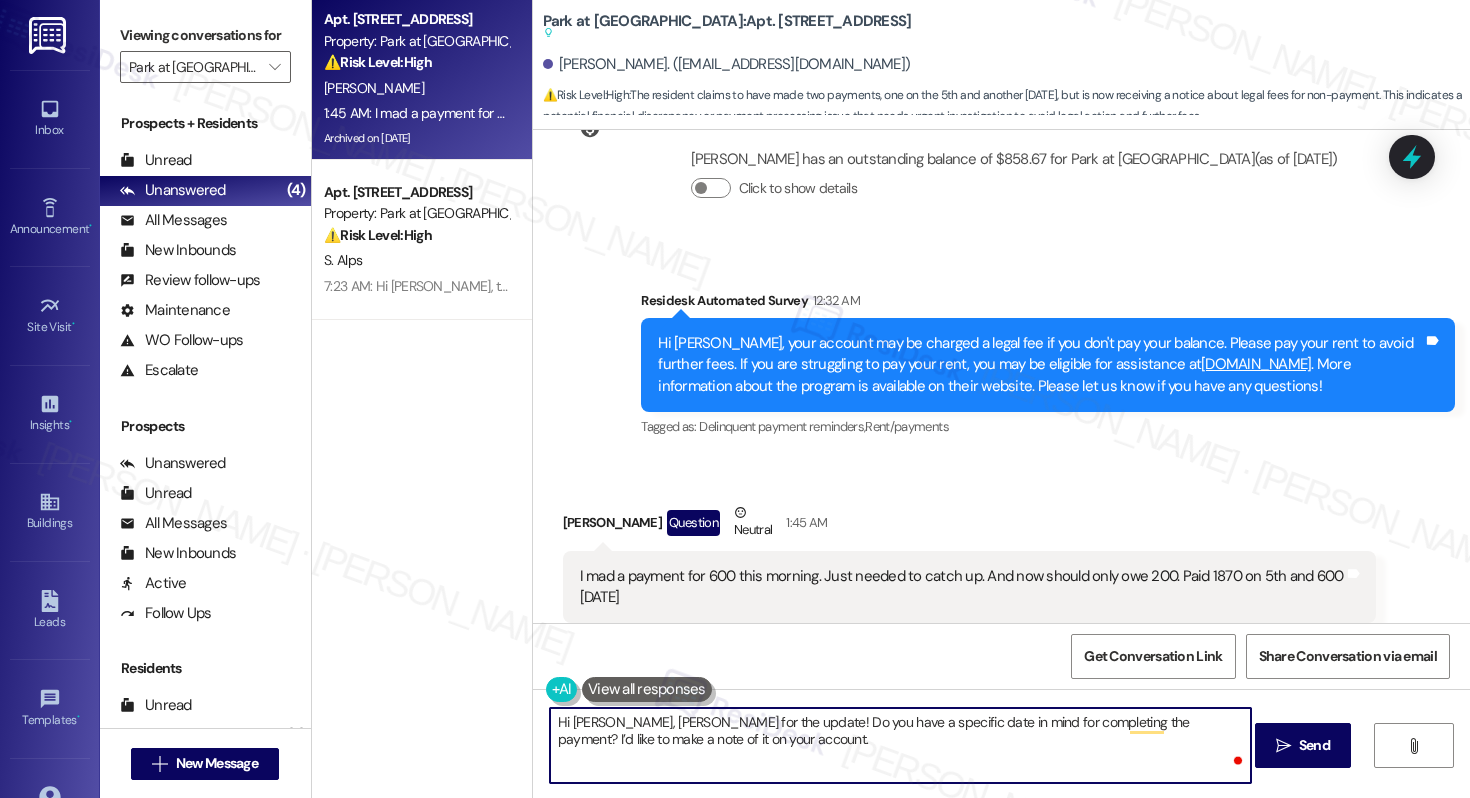 type on "Hi [PERSON_NAME], thanks for the update! Do you have a specific date in mind for completing the payment? I’d like to make a note of it on your account." 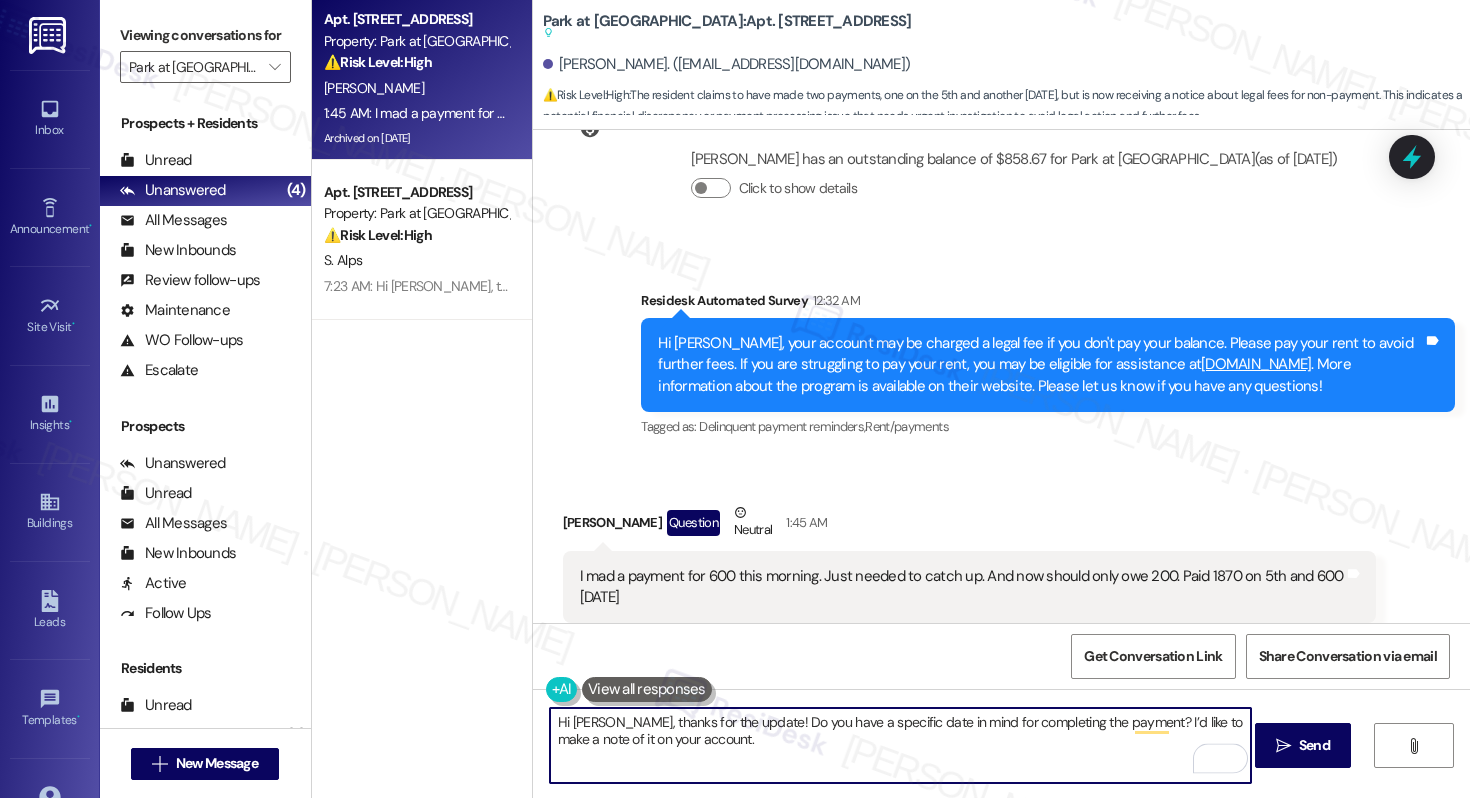 click on "Hi [PERSON_NAME], thanks for the update! Do you have a specific date in mind for completing the payment? I’d like to make a note of it on your account." at bounding box center (900, 745) 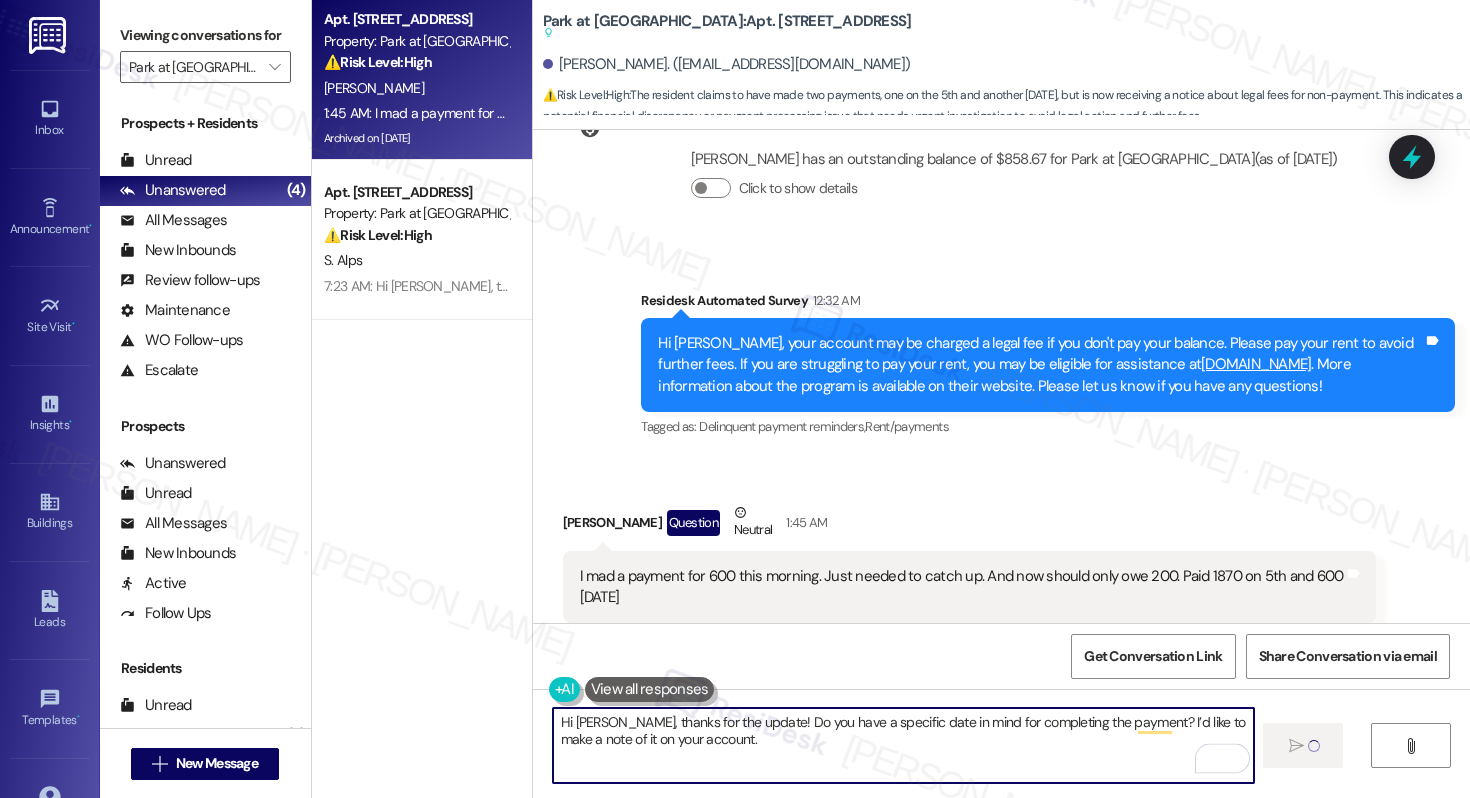 type 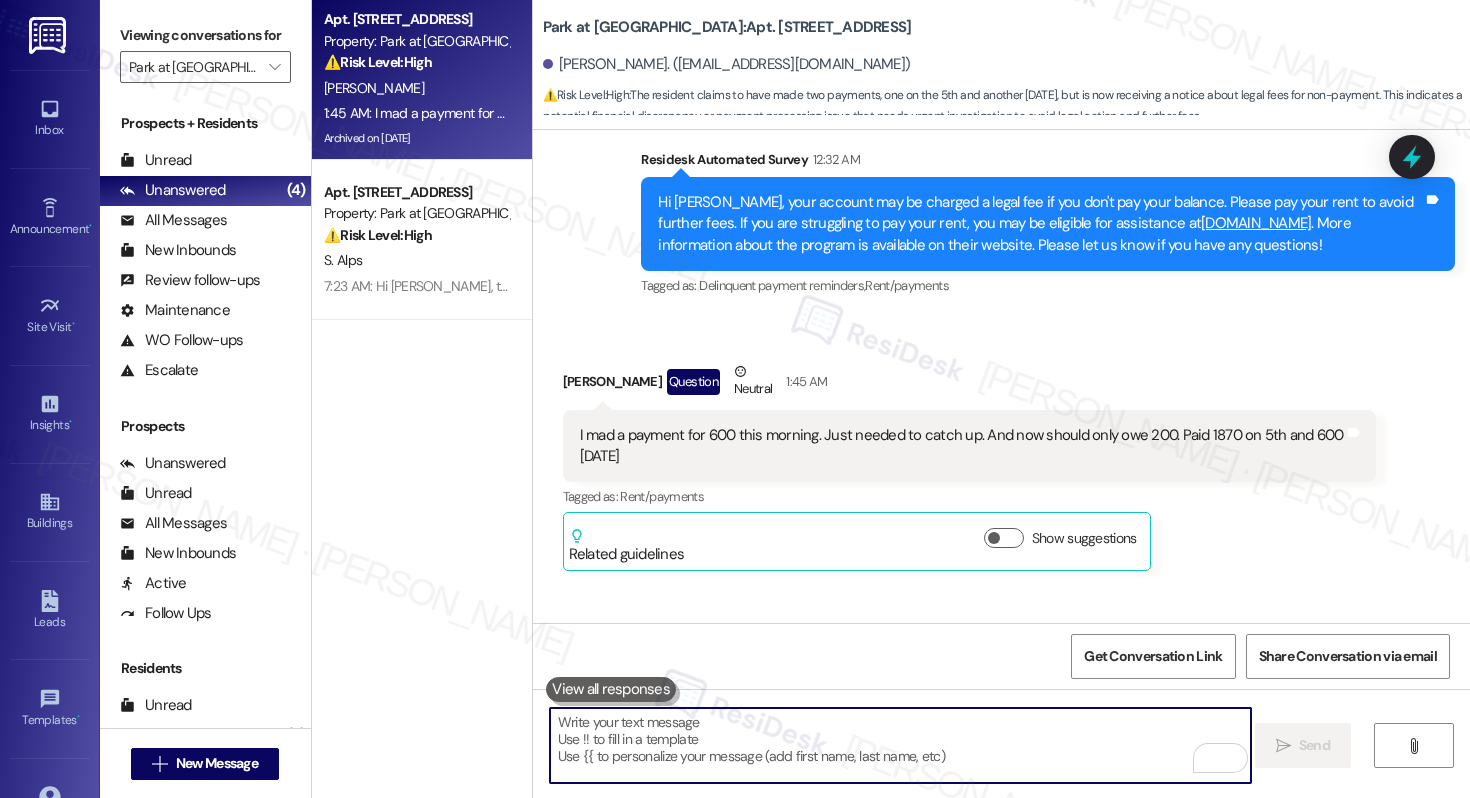 scroll, scrollTop: 16396, scrollLeft: 0, axis: vertical 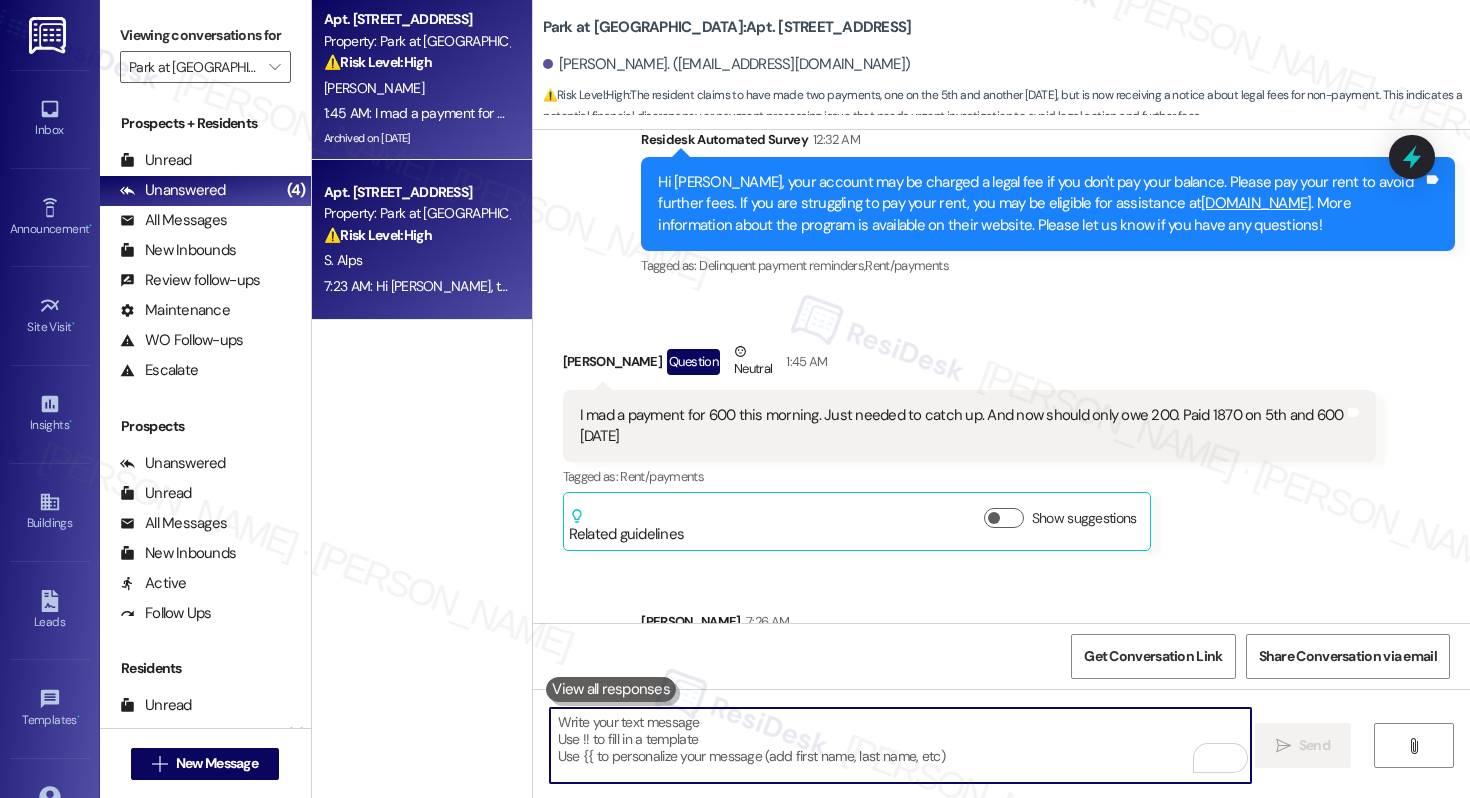 click on "⚠️  Risk Level:  High The resident acknowledges receiving a legal notice but disputes the amount due, stating they paid the balance. This involves a financial concern and potential legal action, requiring prompt investigation." at bounding box center (416, 235) 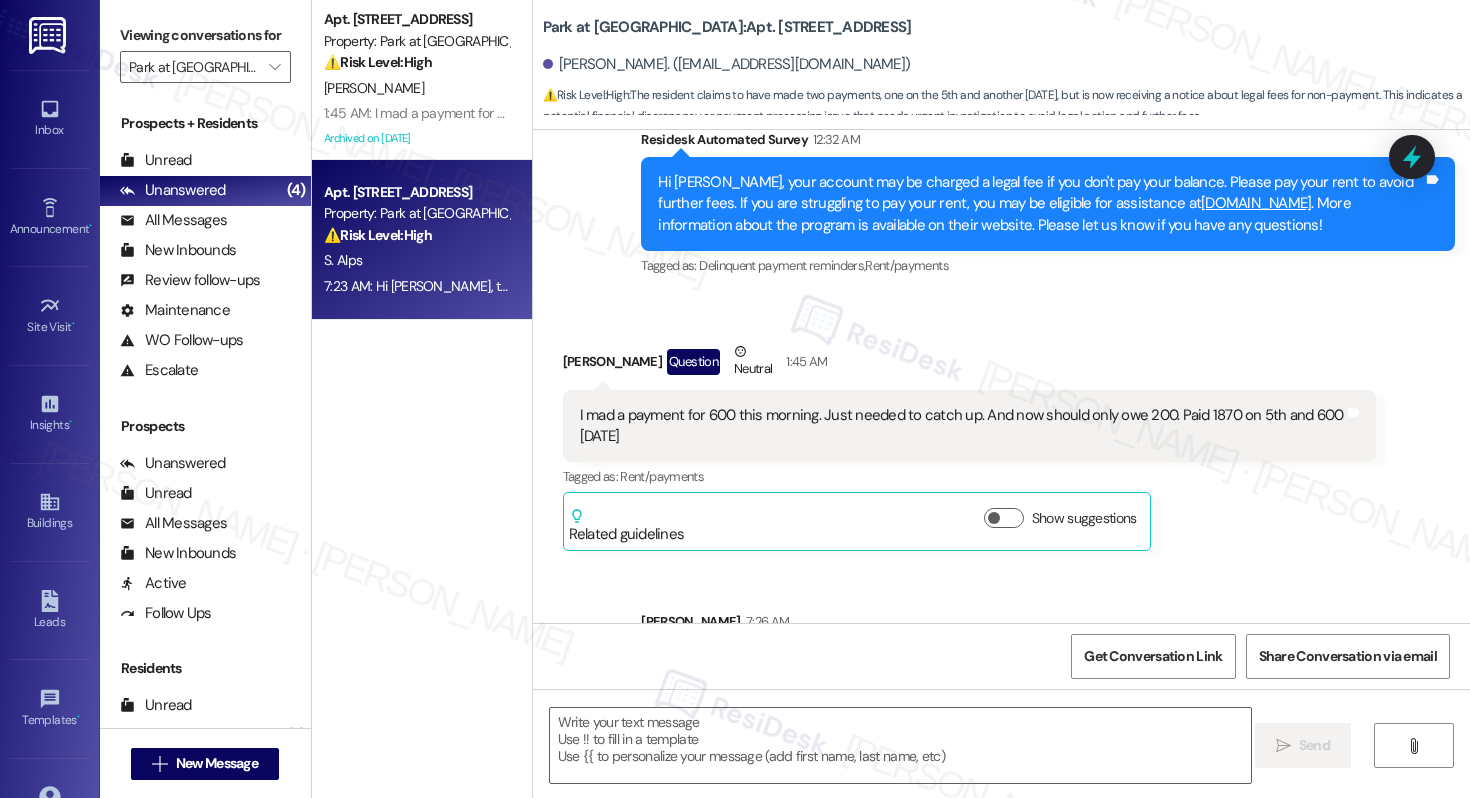 type on "Fetching suggested responses. Please feel free to read through the conversation in the meantime." 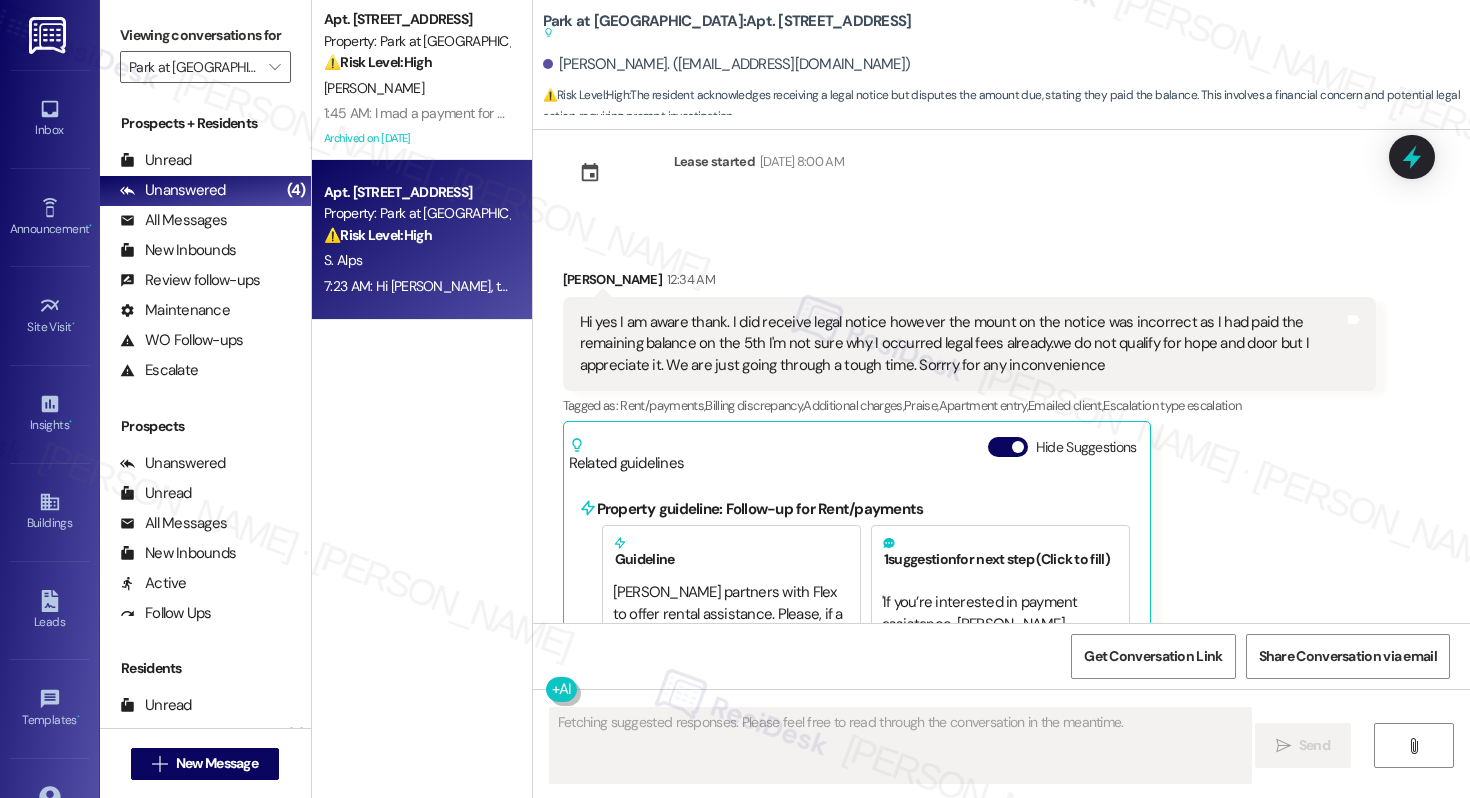 scroll, scrollTop: 0, scrollLeft: 0, axis: both 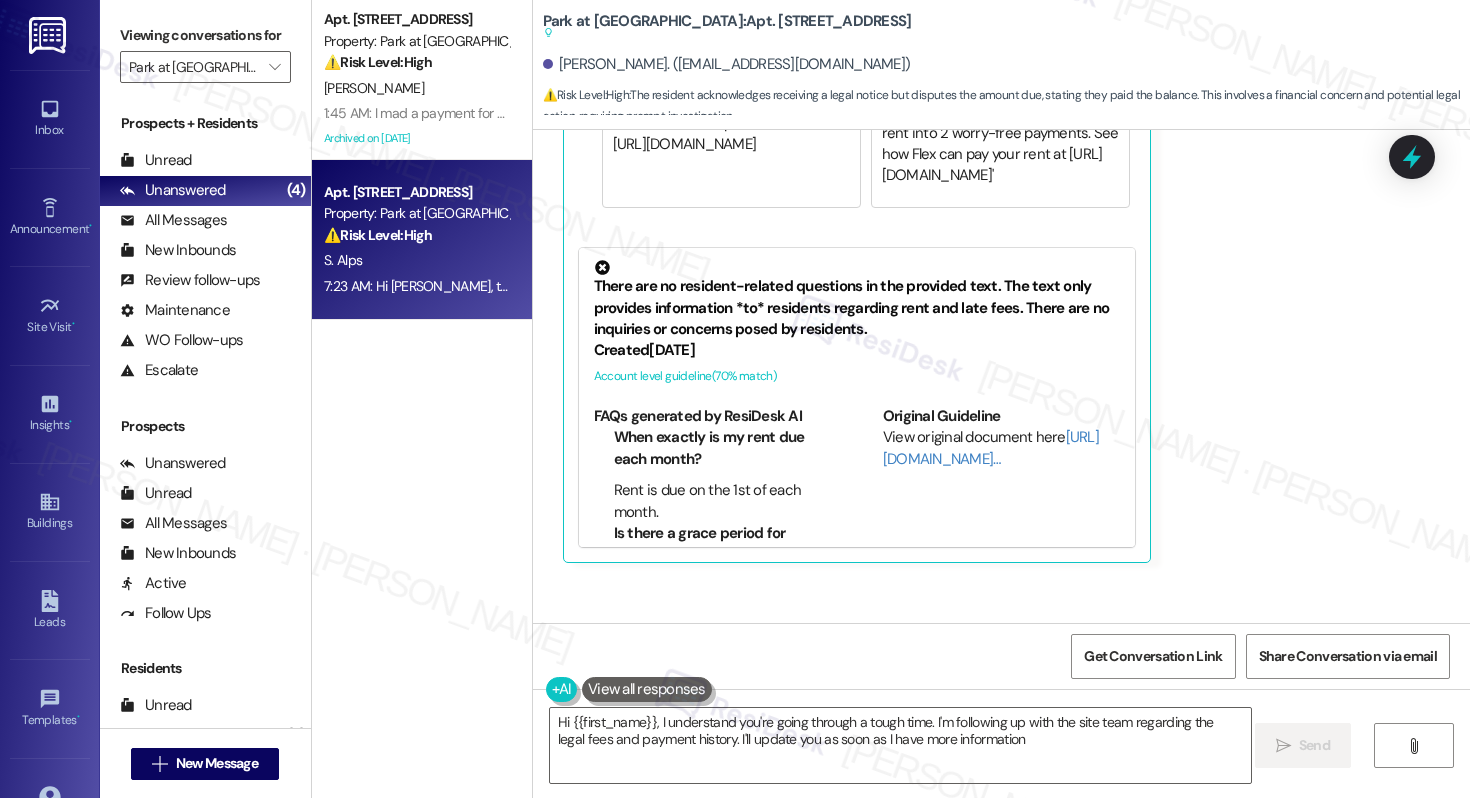 type on "Hi {{first_name}}, I understand you're going through a tough time. I'm following up with the site team regarding the legal fees and payment history. I'll update you as soon as I have more information." 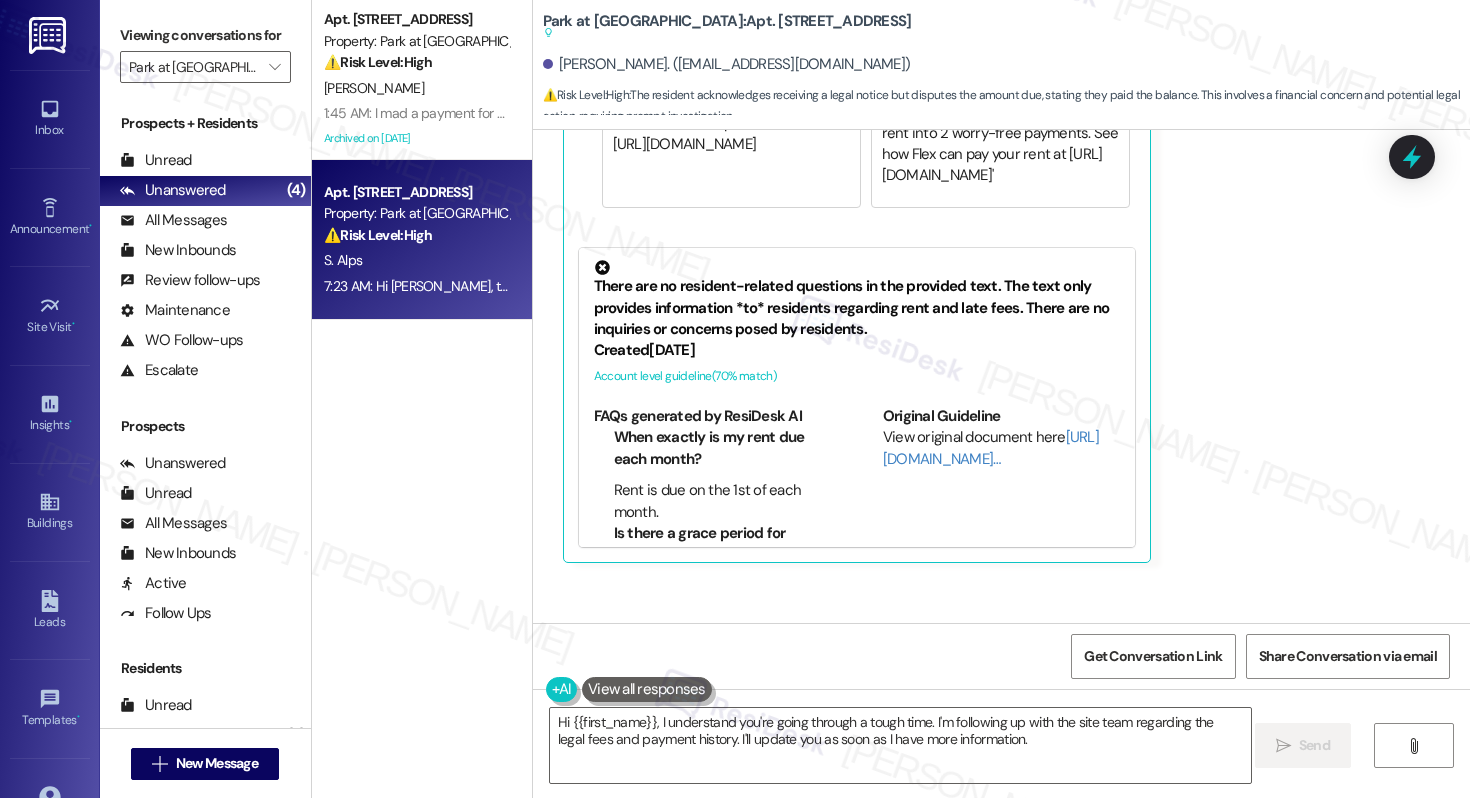 scroll, scrollTop: 1130, scrollLeft: 0, axis: vertical 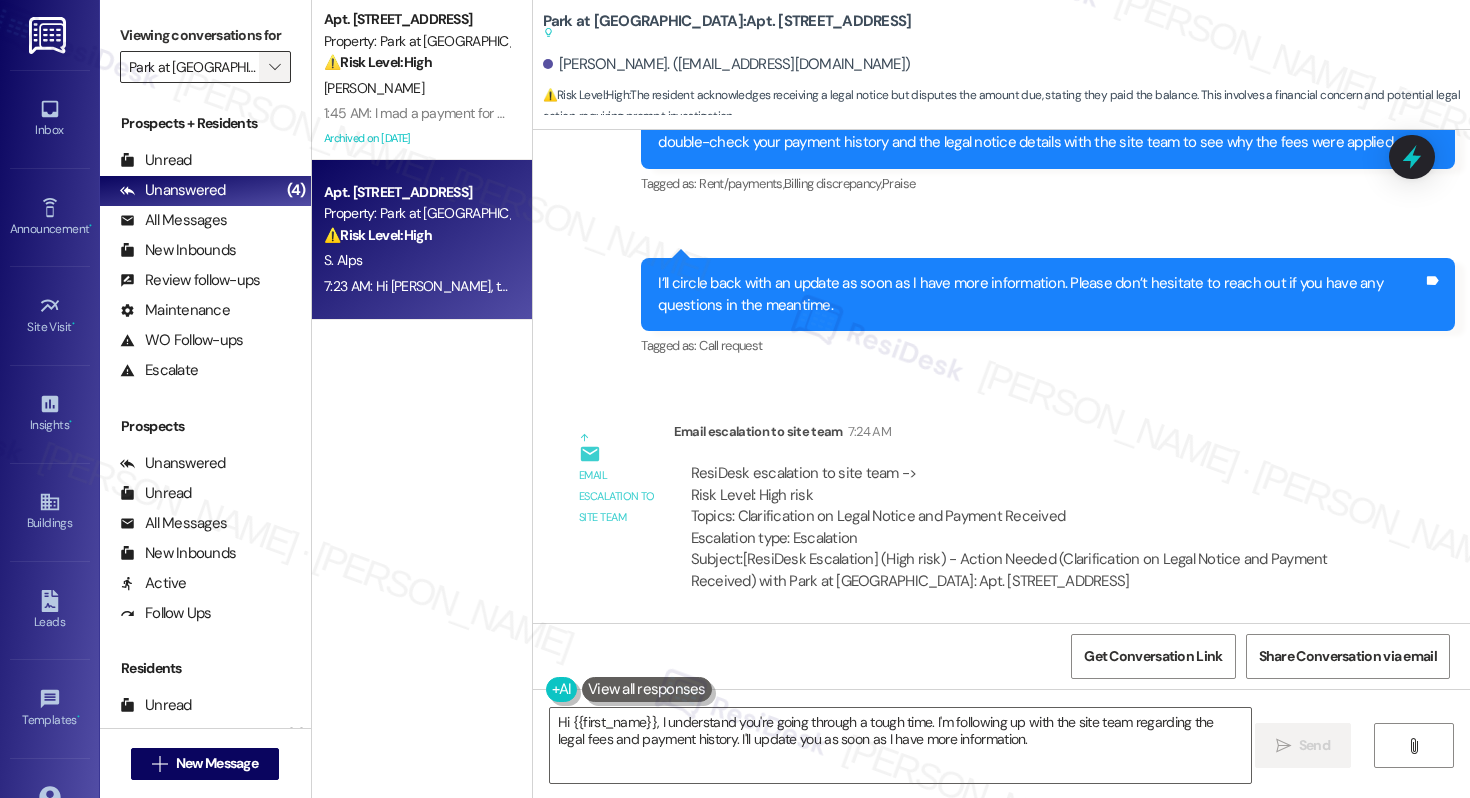 click on "" at bounding box center [274, 67] 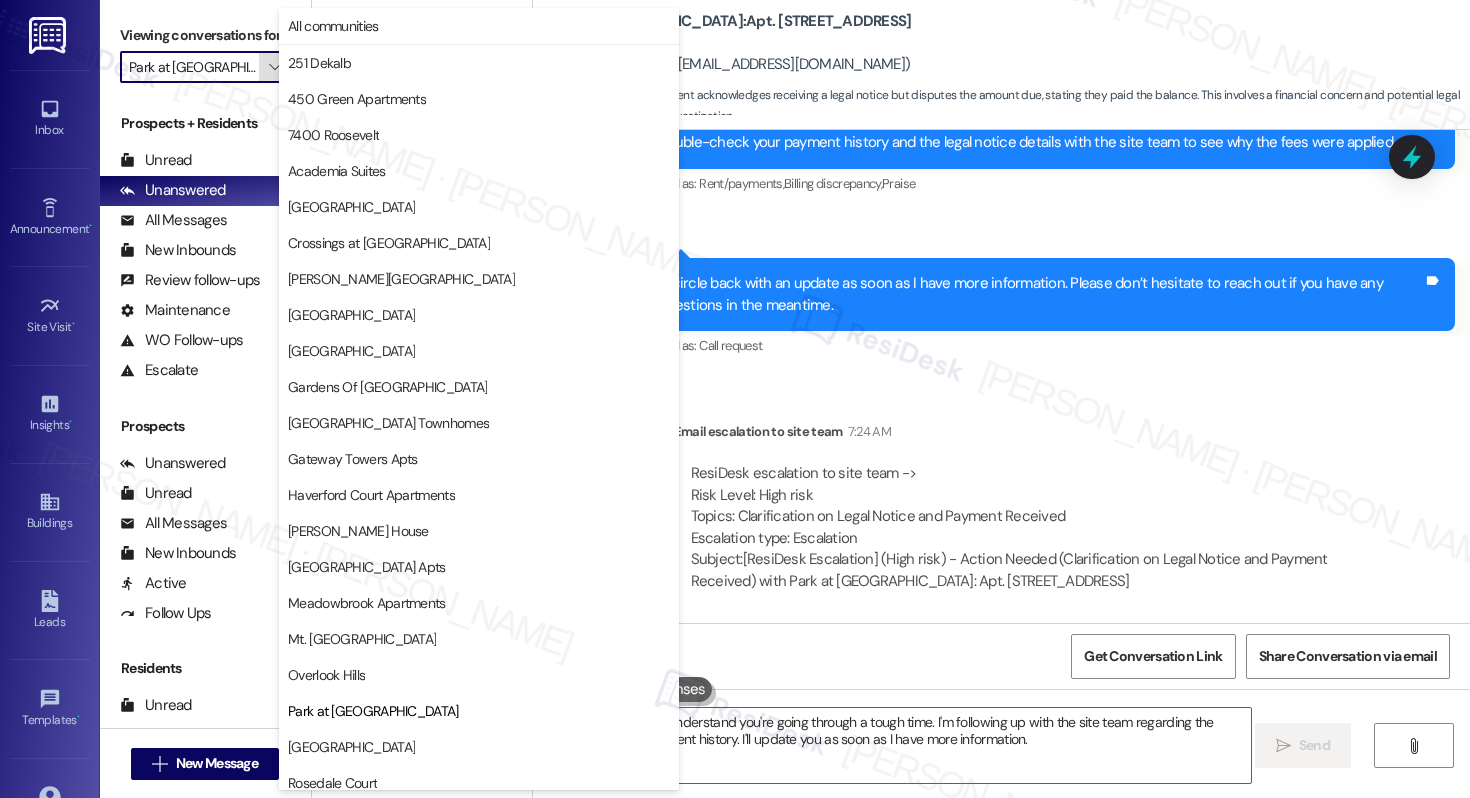 scroll, scrollTop: 371, scrollLeft: 0, axis: vertical 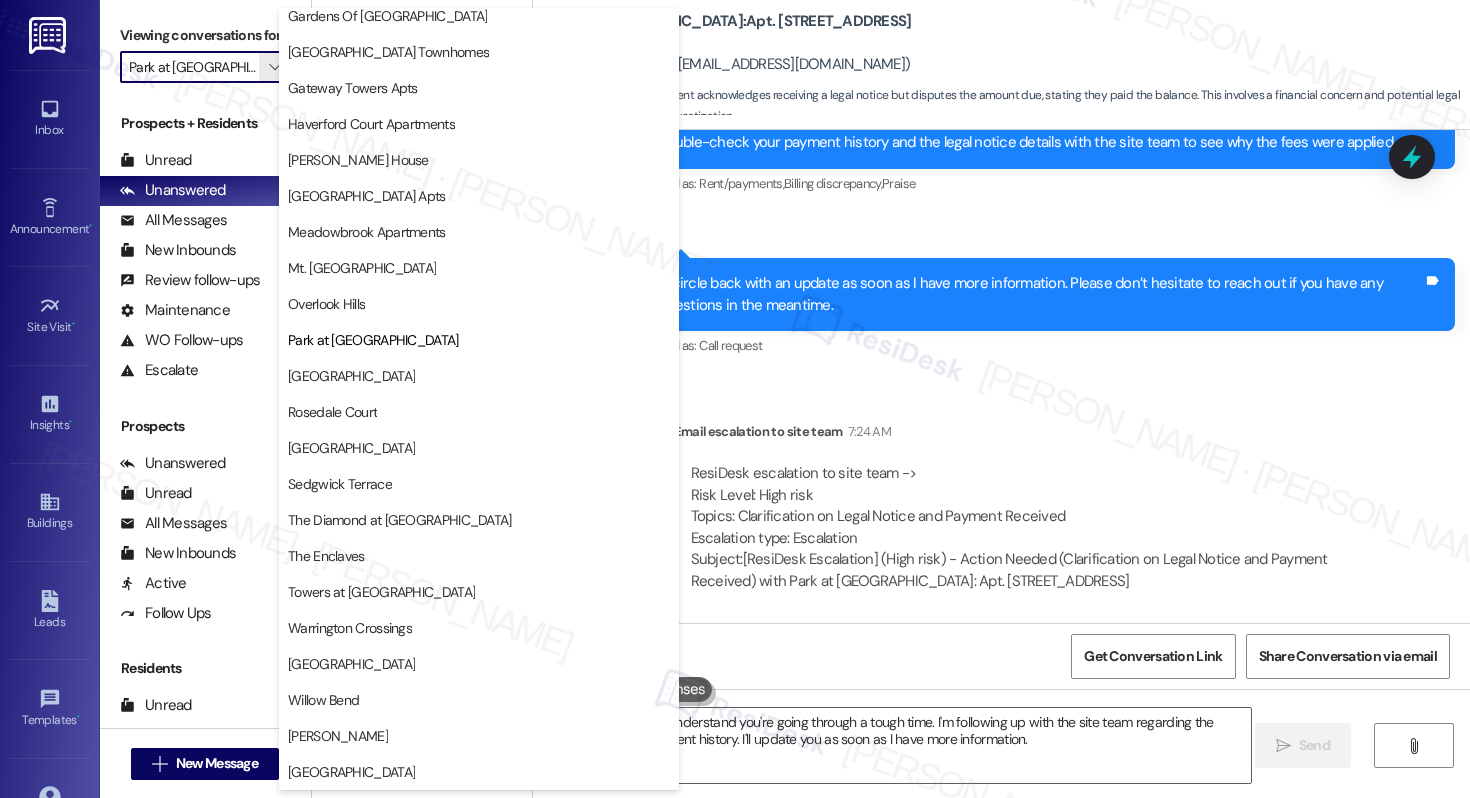 click on "[GEOGRAPHIC_DATA]" at bounding box center (479, 376) 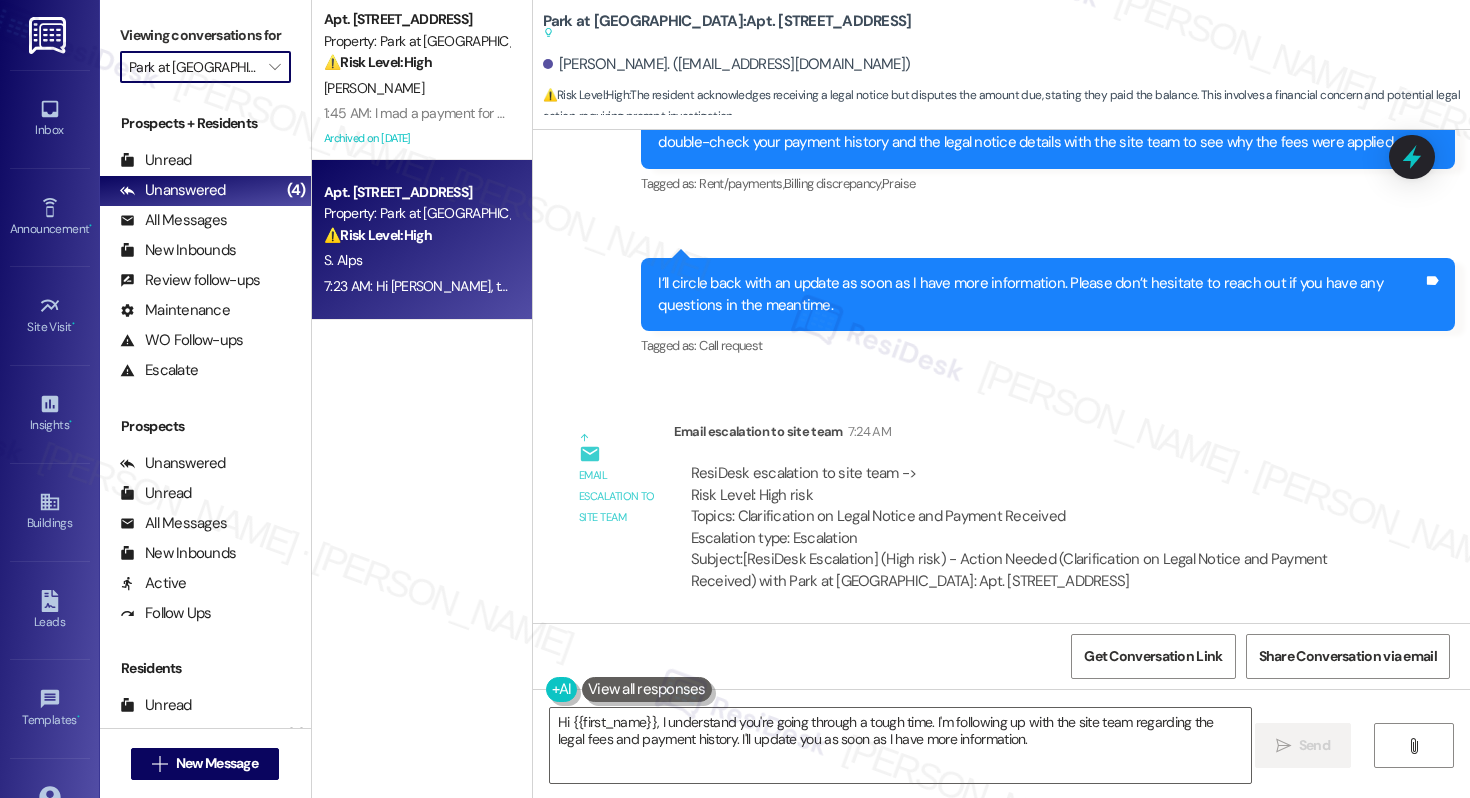 type on "[GEOGRAPHIC_DATA]" 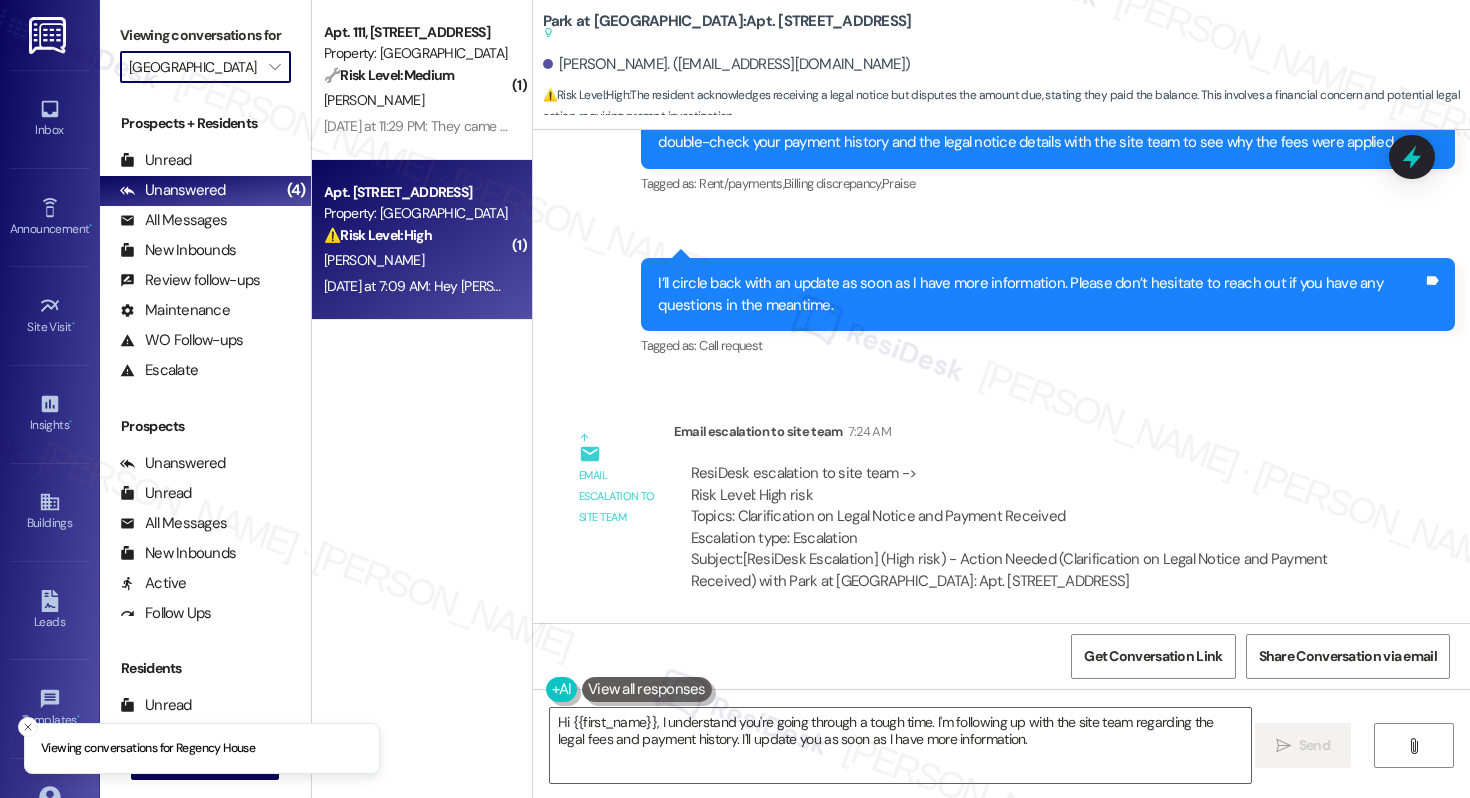 click on "Property: [GEOGRAPHIC_DATA]" at bounding box center [416, 213] 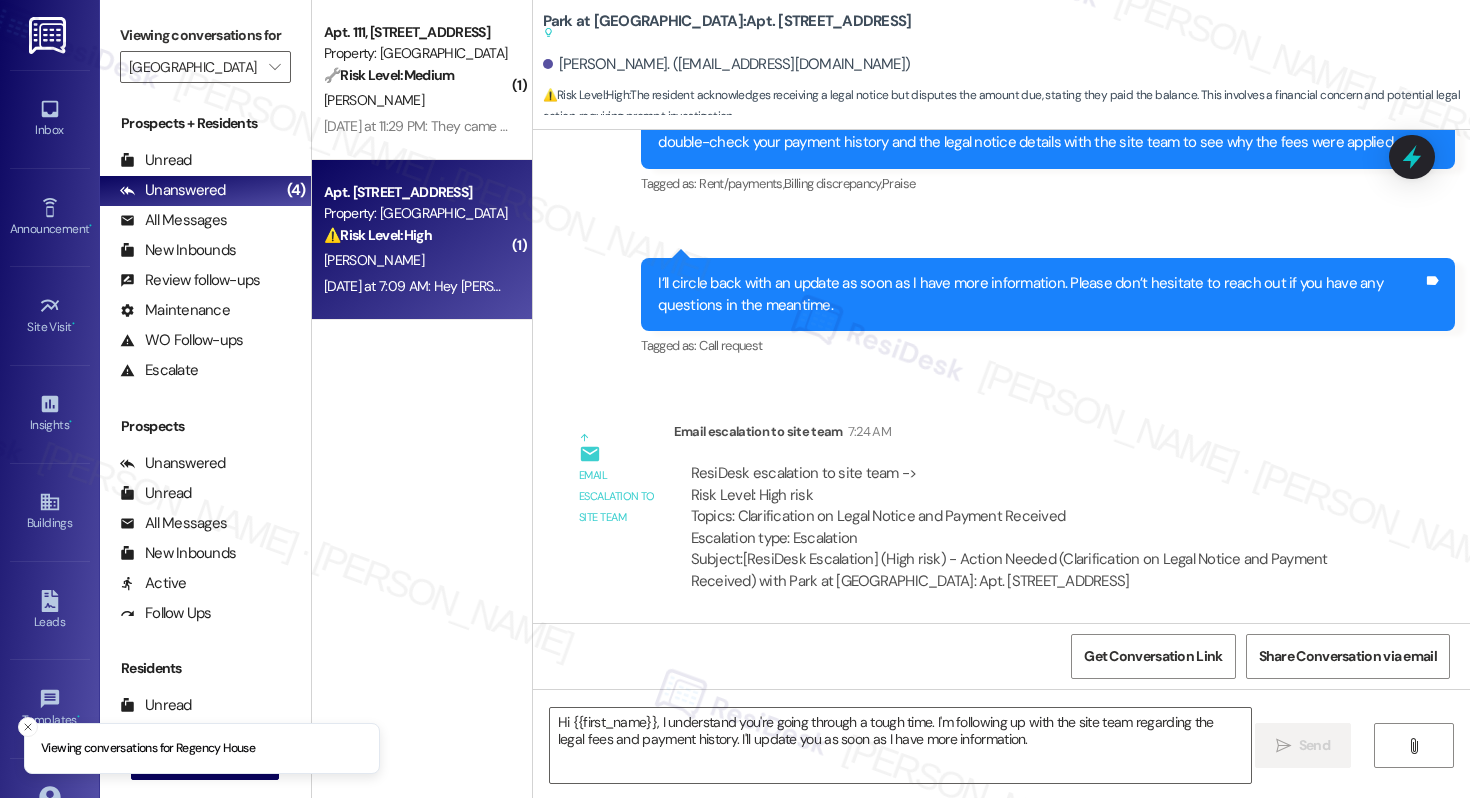 type on "Fetching suggested responses. Please feel free to read through the conversation in the meantime." 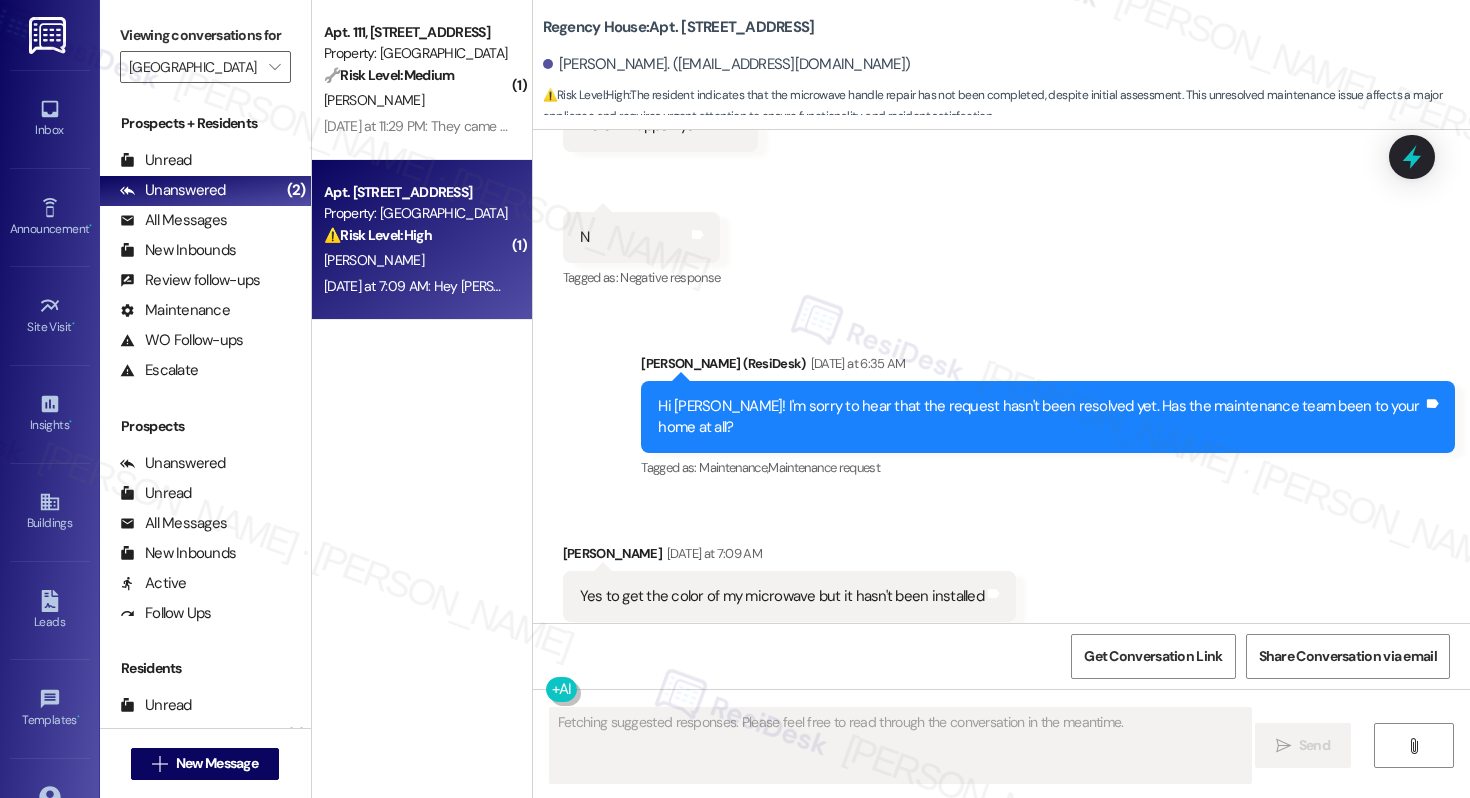 scroll, scrollTop: 449, scrollLeft: 0, axis: vertical 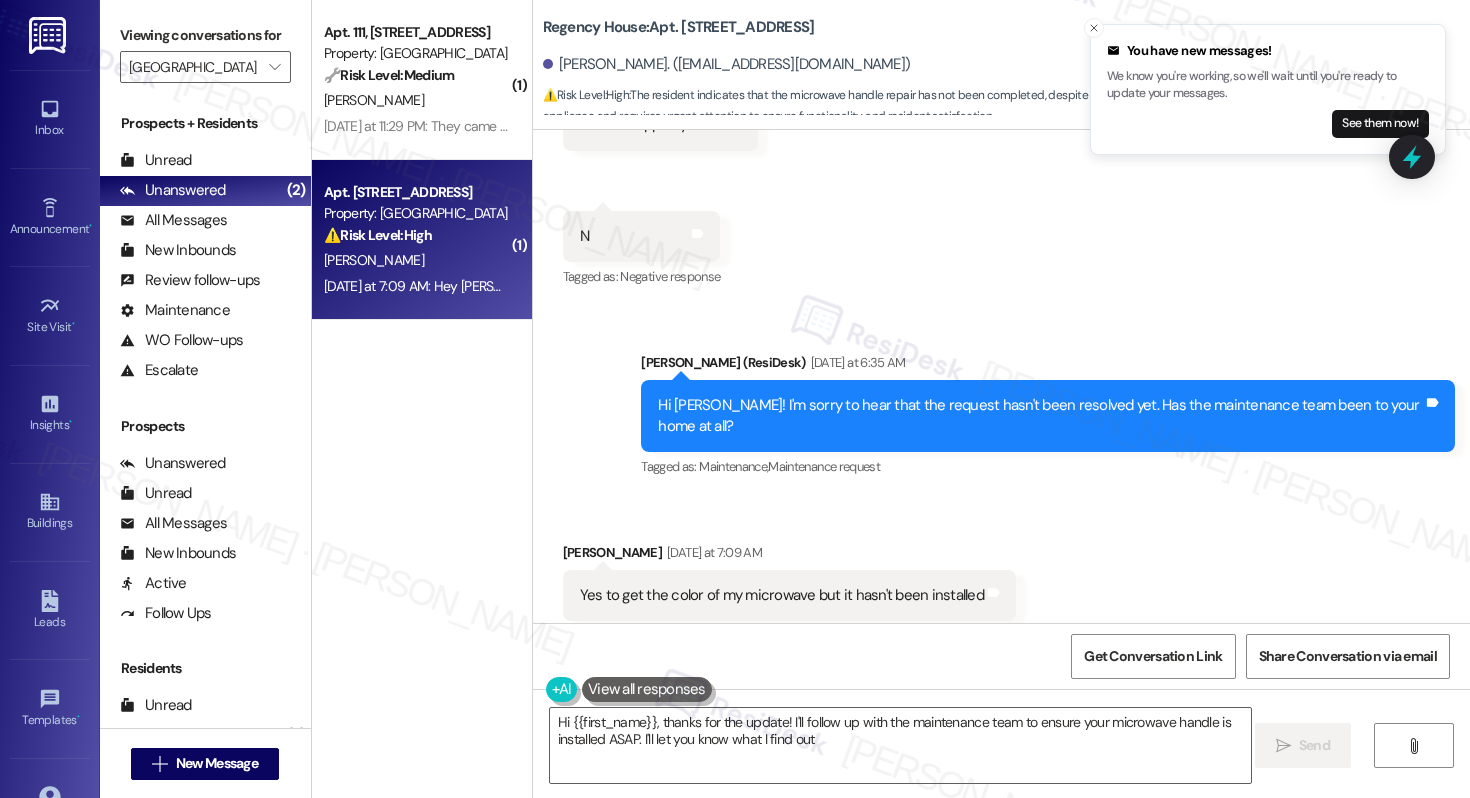 type on "Hi {{first_name}}, thanks for the update! I'll follow up with the maintenance team to ensure your microwave handle is installed ASAP. I'll let you know what I find out!" 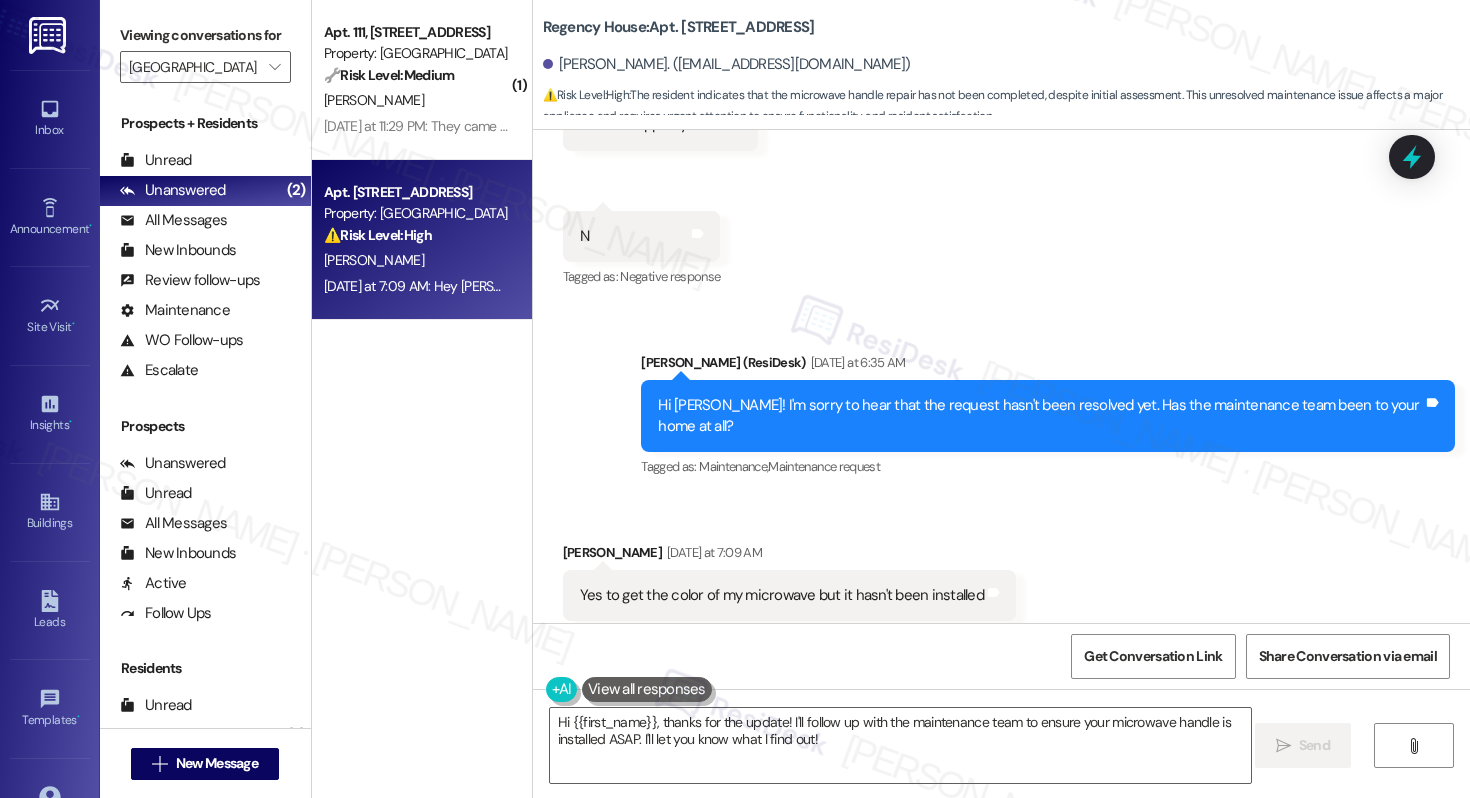 scroll, scrollTop: 156, scrollLeft: 0, axis: vertical 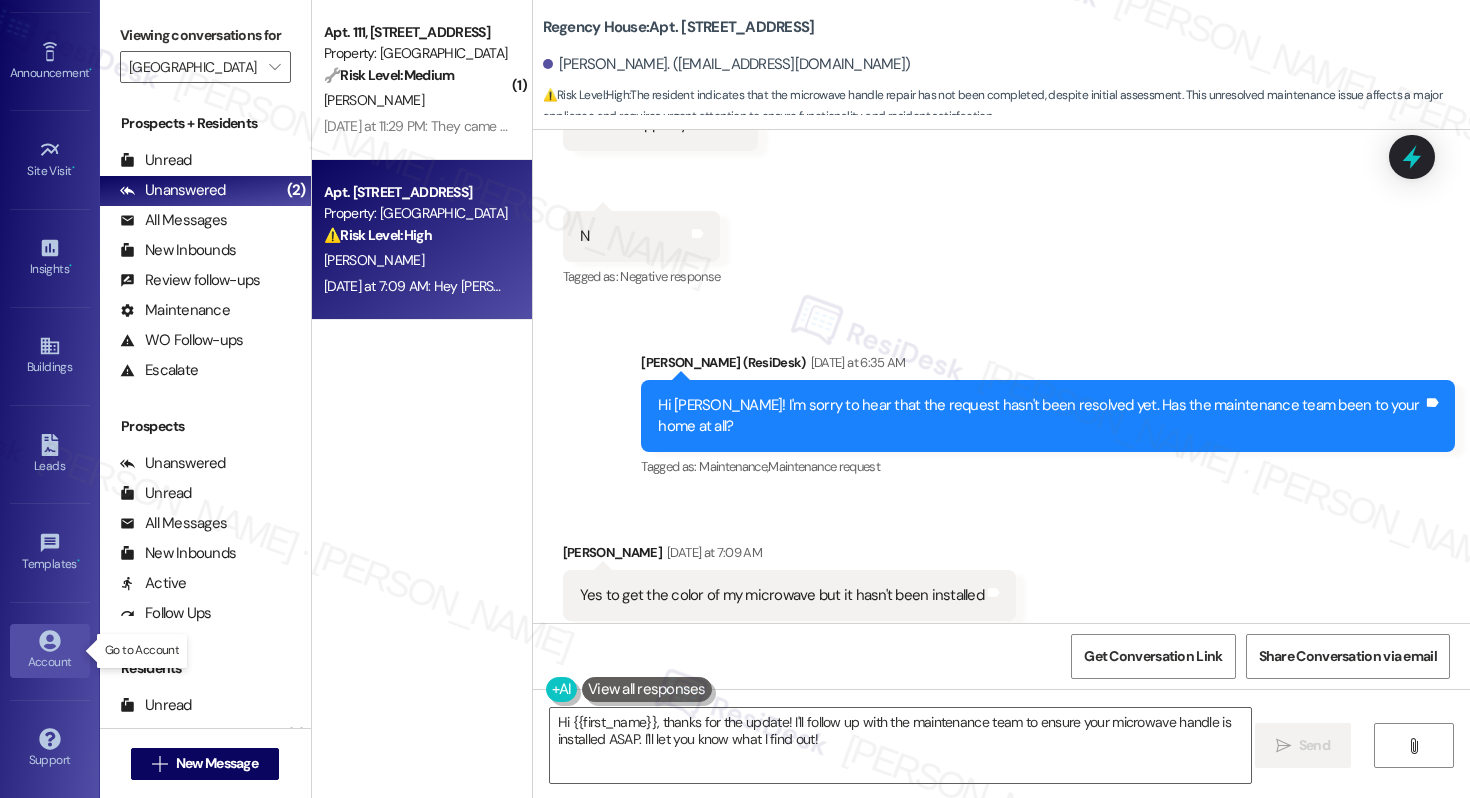 click 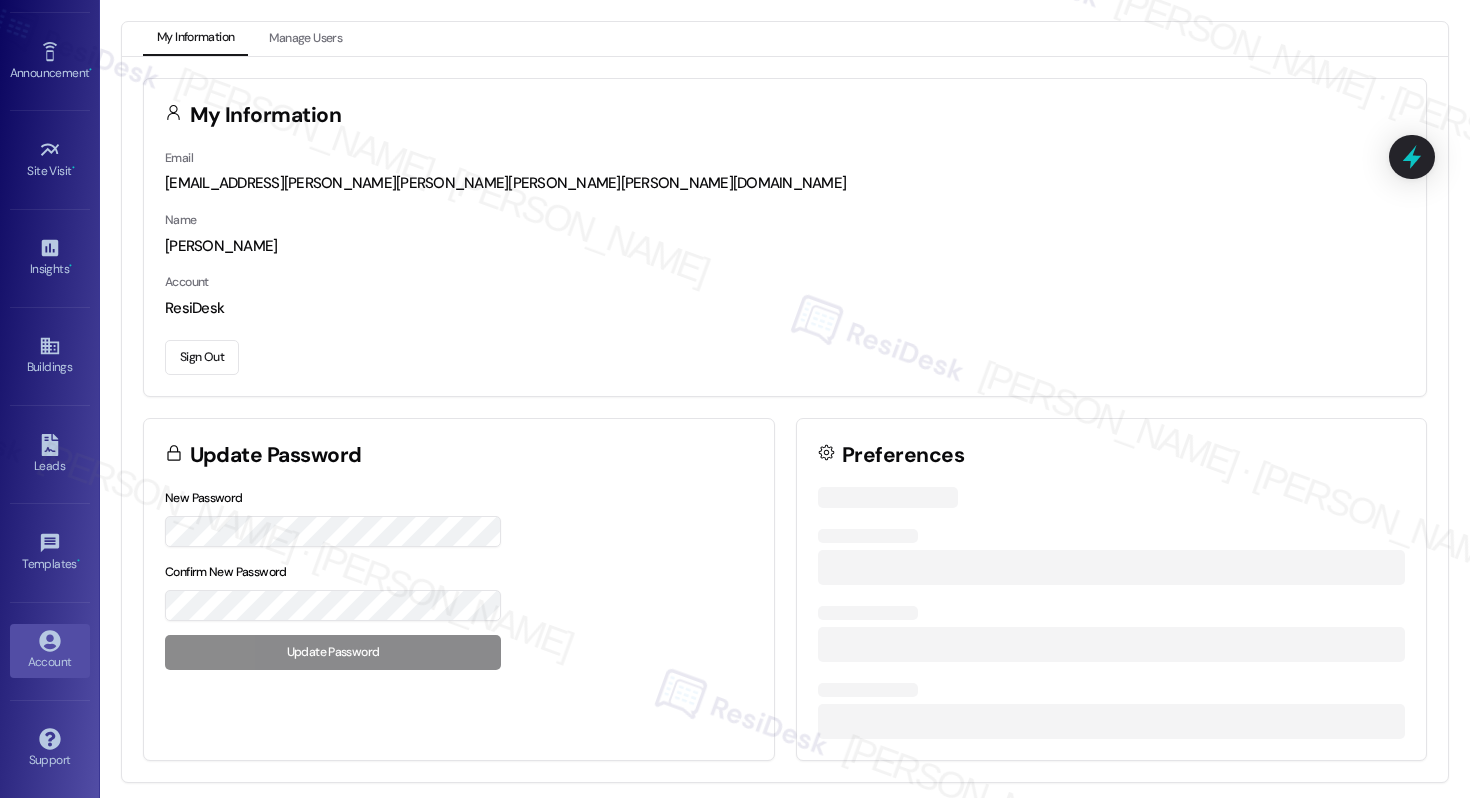 click on "Sign Out" at bounding box center [202, 357] 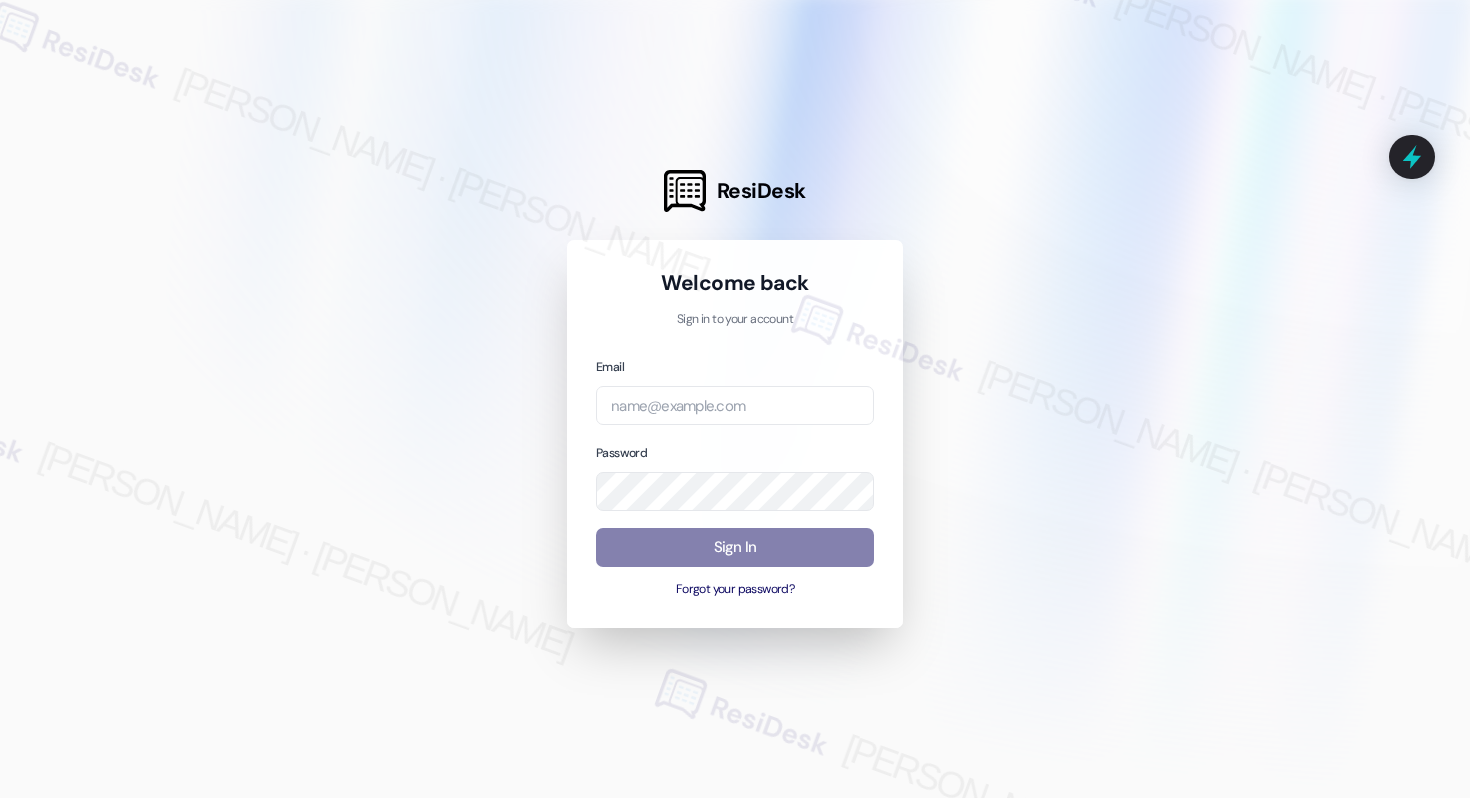 click on "Email Password Sign In Forgot your password?" at bounding box center [735, 477] 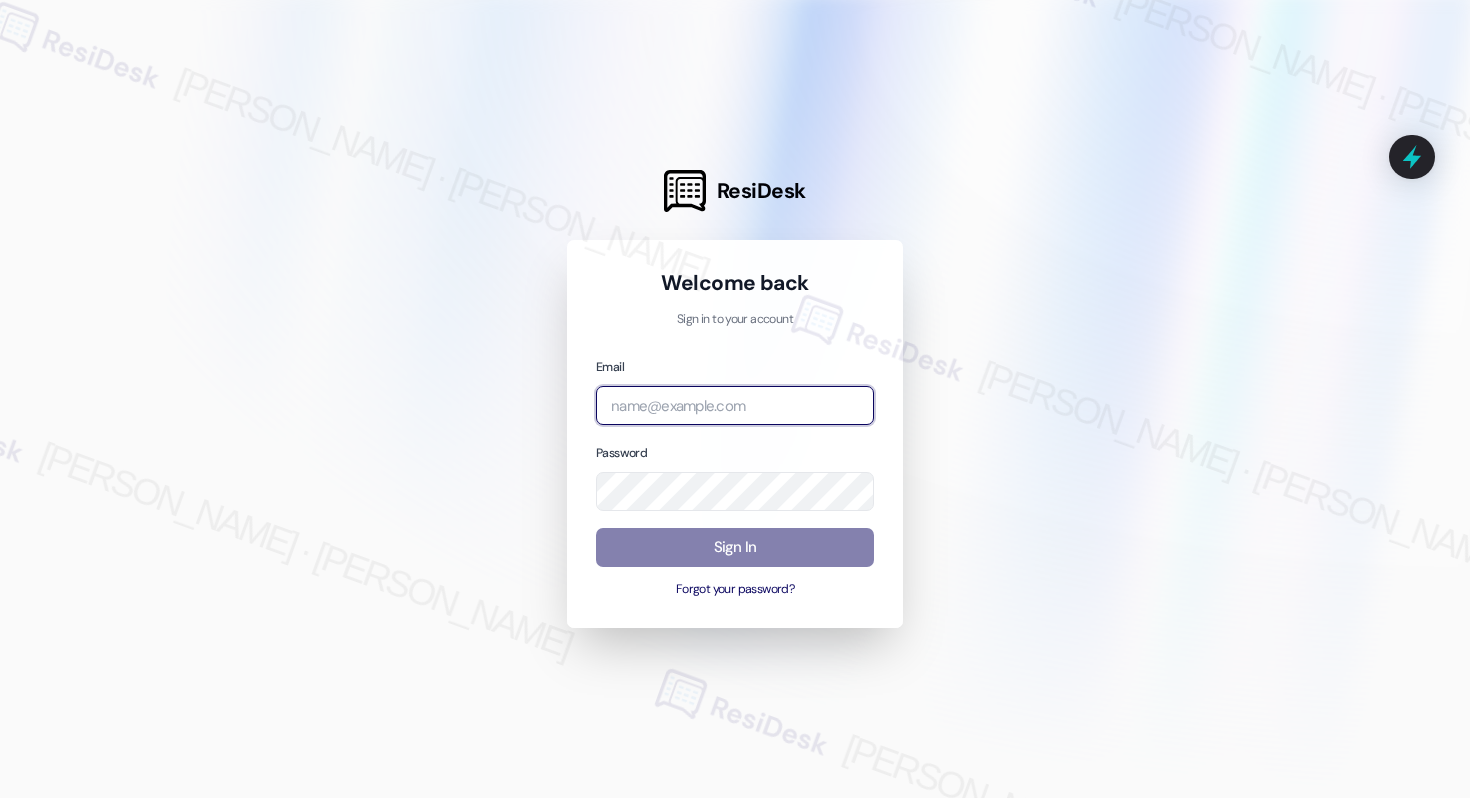 click at bounding box center [735, 405] 